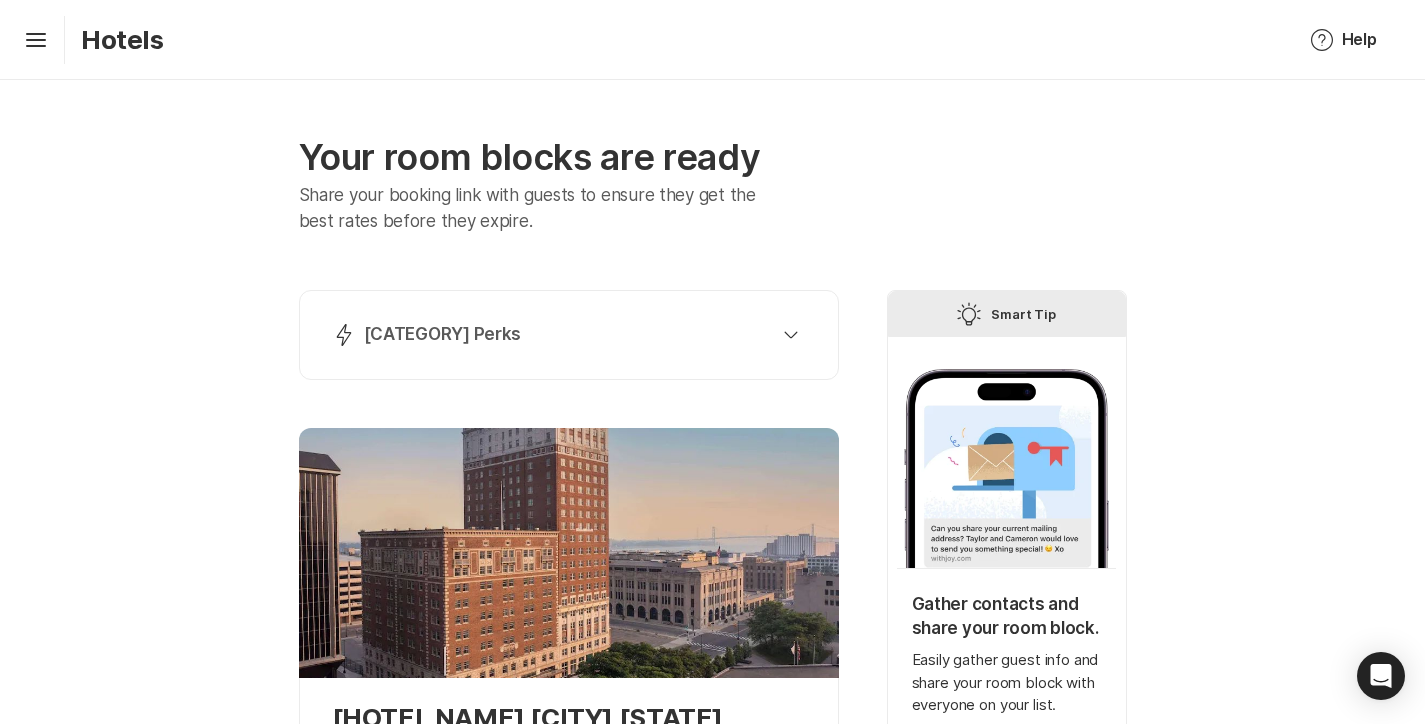 scroll, scrollTop: 0, scrollLeft: 0, axis: both 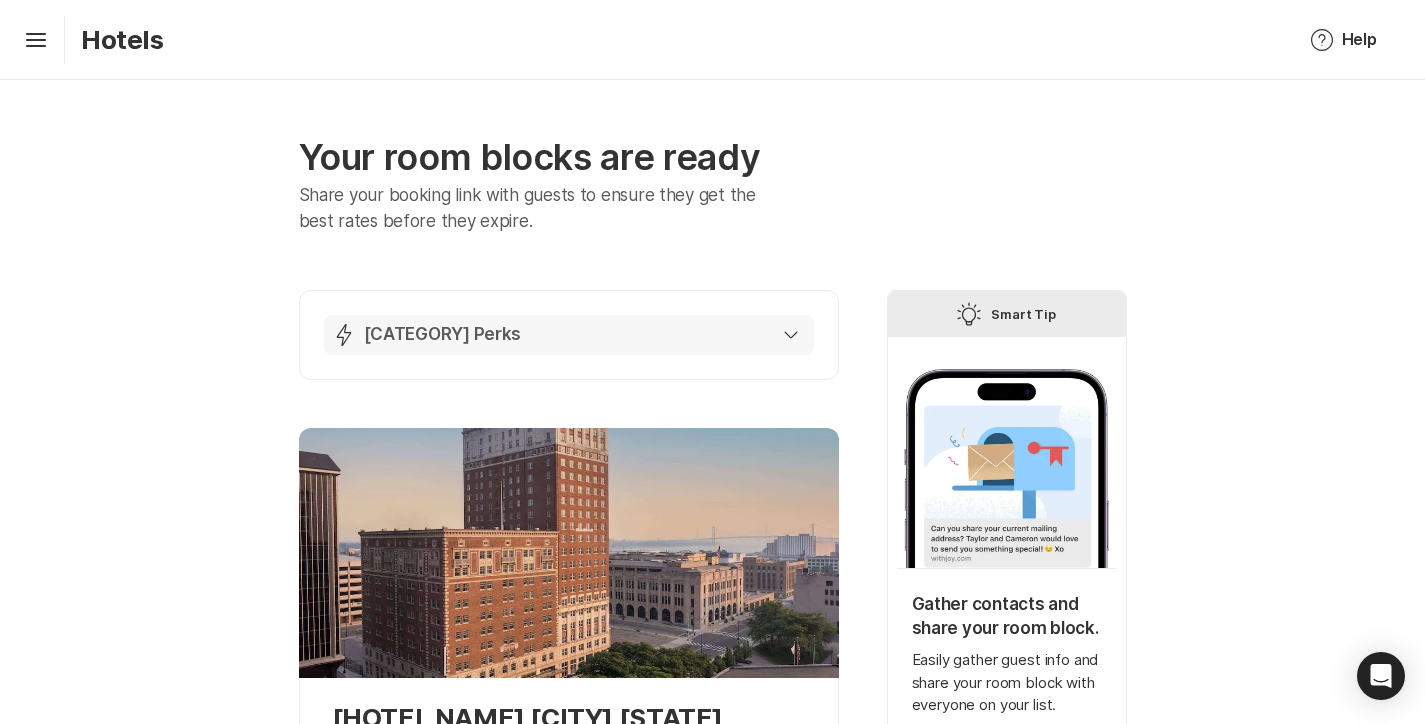 click on "[CATEGORY] Perks" at bounding box center [443, 335] 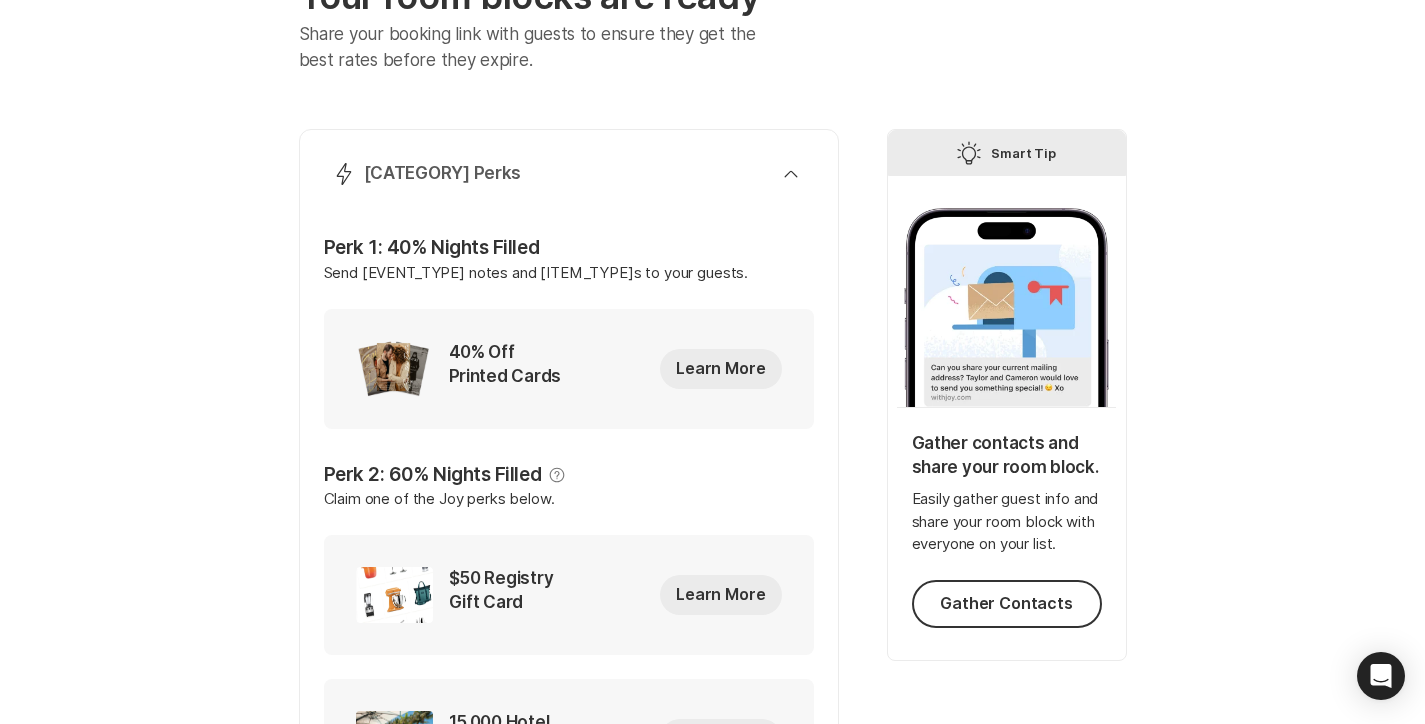 scroll, scrollTop: 164, scrollLeft: 0, axis: vertical 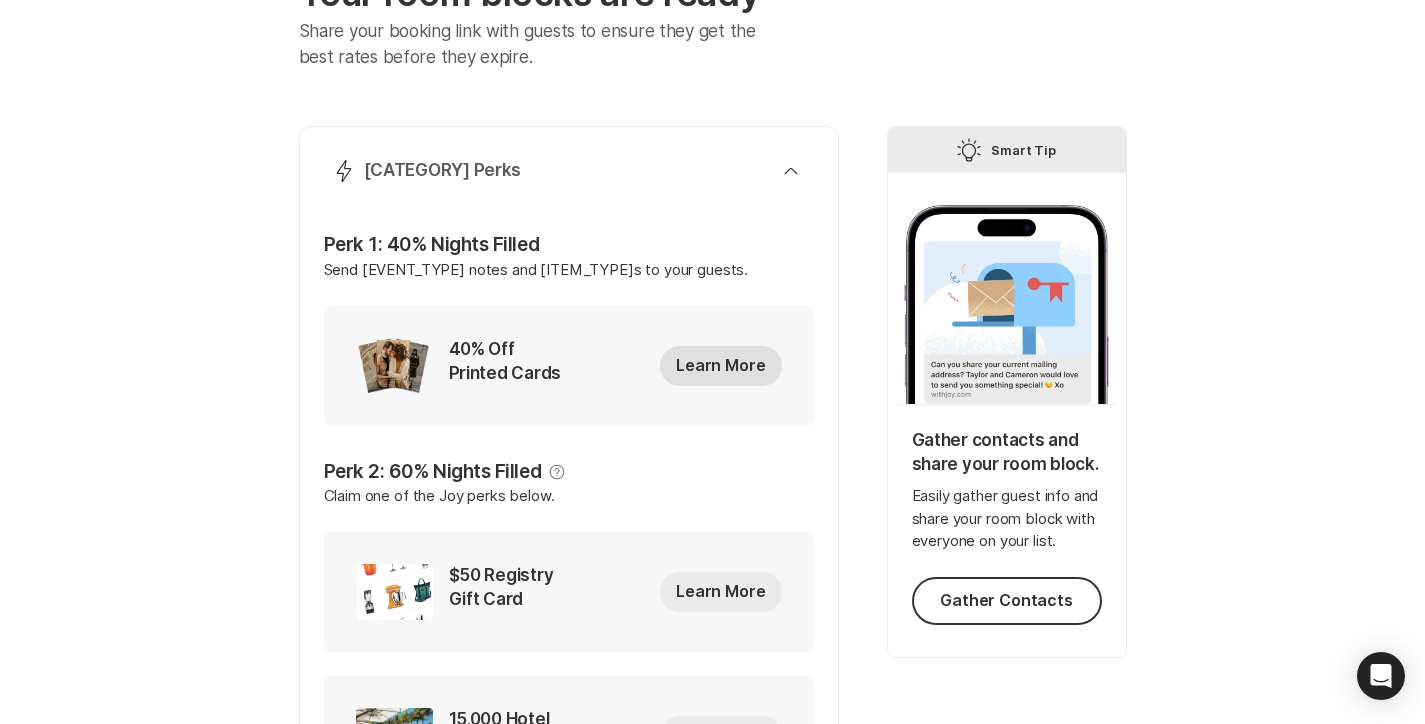 click on "Learn More" at bounding box center (720, 366) 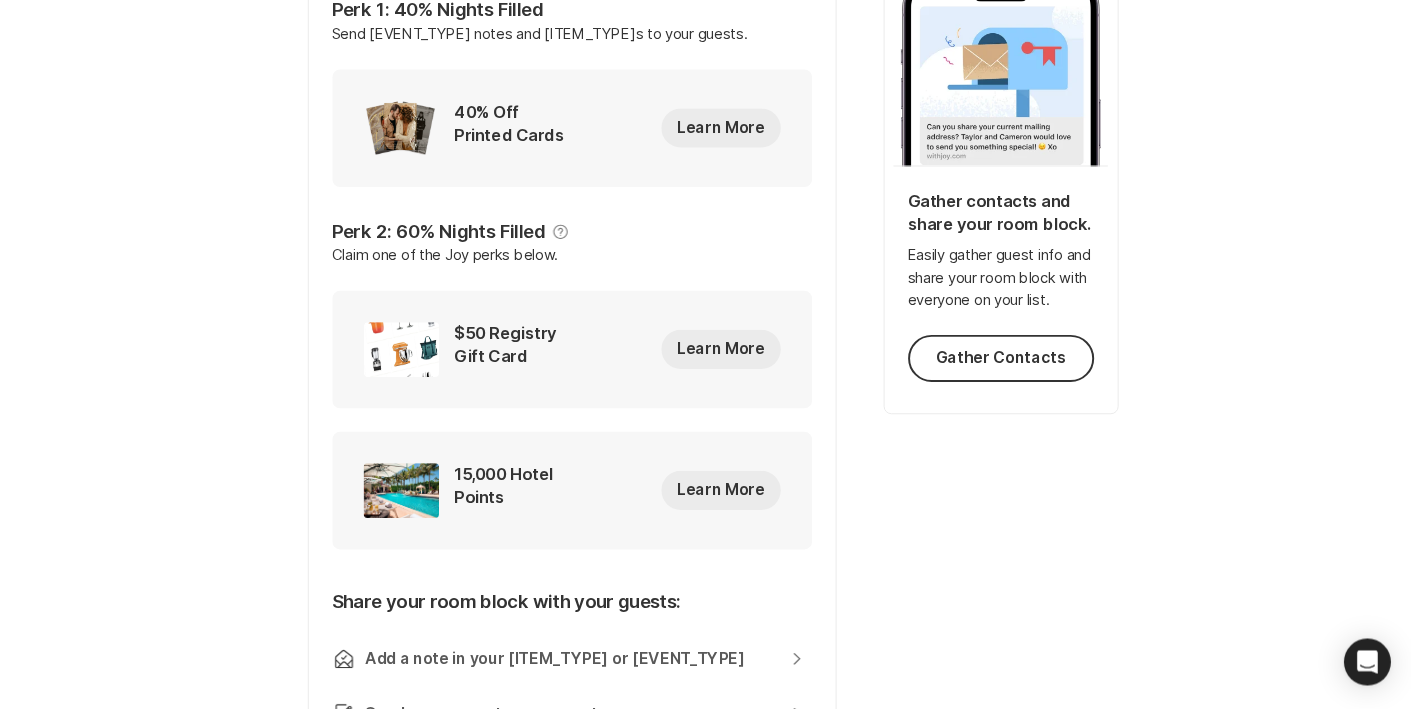scroll, scrollTop: 0, scrollLeft: 0, axis: both 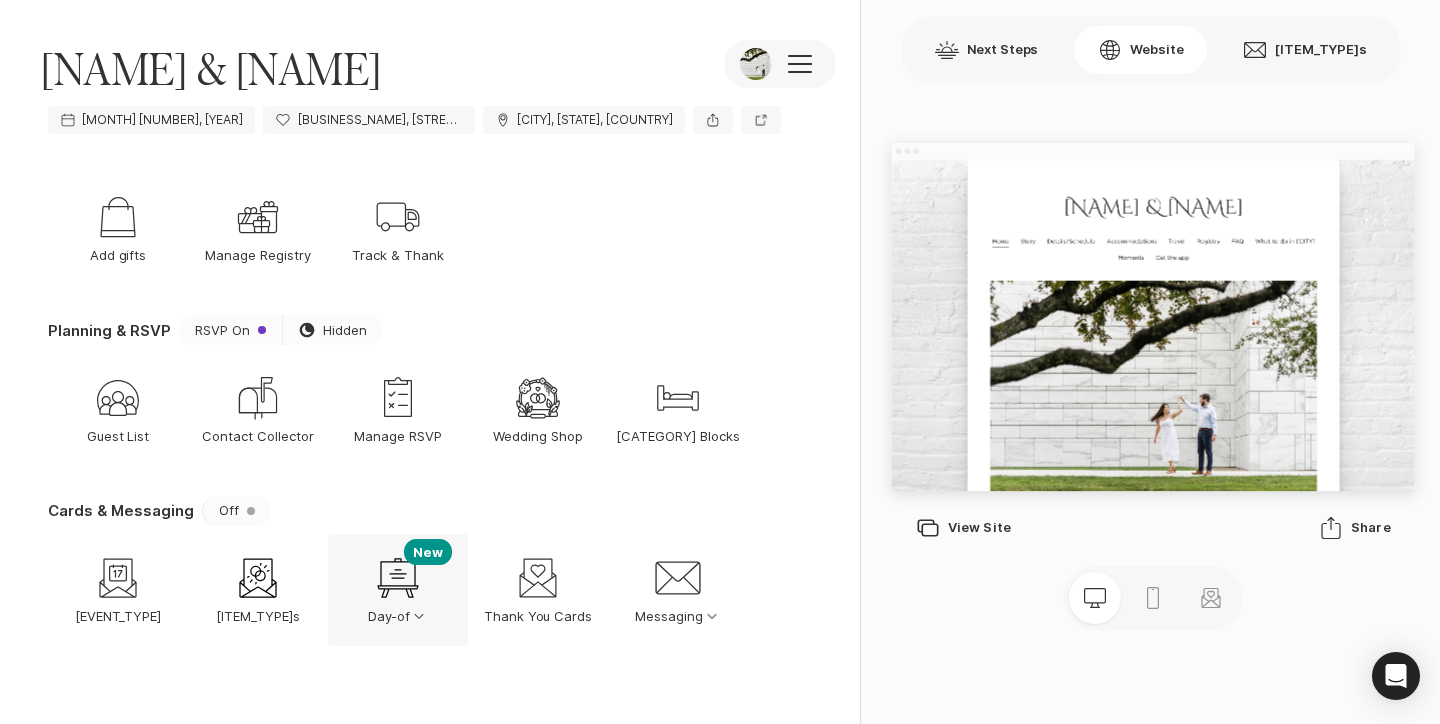 click on "Option Select Down" 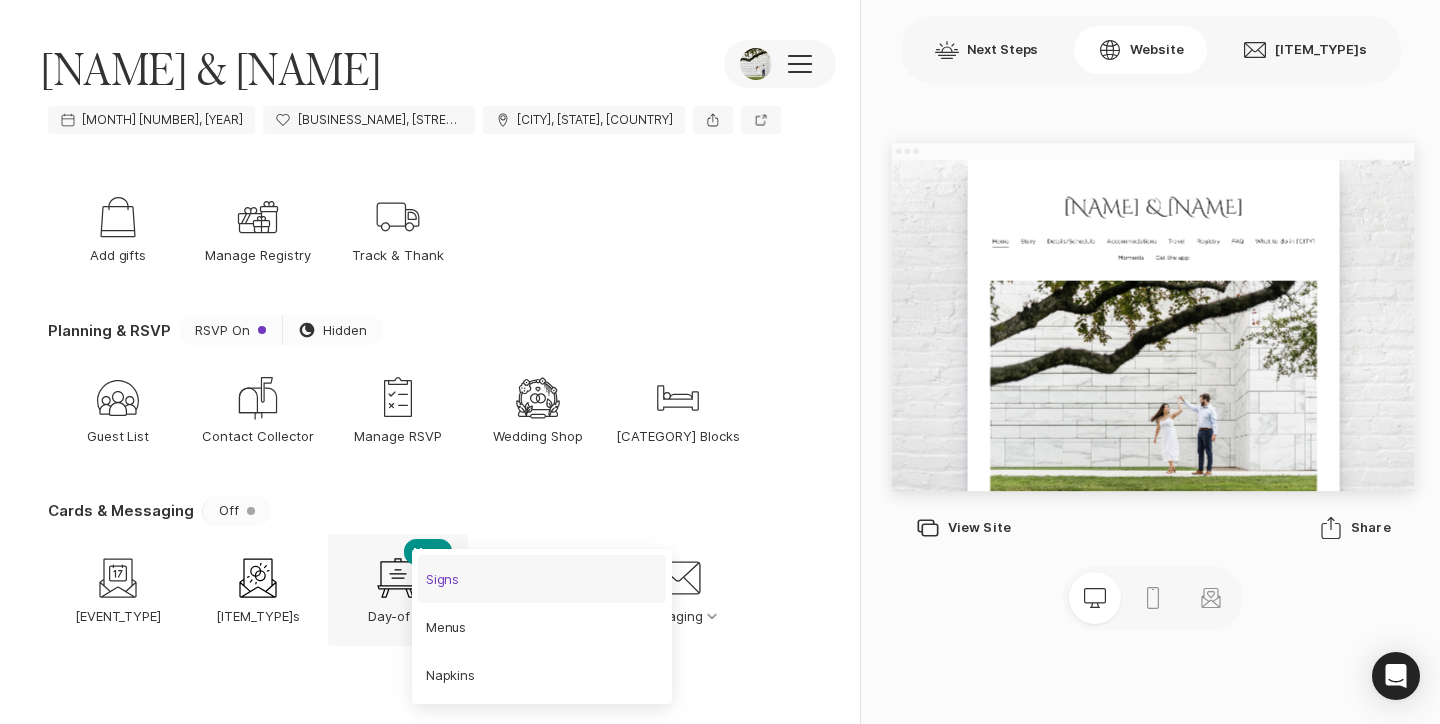 click on "Signs" at bounding box center [443, 579] 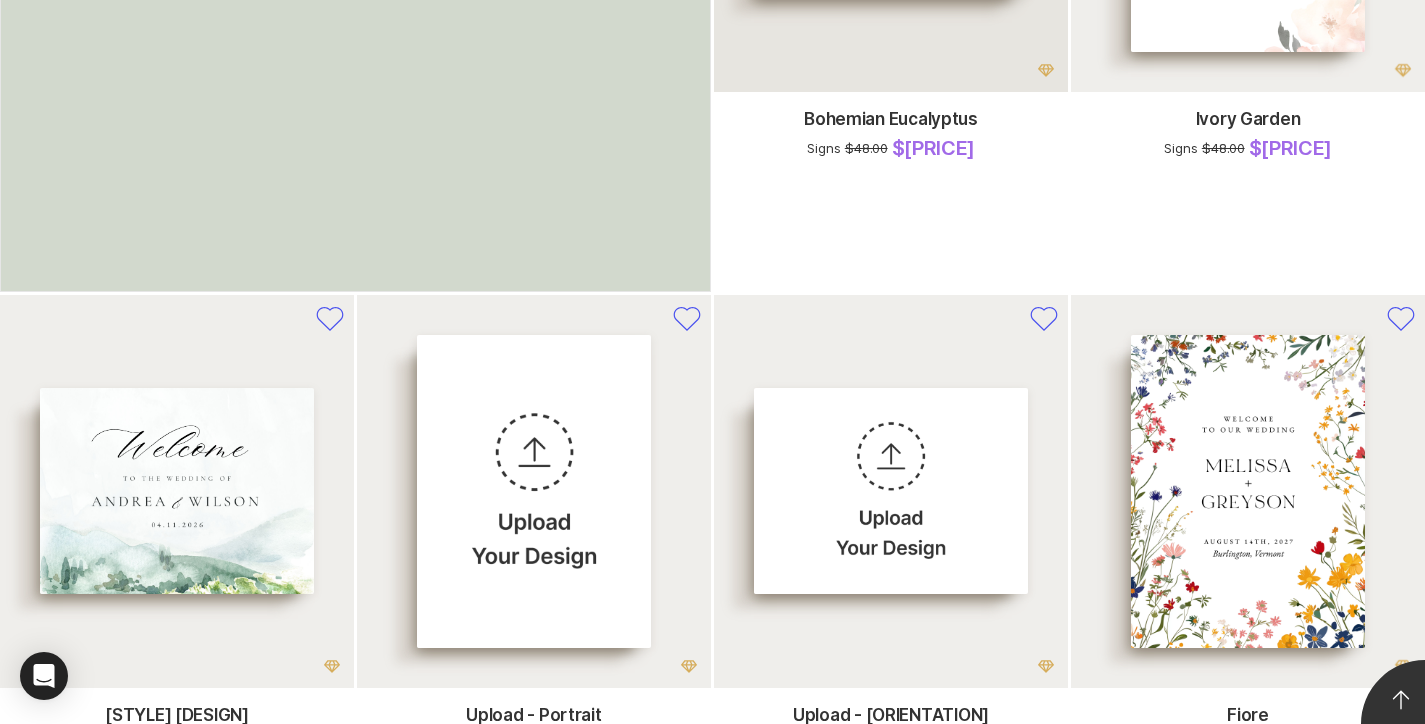 scroll, scrollTop: 620, scrollLeft: 0, axis: vertical 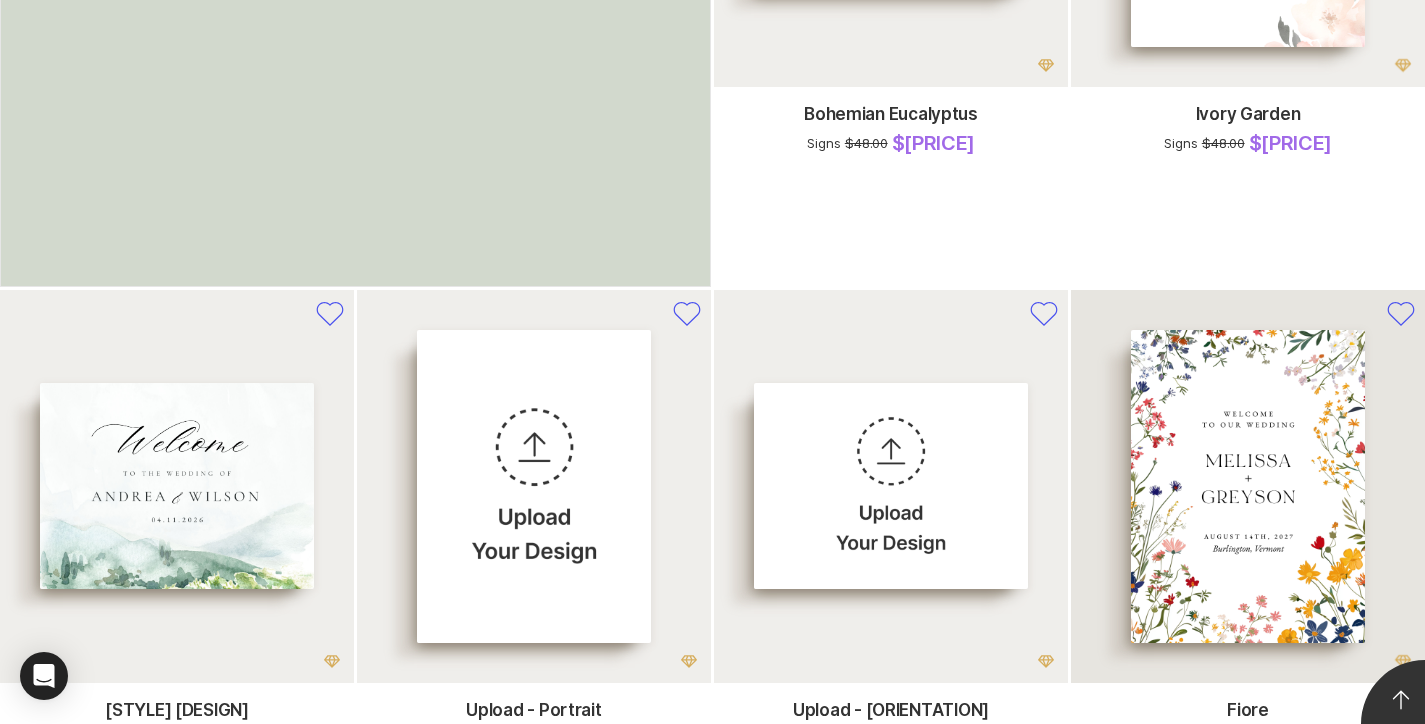 click at bounding box center (1248, 486) 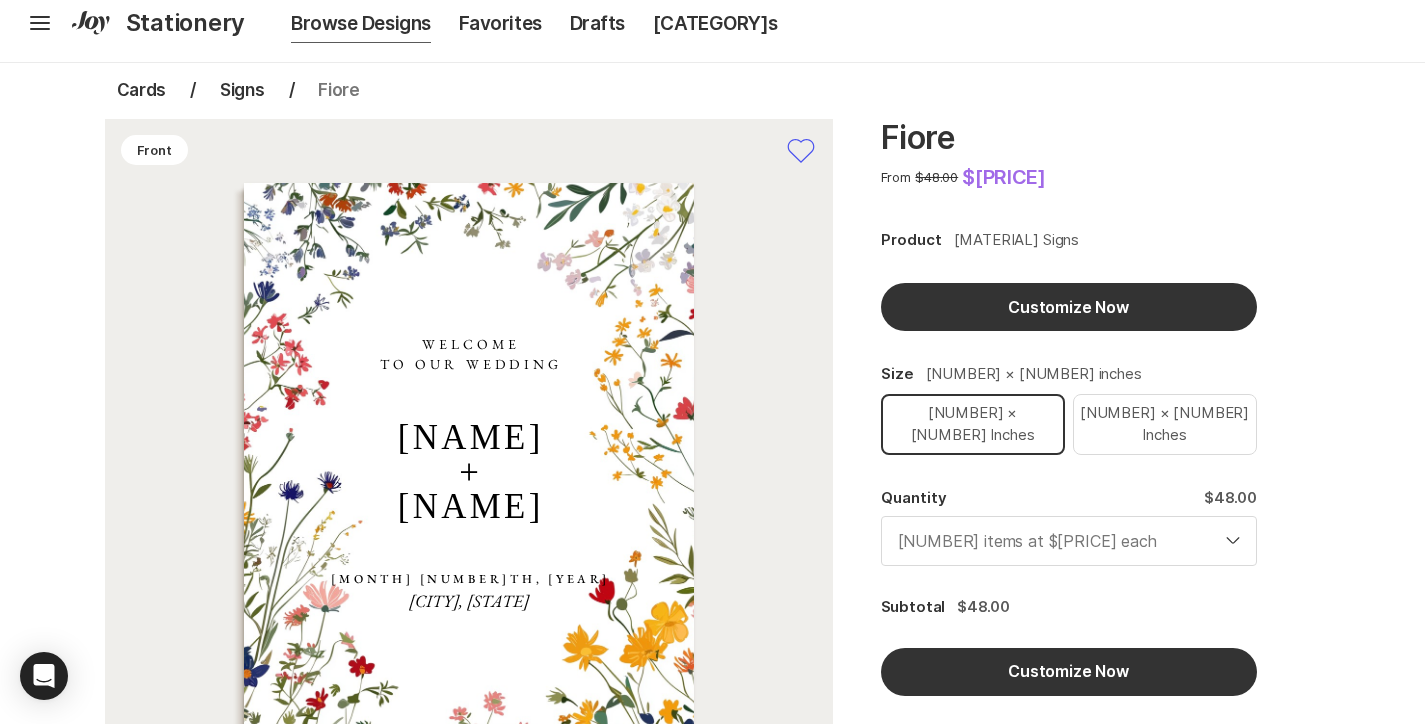scroll, scrollTop: 41, scrollLeft: 0, axis: vertical 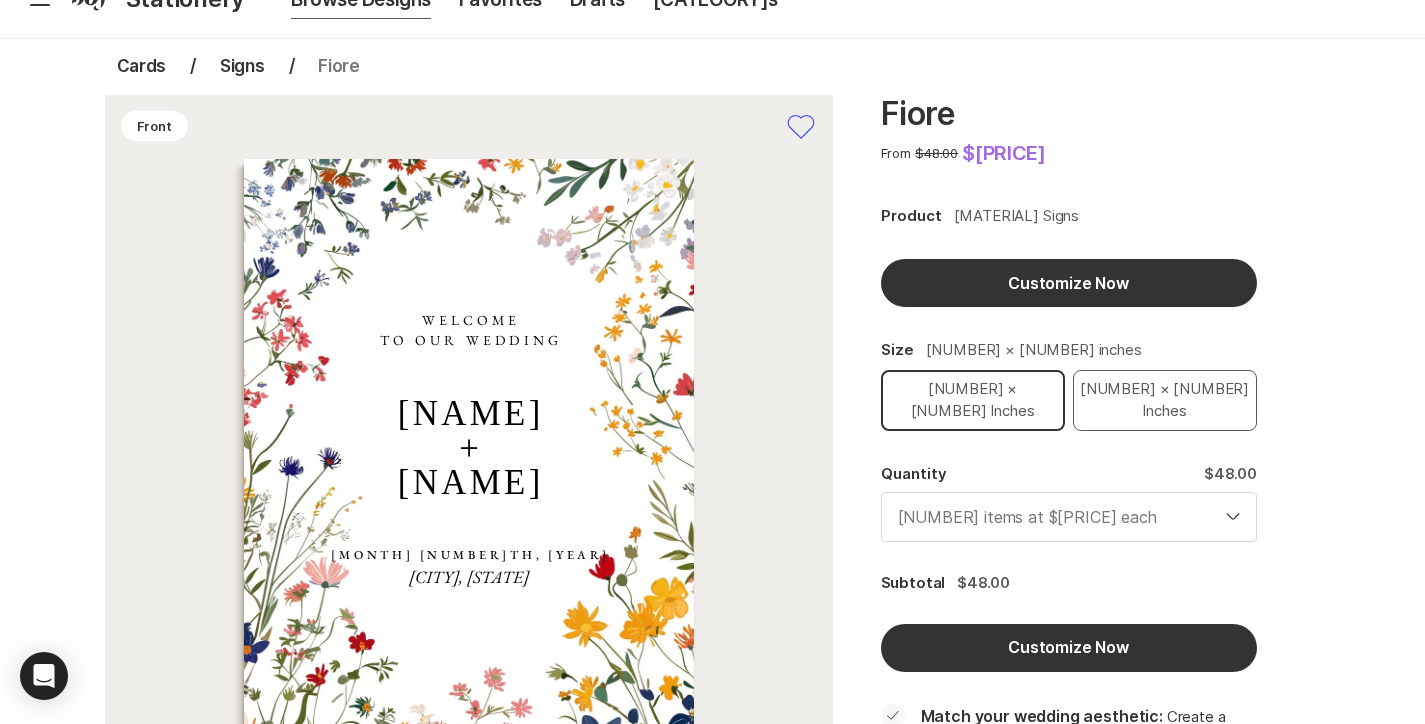 click on "[NUMBER] × [NUMBER] inches" at bounding box center [1165, 400] 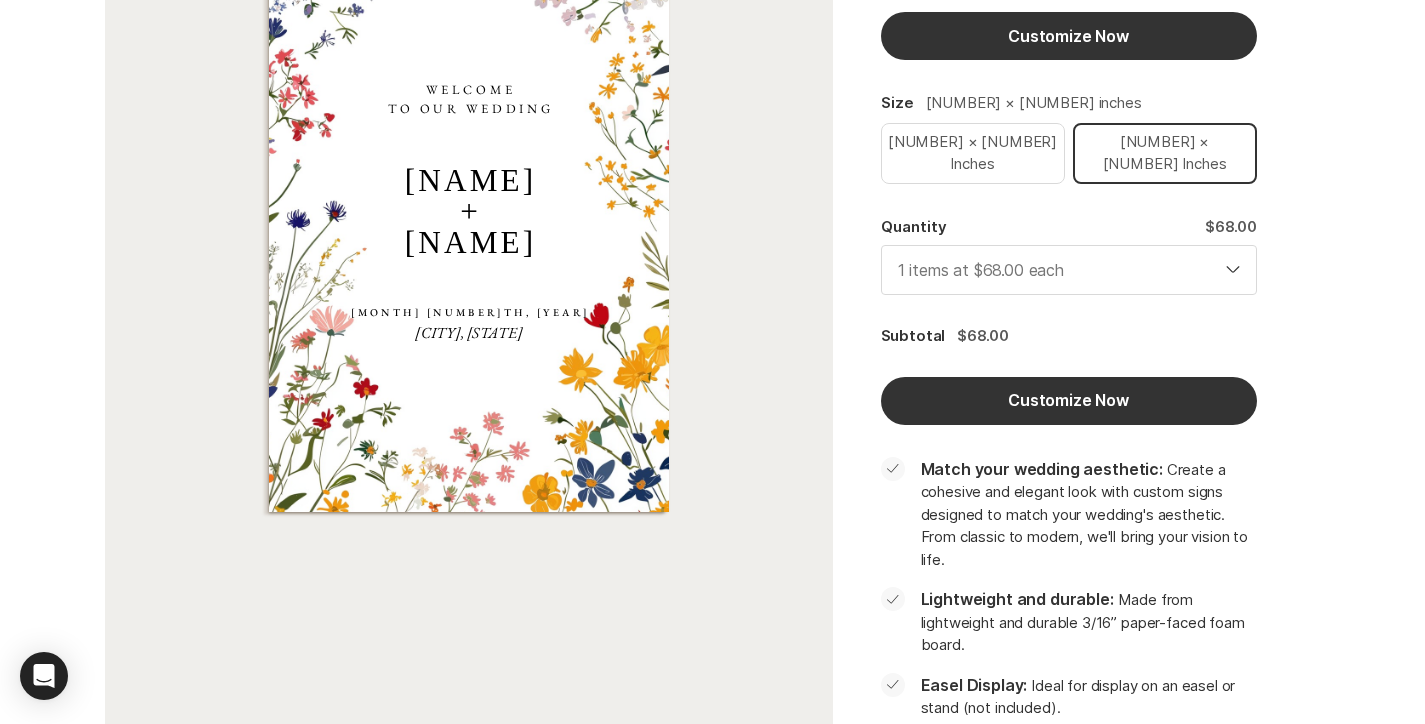 scroll, scrollTop: 0, scrollLeft: 0, axis: both 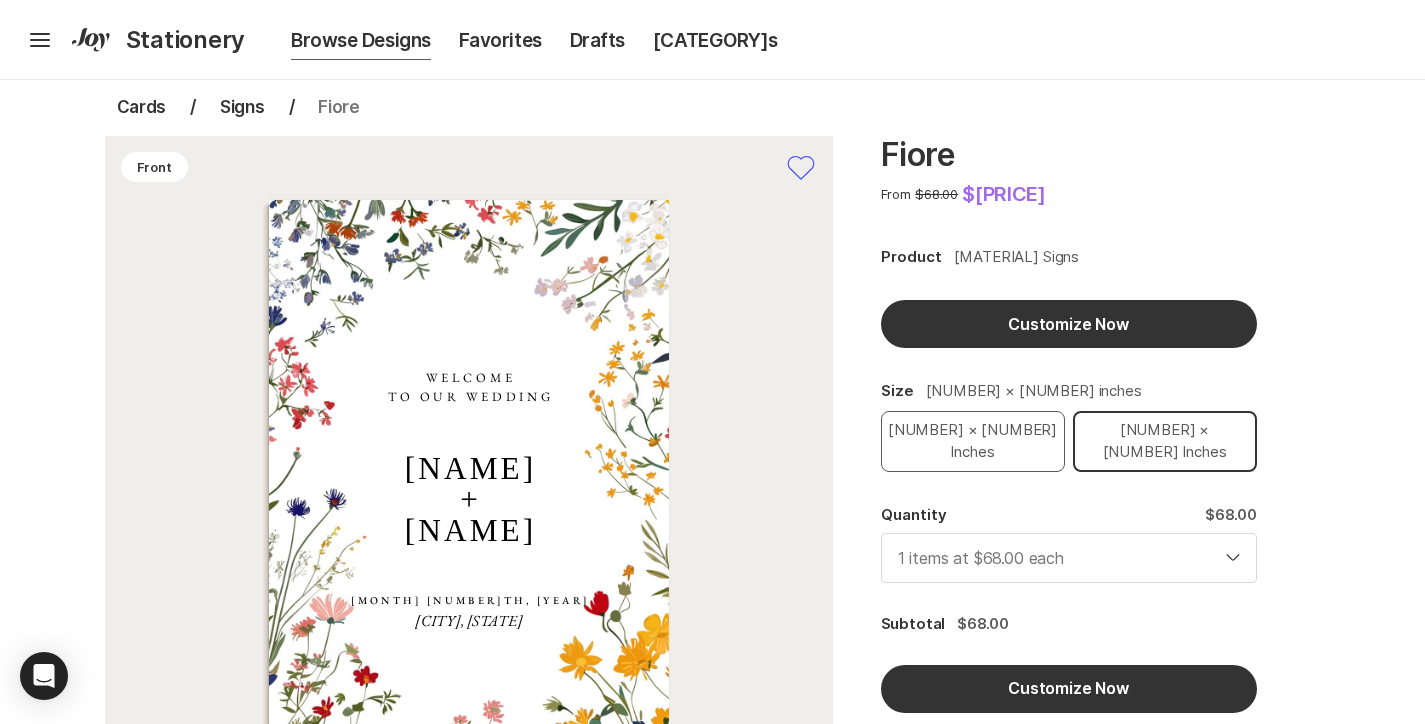 click on "[NUMBER] × [NUMBER] inches" at bounding box center (973, 441) 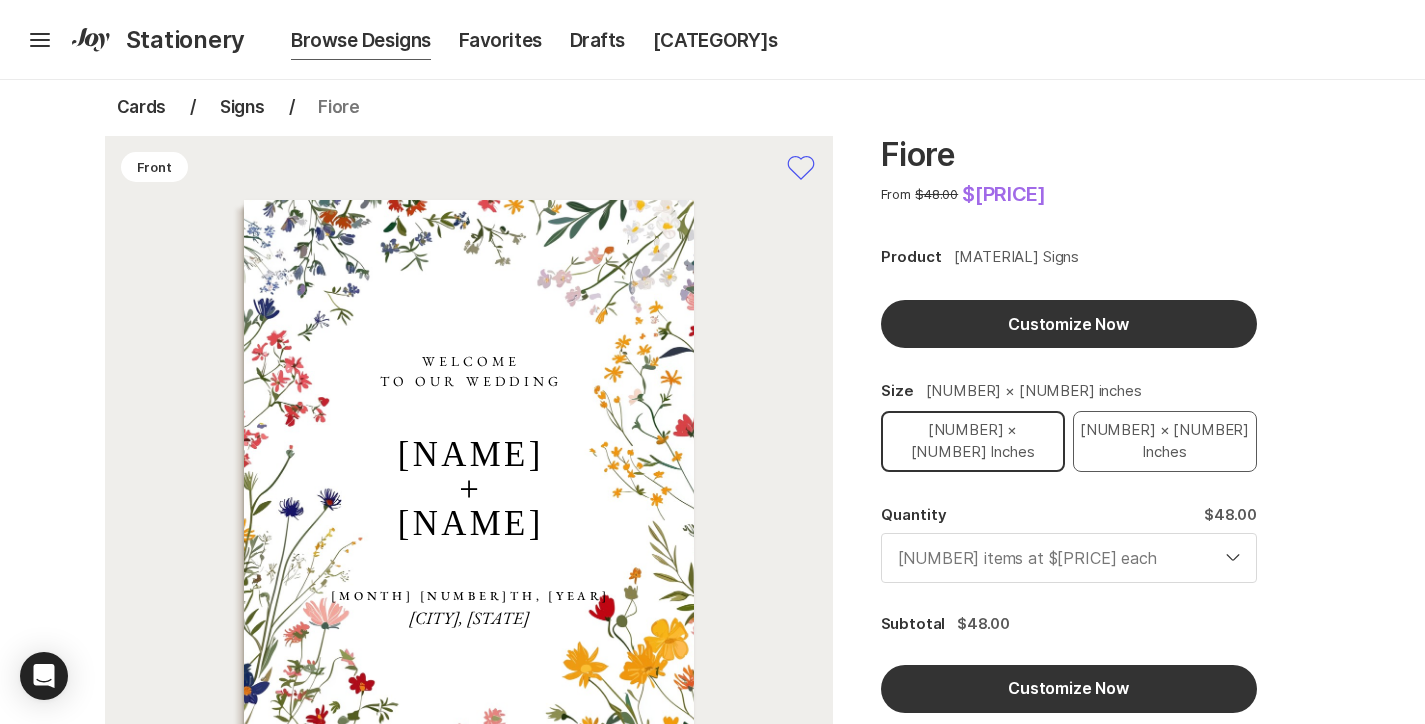 click on "[NUMBER] × [NUMBER] inches" at bounding box center [1165, 441] 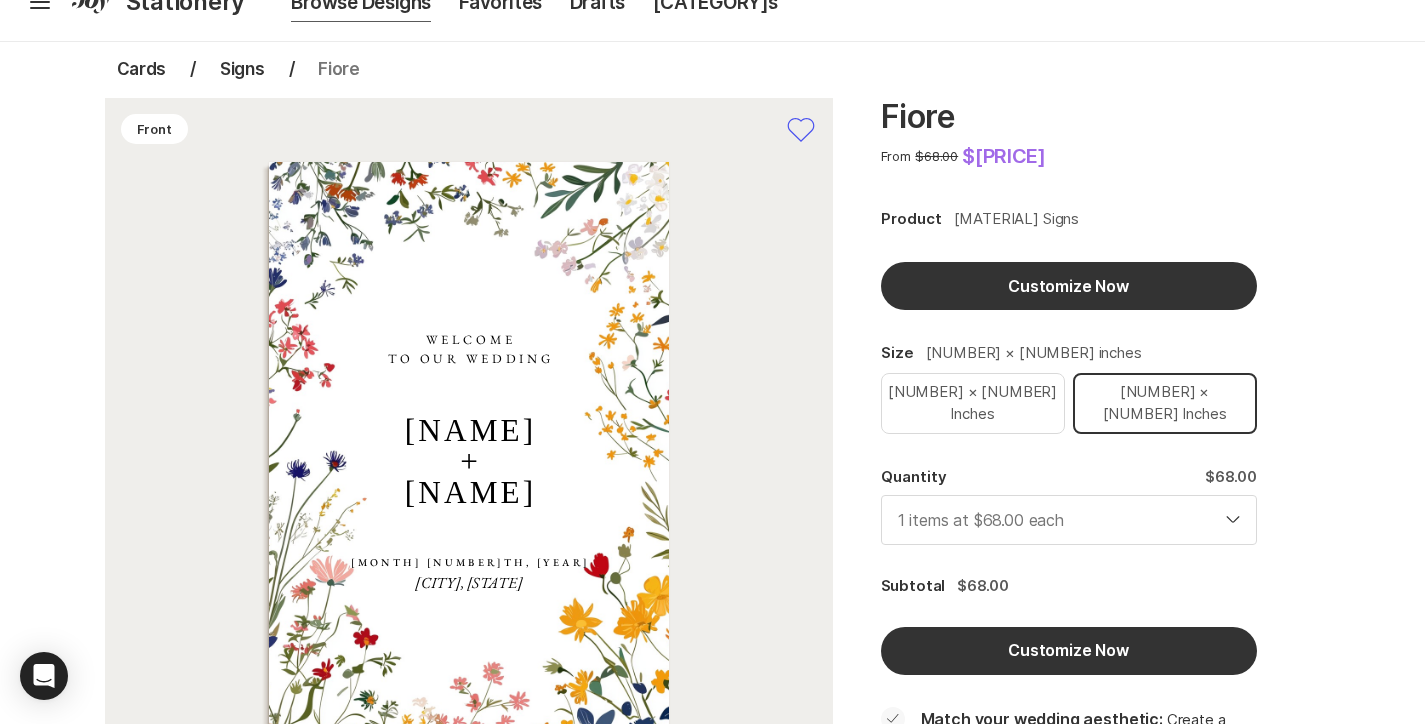 scroll, scrollTop: 48, scrollLeft: 0, axis: vertical 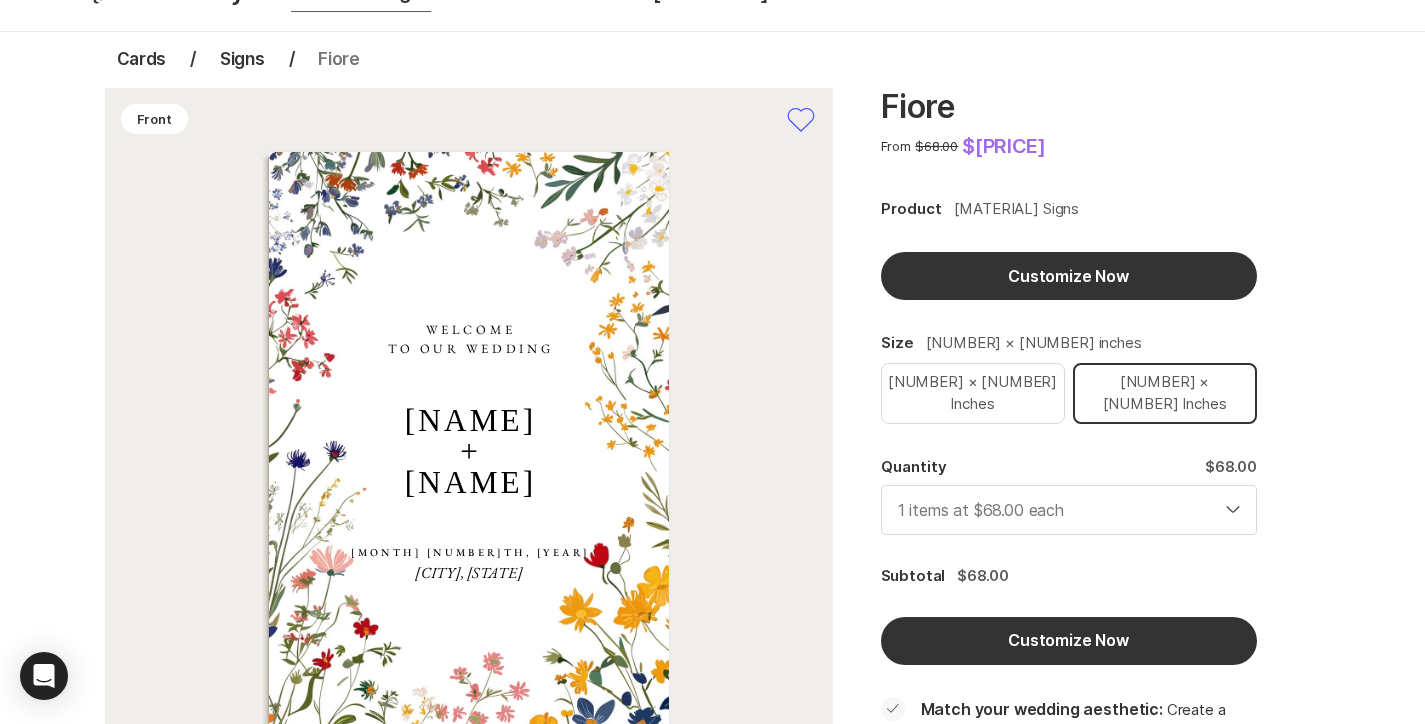 click on "1 items at $68.00 each 2 items at $68.00 each 3 items at $68.00 each 4 items at $68.00 each 5 items at $68.00 each 6 items at $68.00 each 7 items at $68.00 each 8 items at $68.00 each 9 items at $68.00 each 10 items at $68.00 each" at bounding box center (1069, 510) 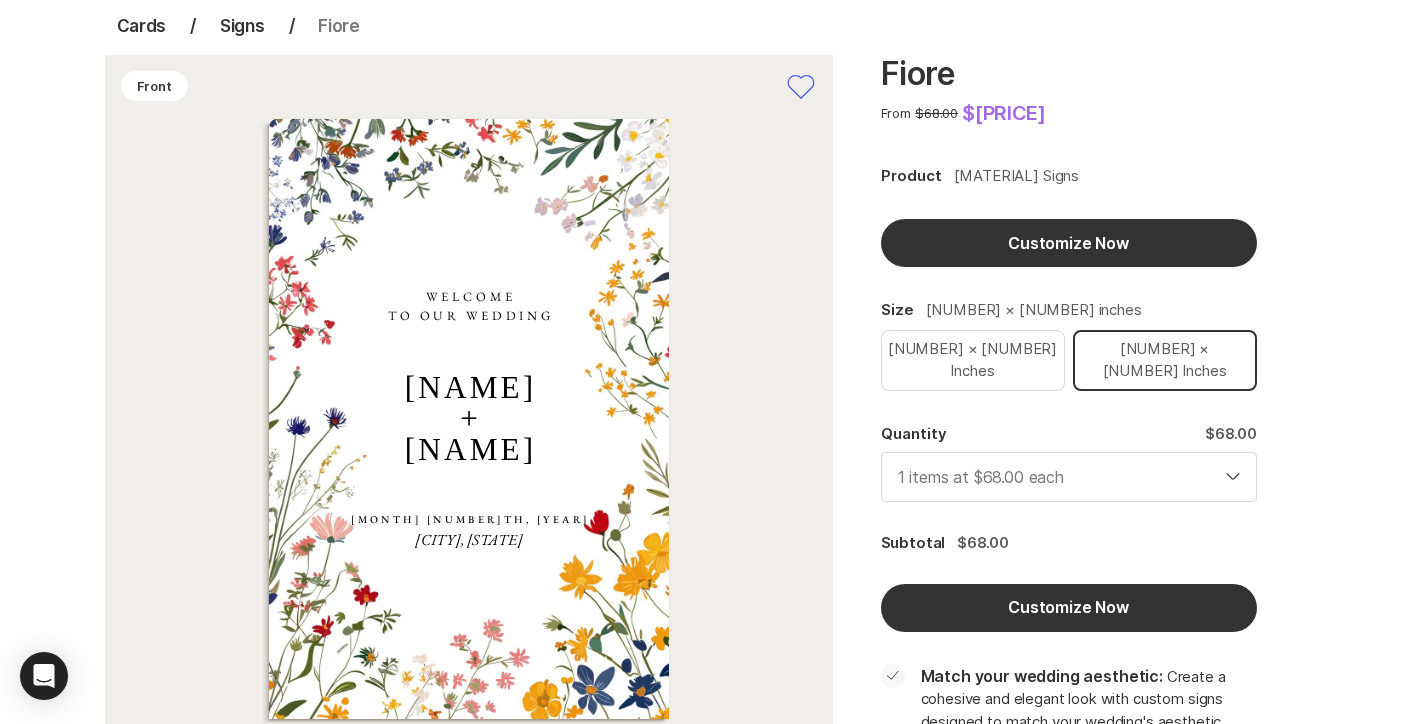 scroll, scrollTop: 75, scrollLeft: 0, axis: vertical 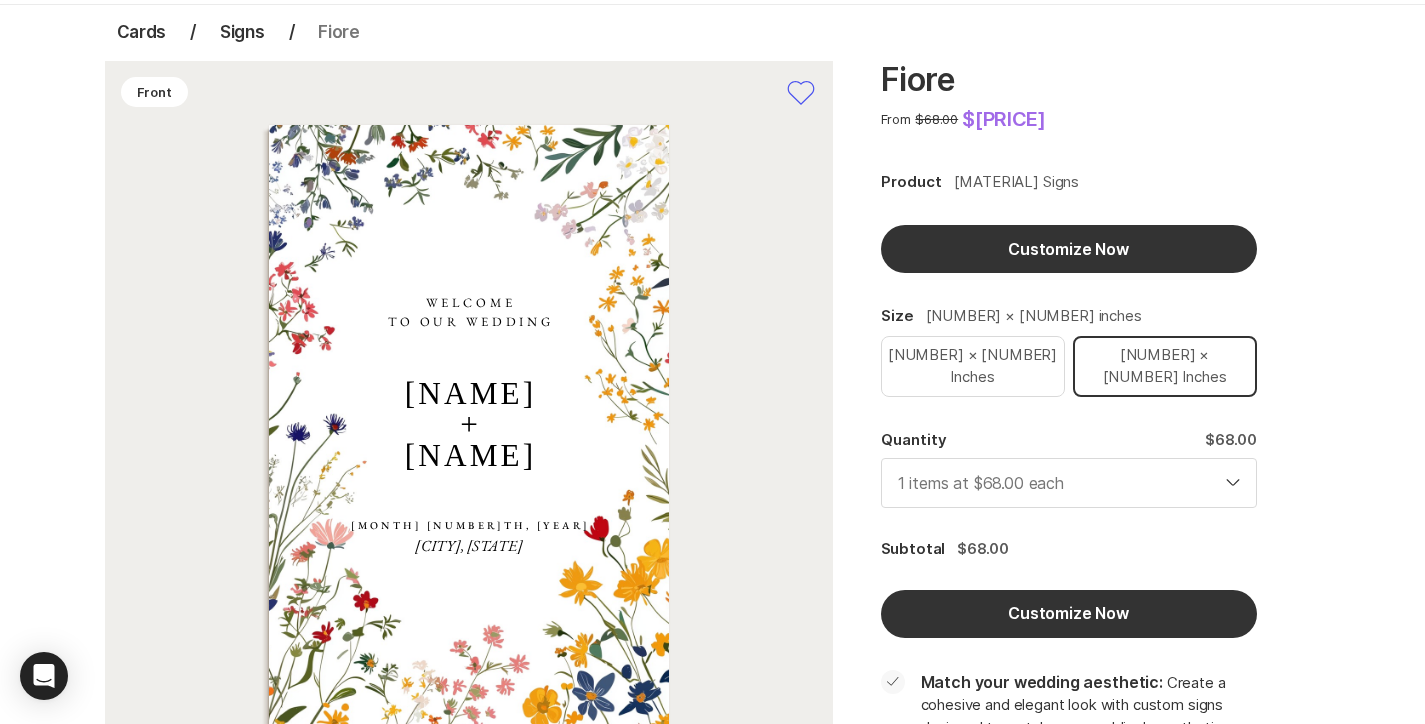 click on "1 items at $68.00 each 2 items at $68.00 each 3 items at $68.00 each 4 items at $68.00 each 5 items at $68.00 each 6 items at $68.00 each 7 items at $68.00 each 8 items at $68.00 each 9 items at $68.00 each 10 items at $68.00 each" at bounding box center (1069, 483) 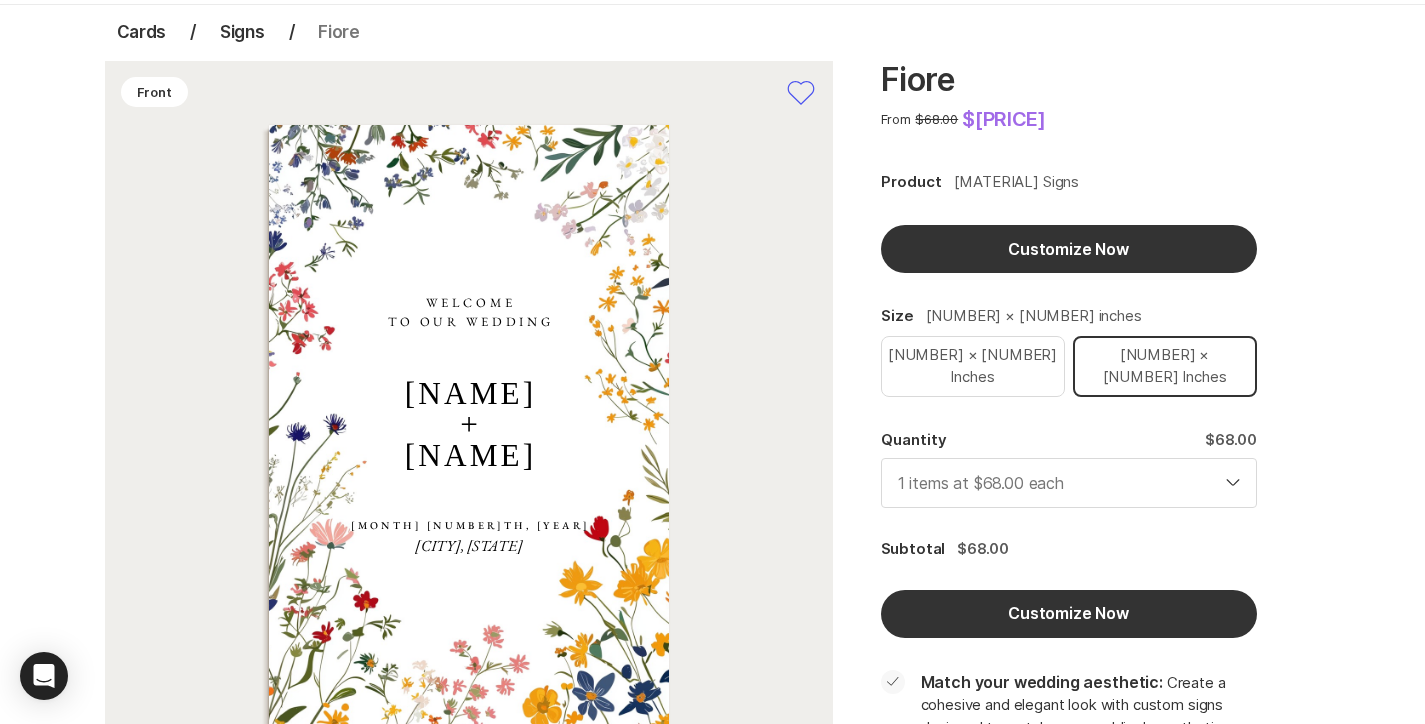 select on "[NUMBER]" 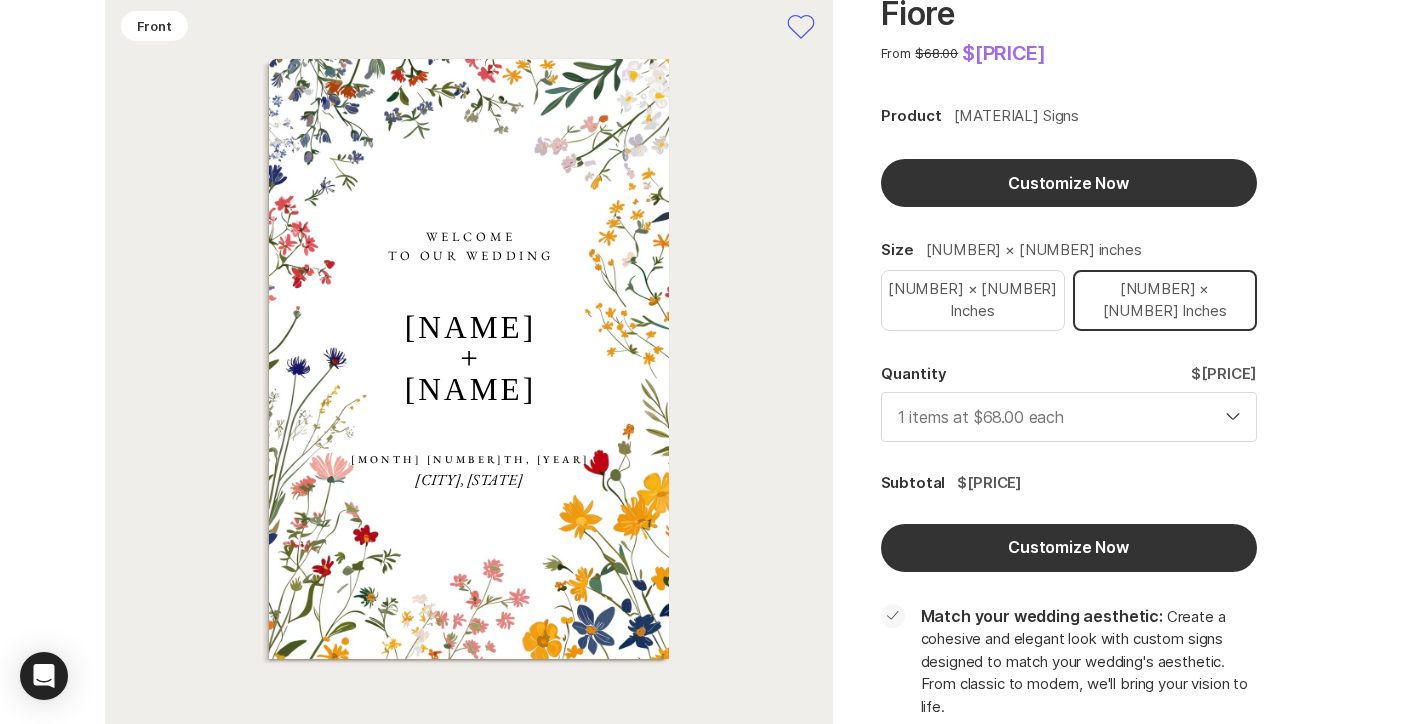 scroll, scrollTop: 142, scrollLeft: 0, axis: vertical 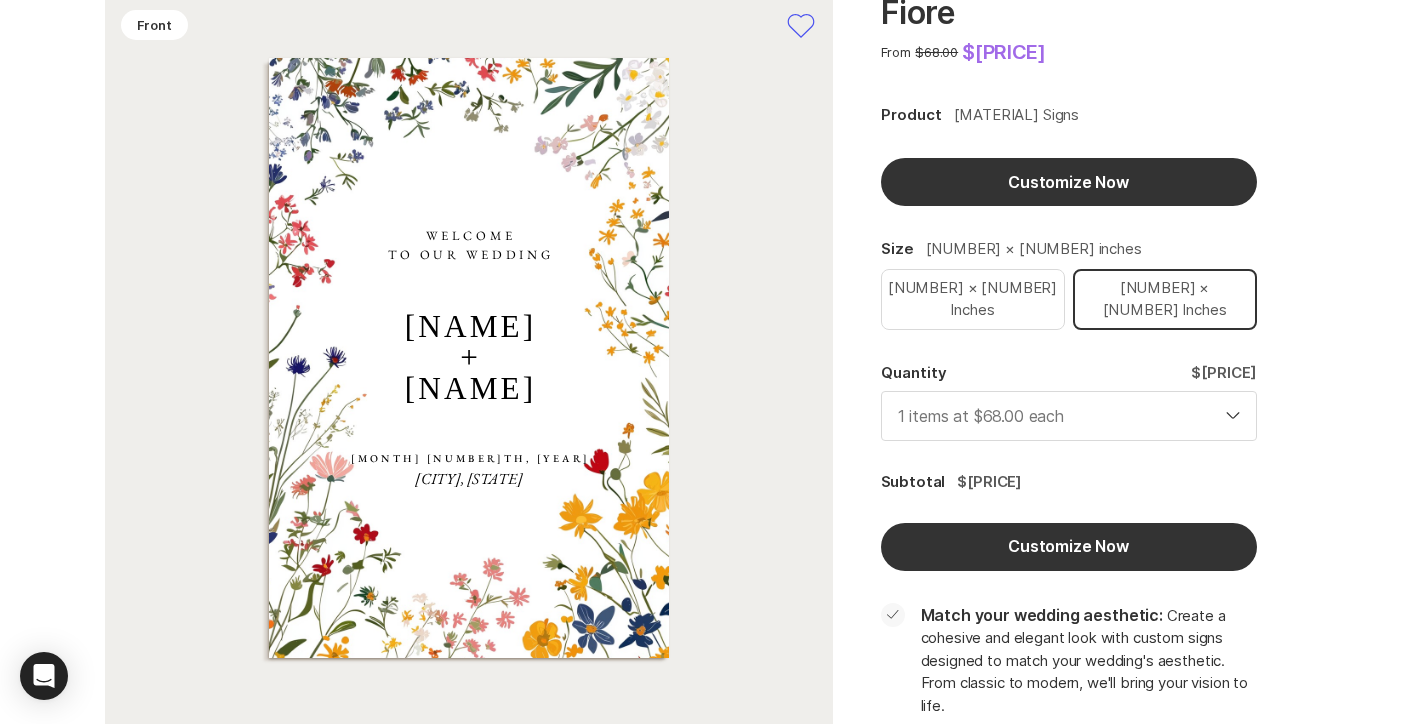 click on "WELCOME
TO OUR WEDDING
[NAME]
+
[NAME]
[CITY], [STATE]
[MONTH] [NUMBER]TH, [YEAR]" at bounding box center [469, 358] 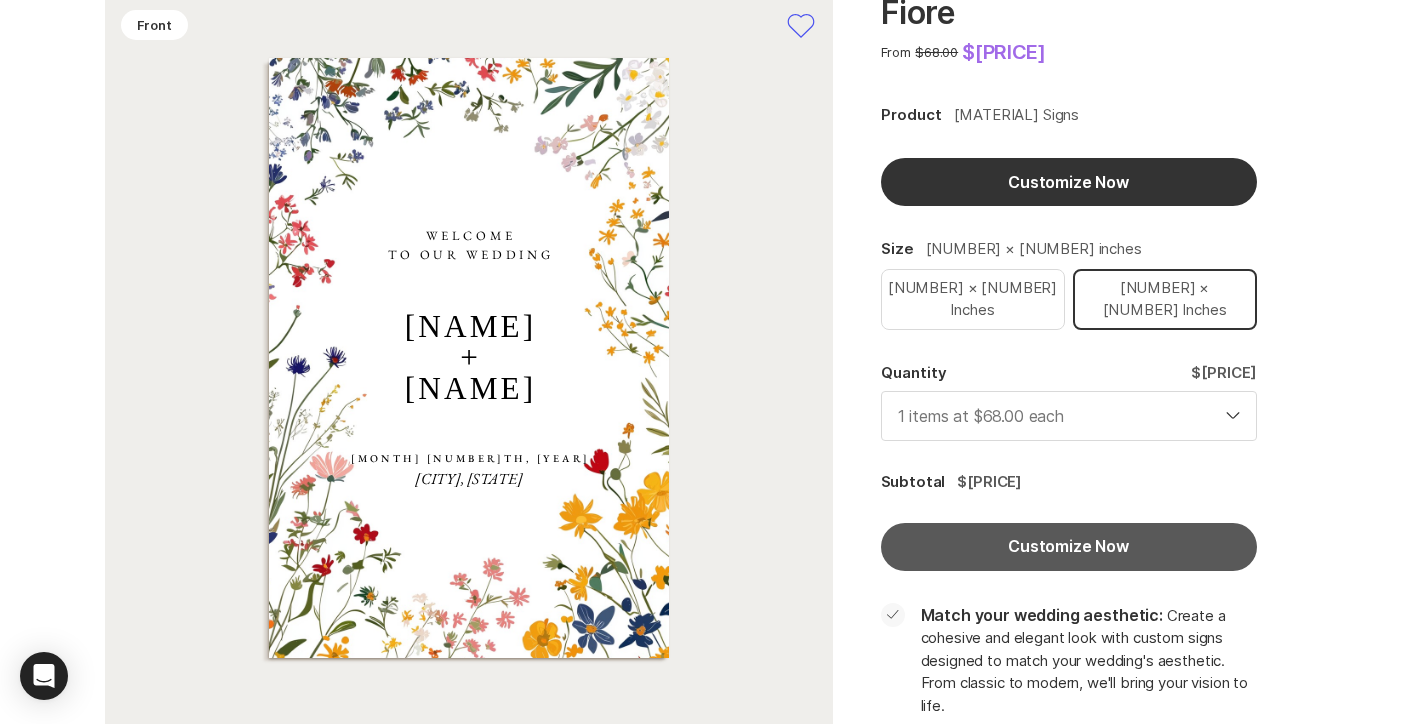 click on "Customize Now" at bounding box center [1069, 547] 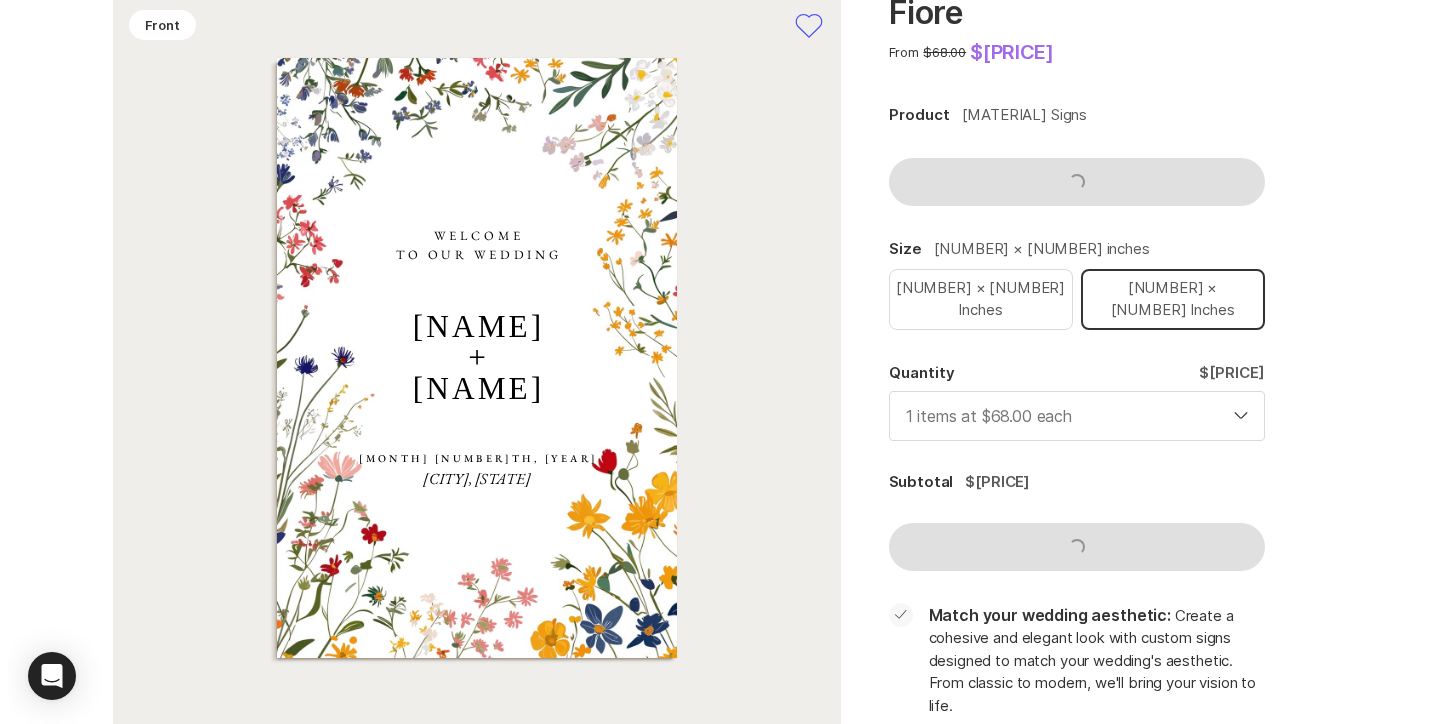 scroll, scrollTop: 0, scrollLeft: 0, axis: both 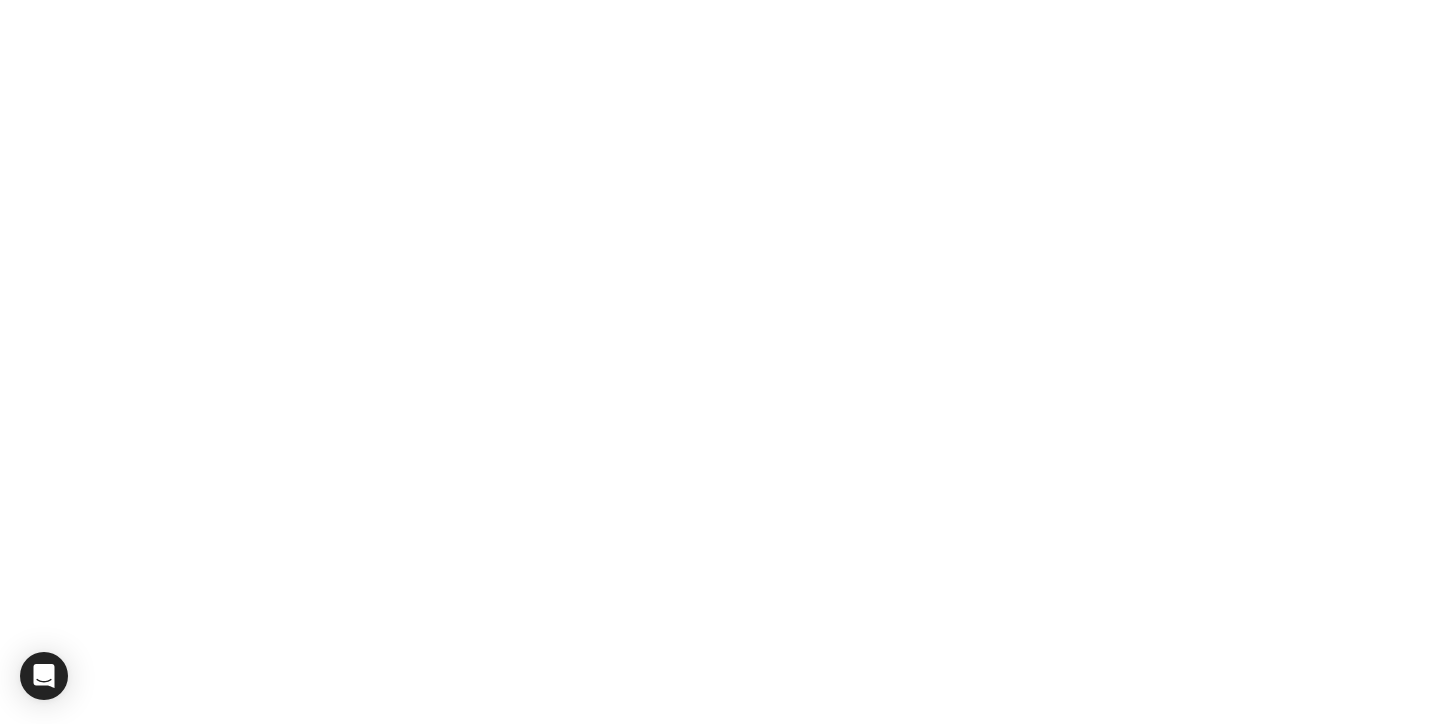 select on "[NUMBER]" 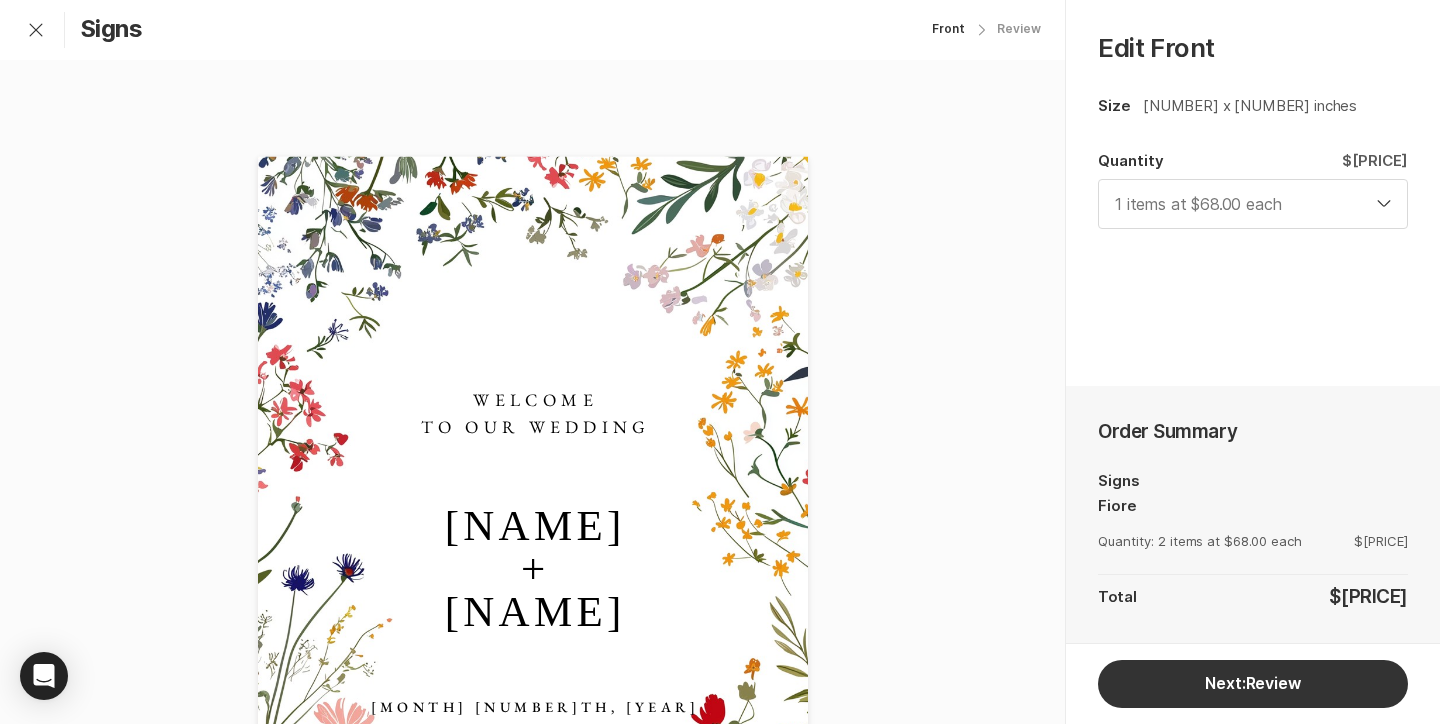 click on "[NAME]
+
[NAME]" at bounding box center [534, 567] 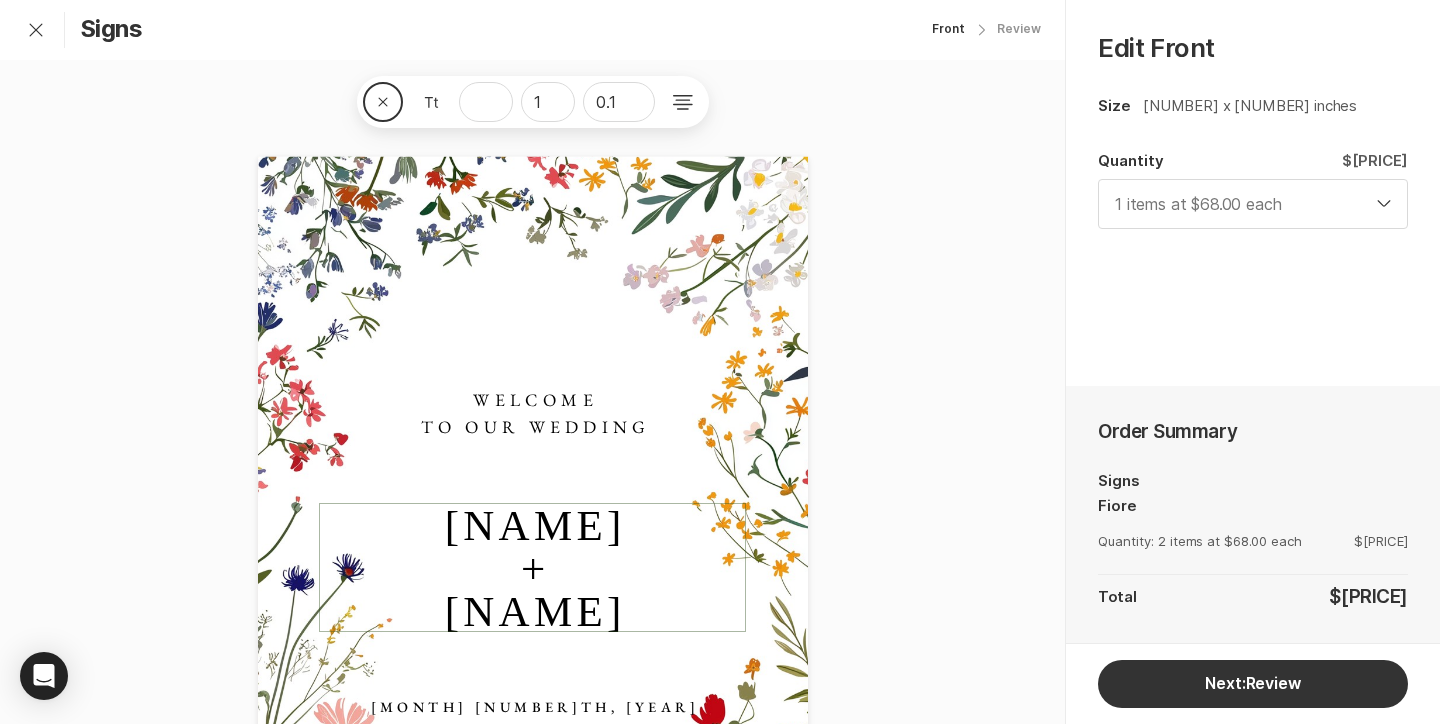 click on "[NAME]
+
[NAME]" at bounding box center (534, 567) 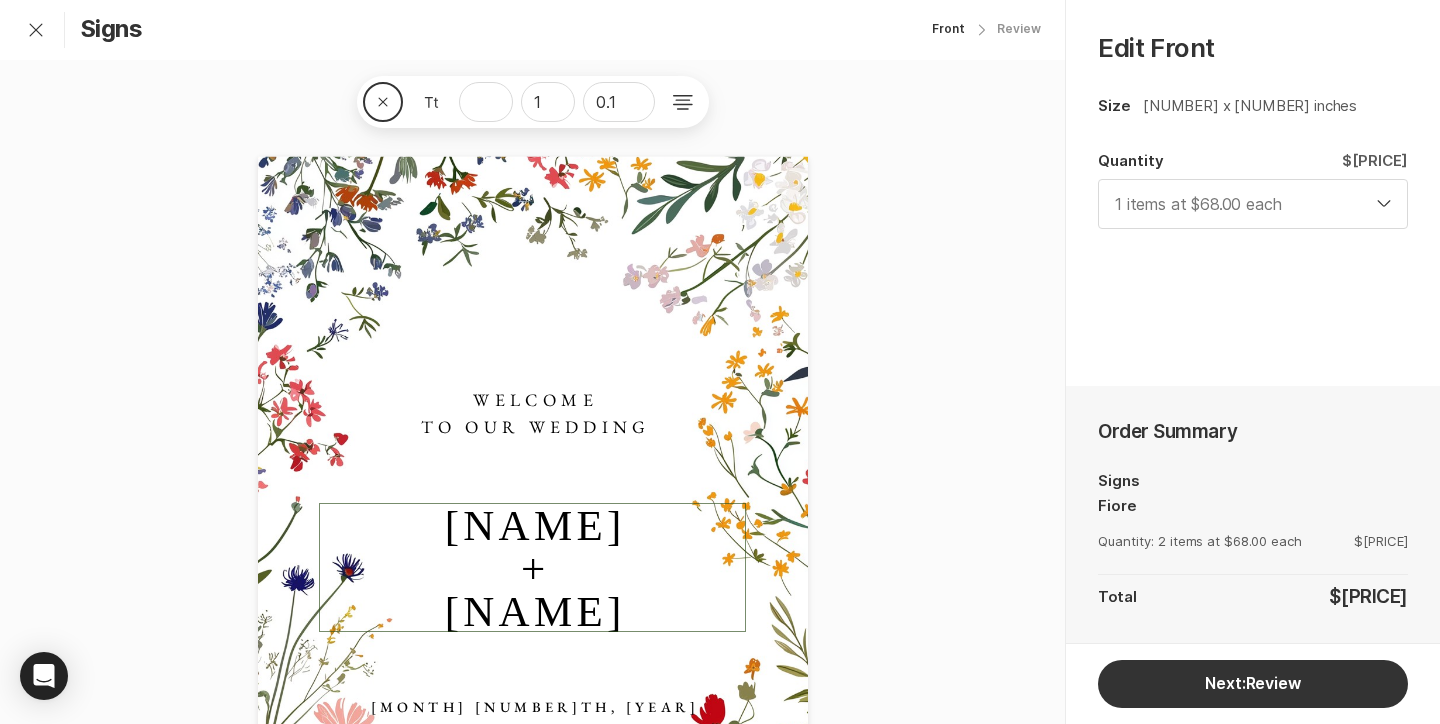 type 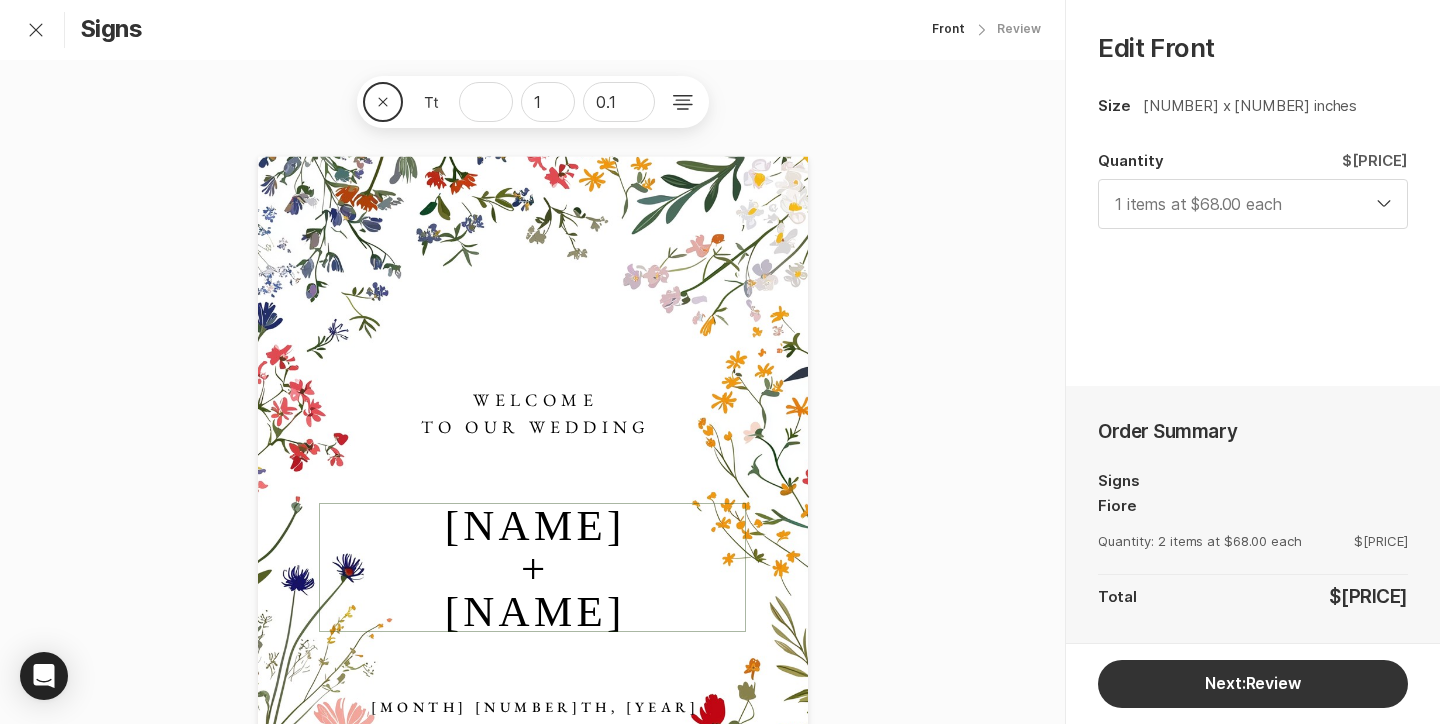 click on "Close [NUMBER] [NUMBER] [NUMBER] WELCOME
TO OUR WEDDING
[NAME]
+
[NAME]
[CITY], [STATE]
[MONTH] [NUMBER]TH, [YEAR]
[NAME]
+
[NAME]" at bounding box center (532, 552) 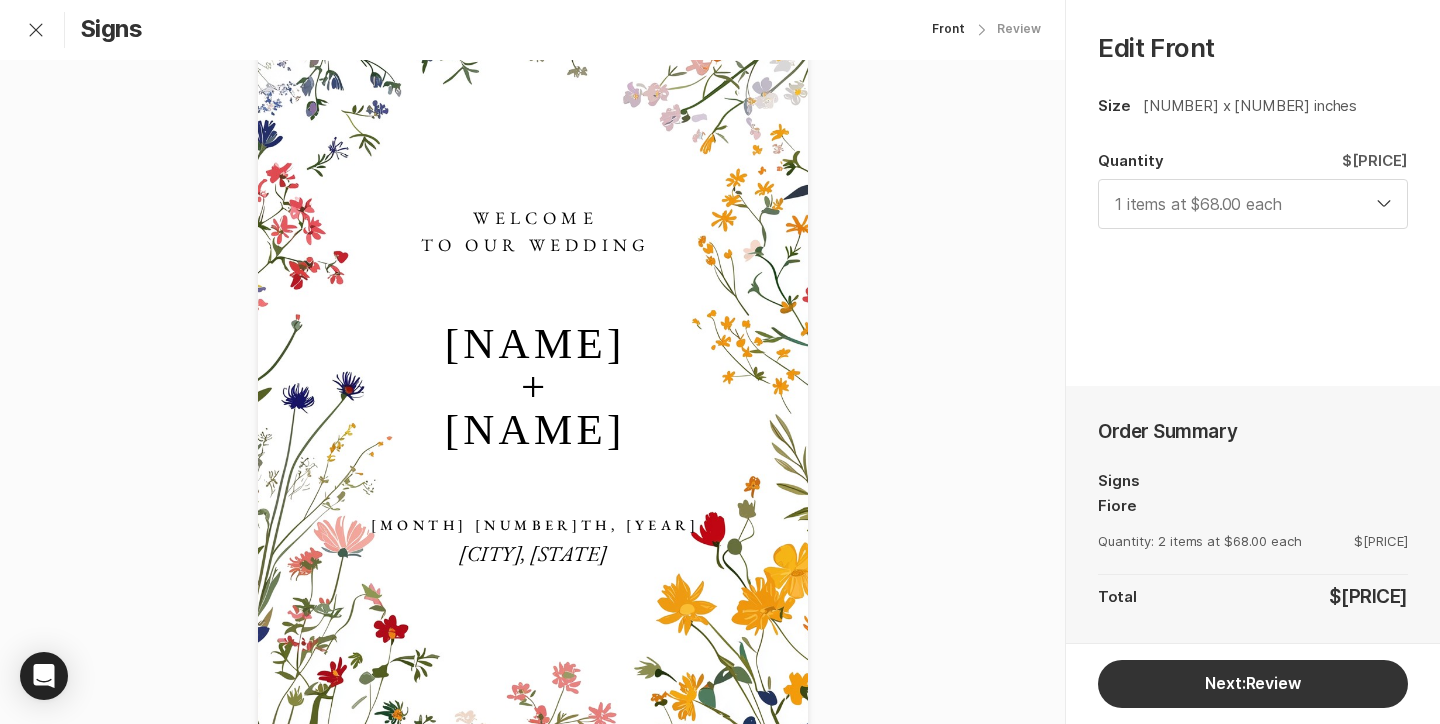scroll, scrollTop: 190, scrollLeft: 0, axis: vertical 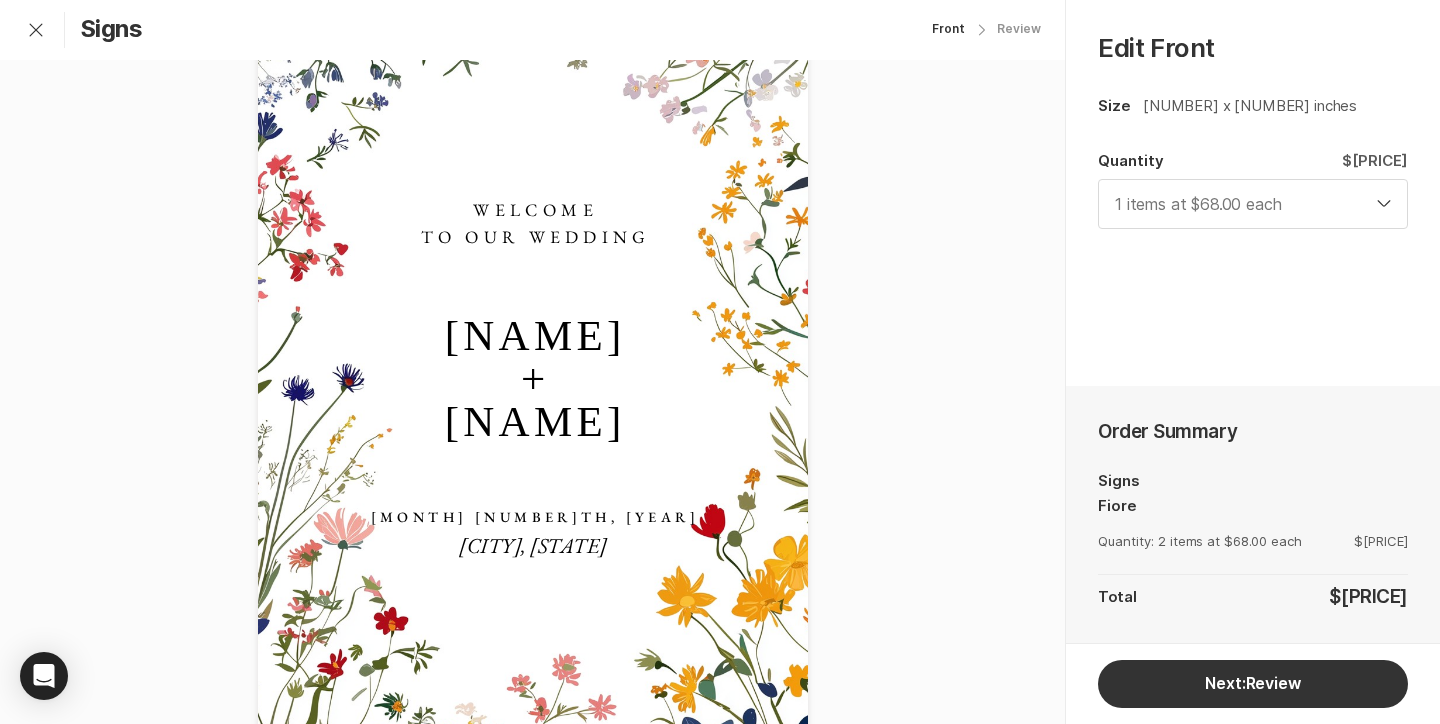 click on "[MONTH] [NUMBER]TH, [YEAR]" at bounding box center (534, 516) 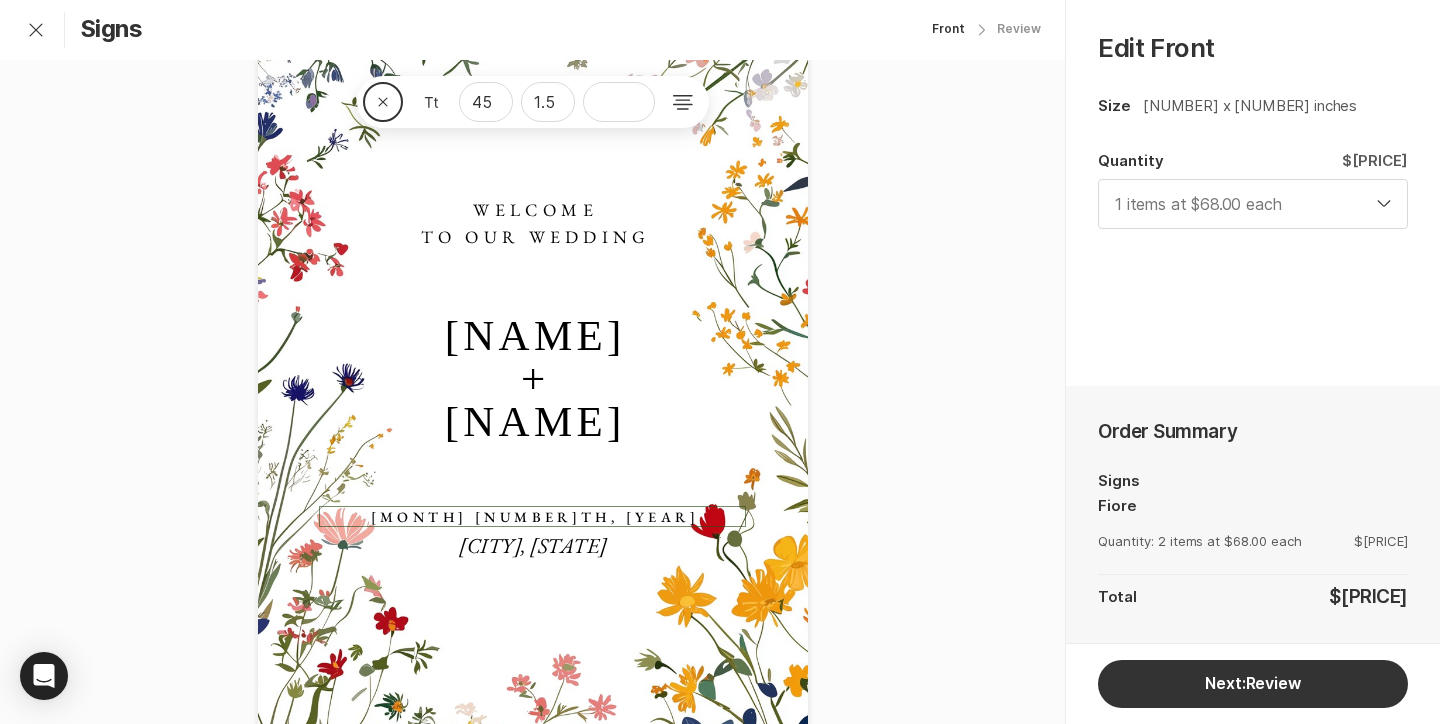click on "[MONTH] [NUMBER]TH, [YEAR]" at bounding box center (535, 516) 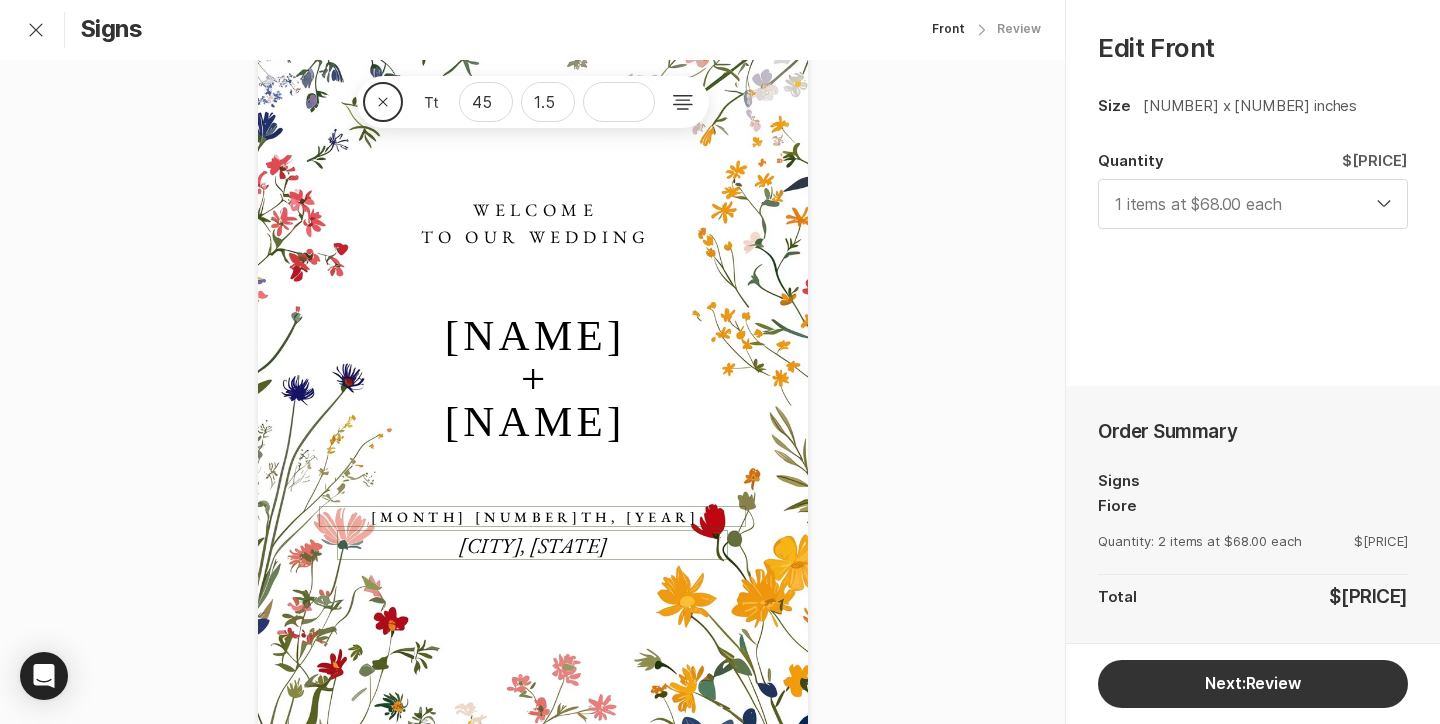 type 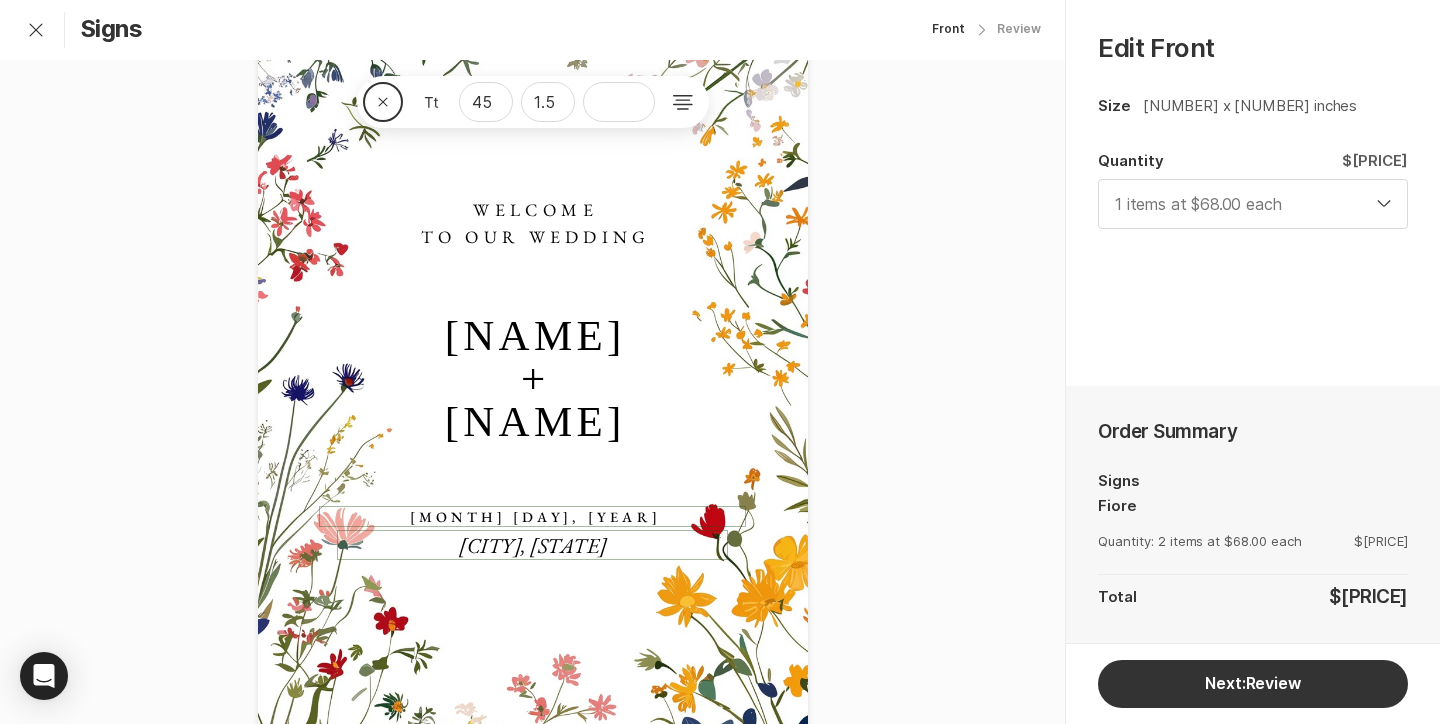 click on "[CITY], [STATE]" at bounding box center [533, 545] 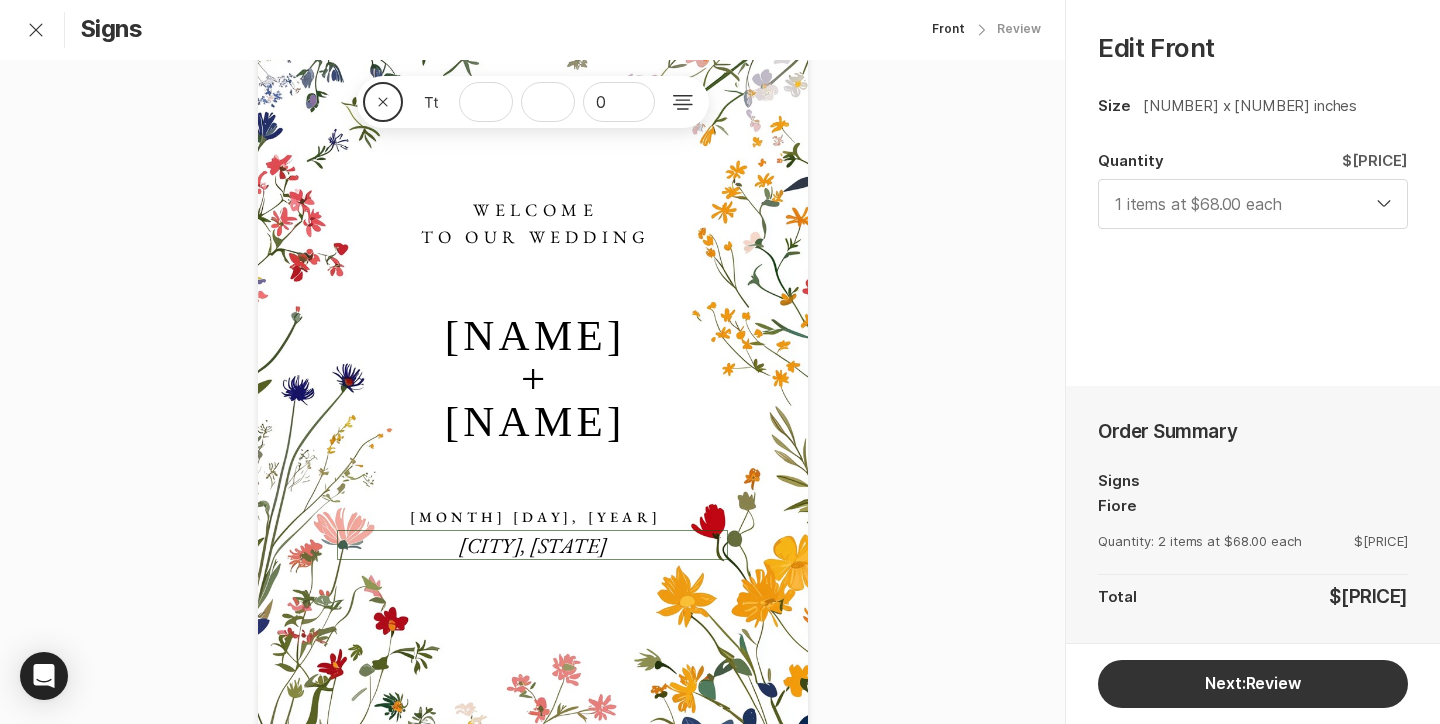 click on "[CITY], [STATE]" at bounding box center (533, 545) 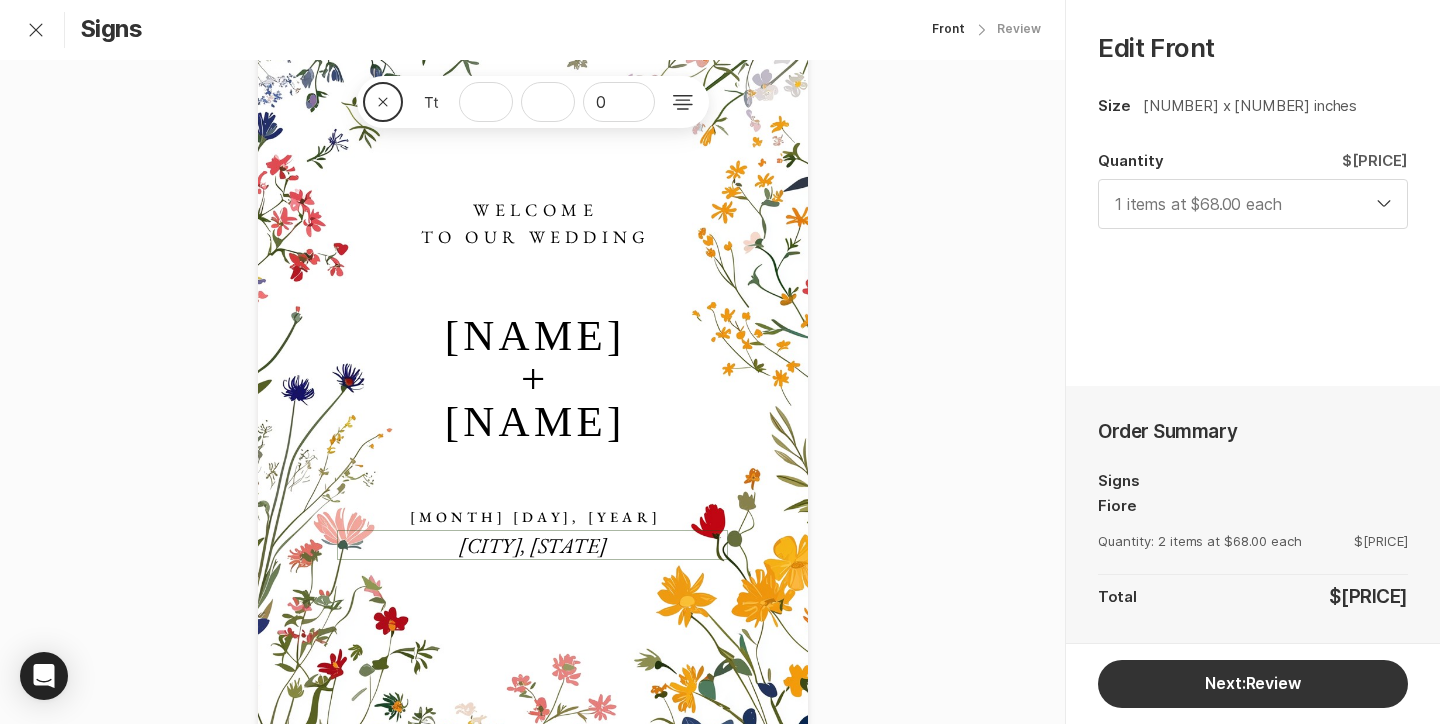 click on "[CITY], [STATE]" at bounding box center [532, 545] 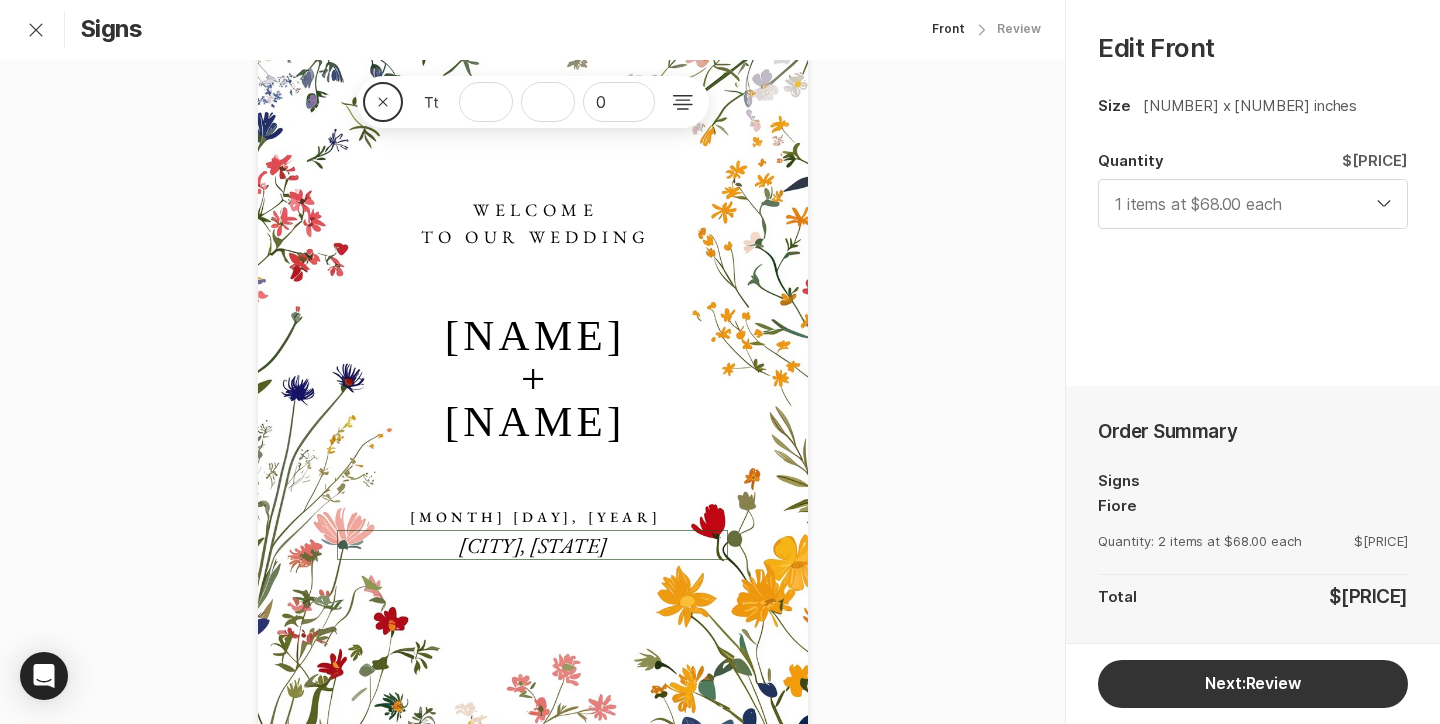 type 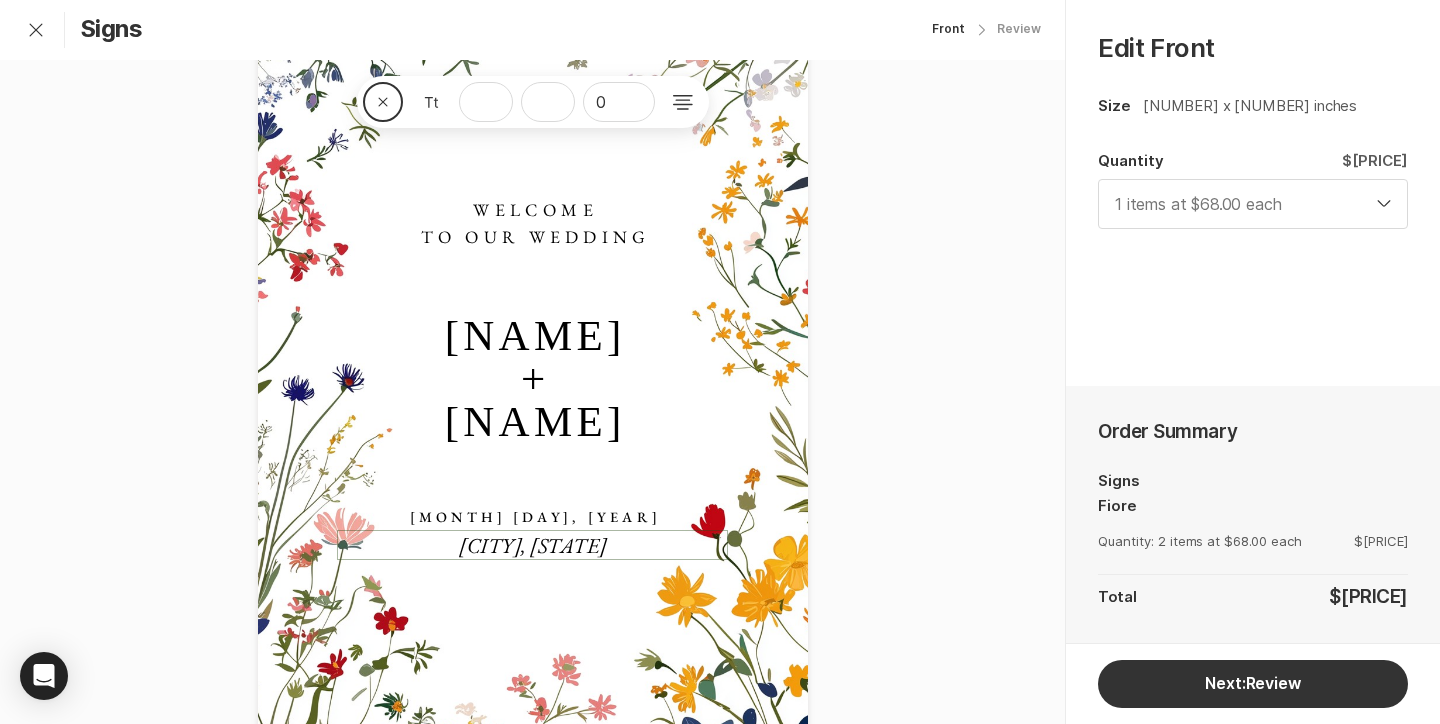 click on "Close [NUMBER] [NUMBER] [NUMBER] WELCOME
TO OUR WEDDING
[NAME]
+
[NAME]
[CITY], [STATE]
[MONTH] [NUMBER], [YEAR]
[CITY], [STATE]" at bounding box center [532, 362] 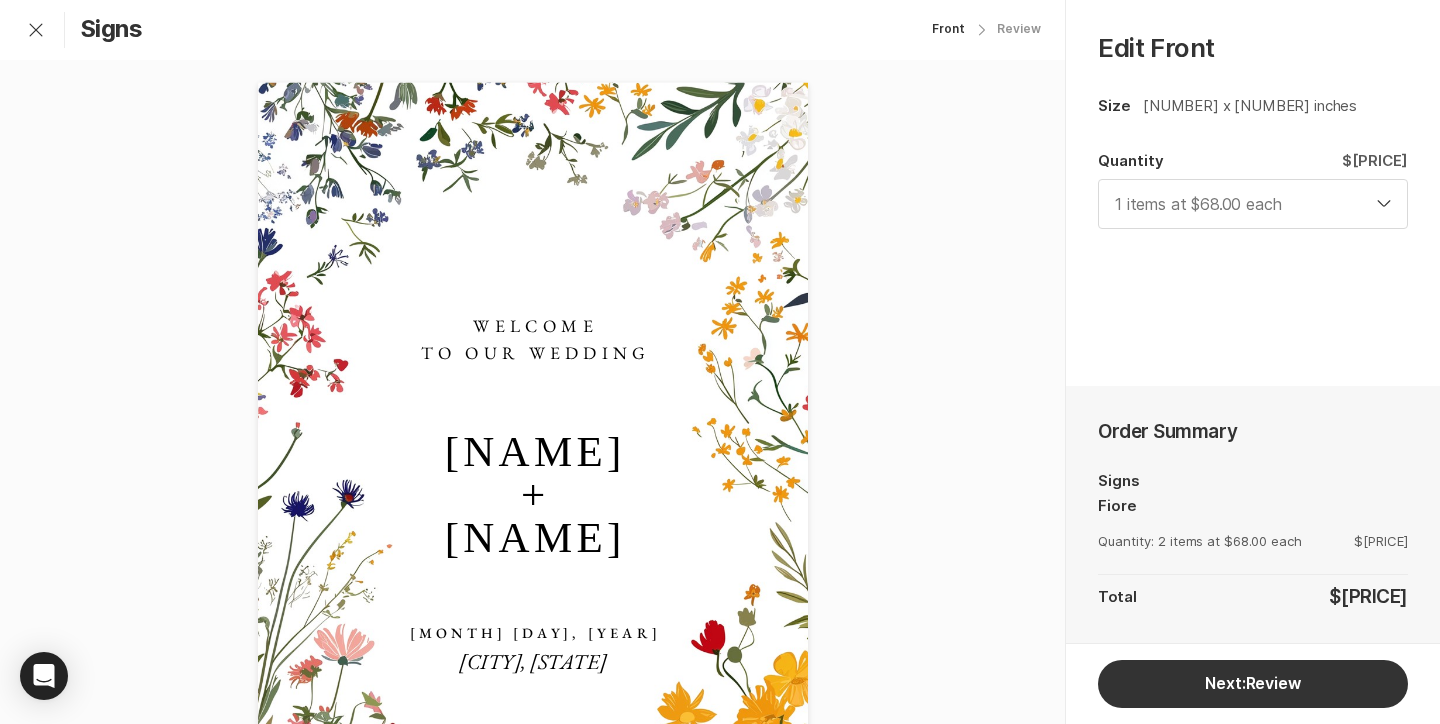 scroll, scrollTop: 0, scrollLeft: 0, axis: both 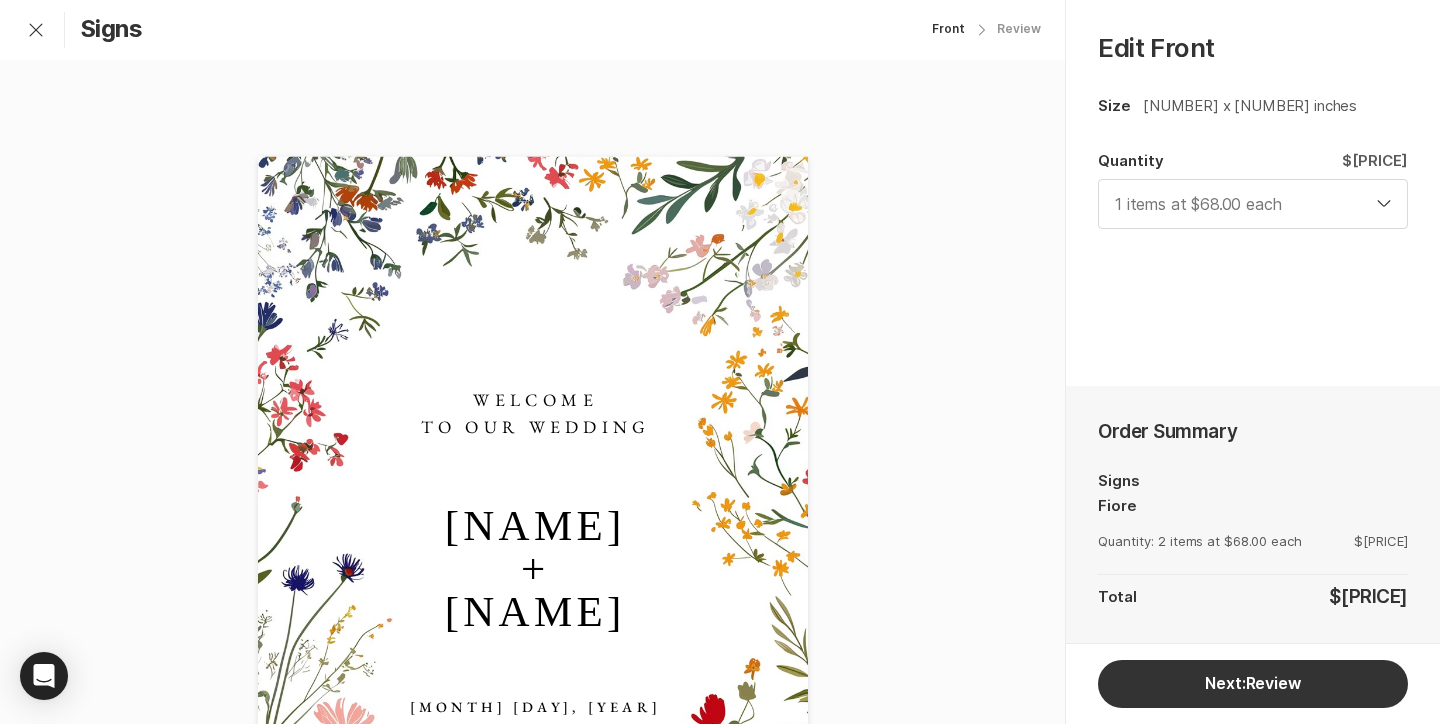 click on "Chevron Right" 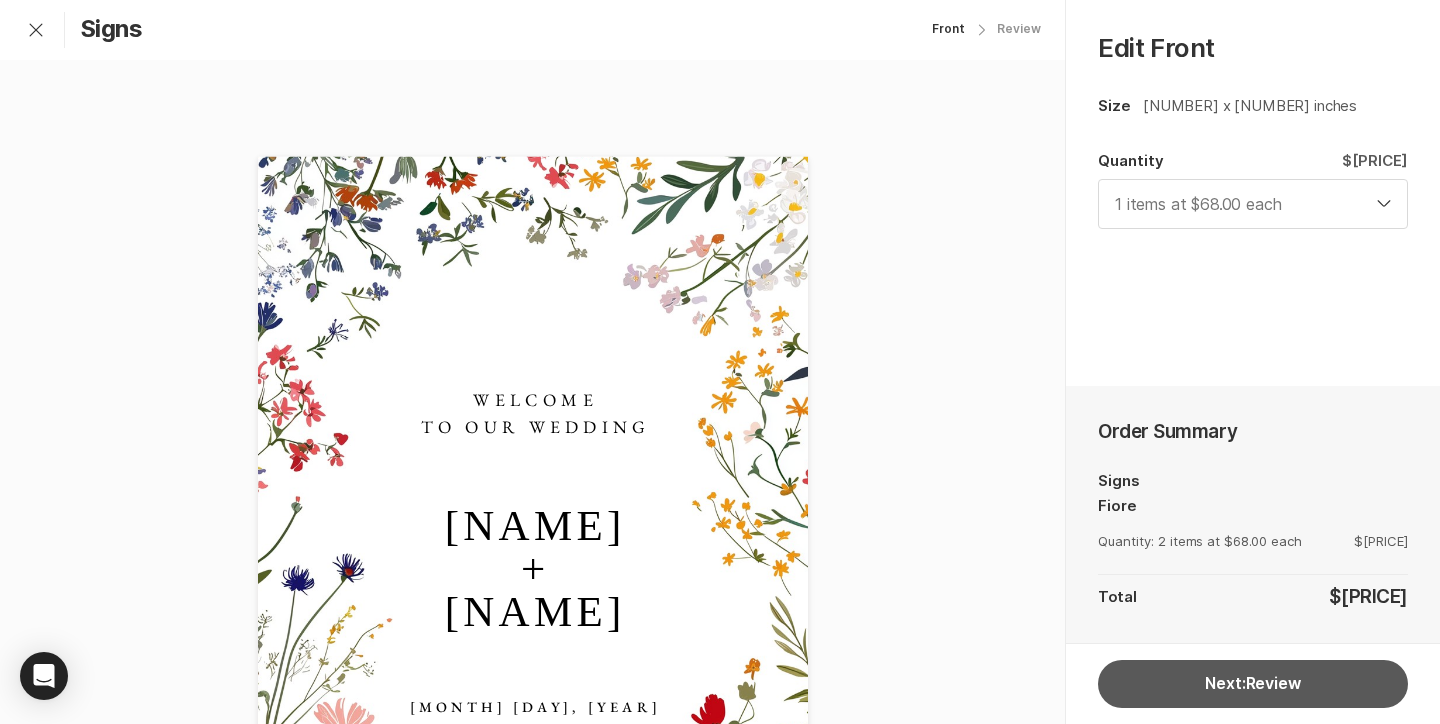 click on "Next:  Review" at bounding box center (1253, 684) 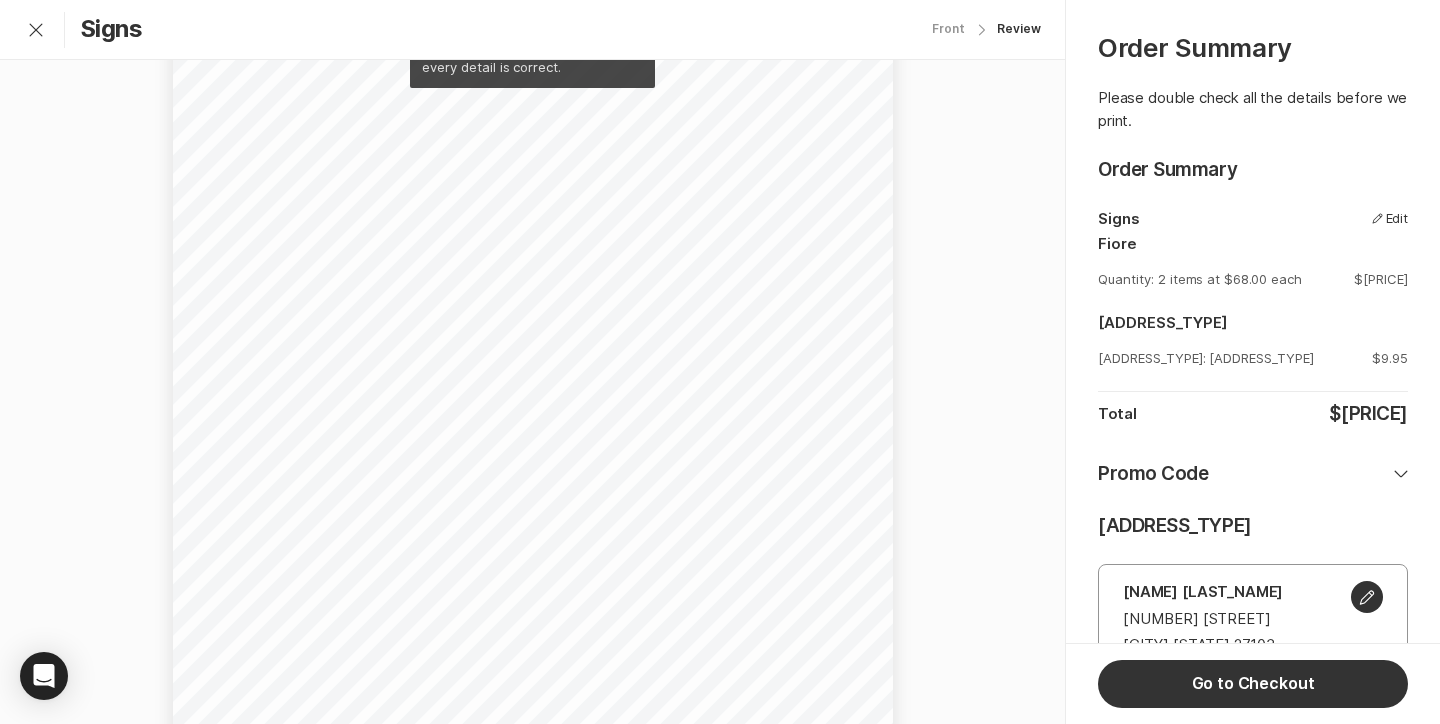 scroll, scrollTop: 0, scrollLeft: 0, axis: both 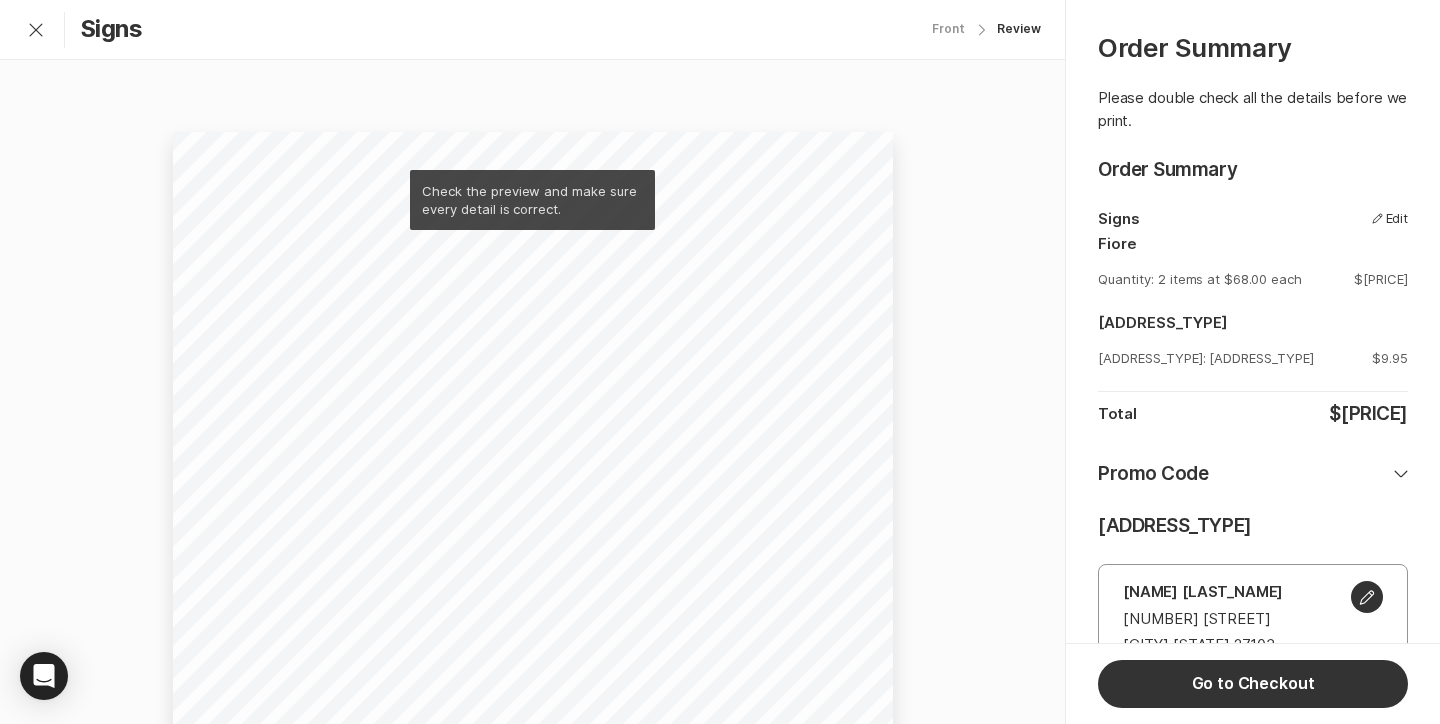 click on "Exit Customization" 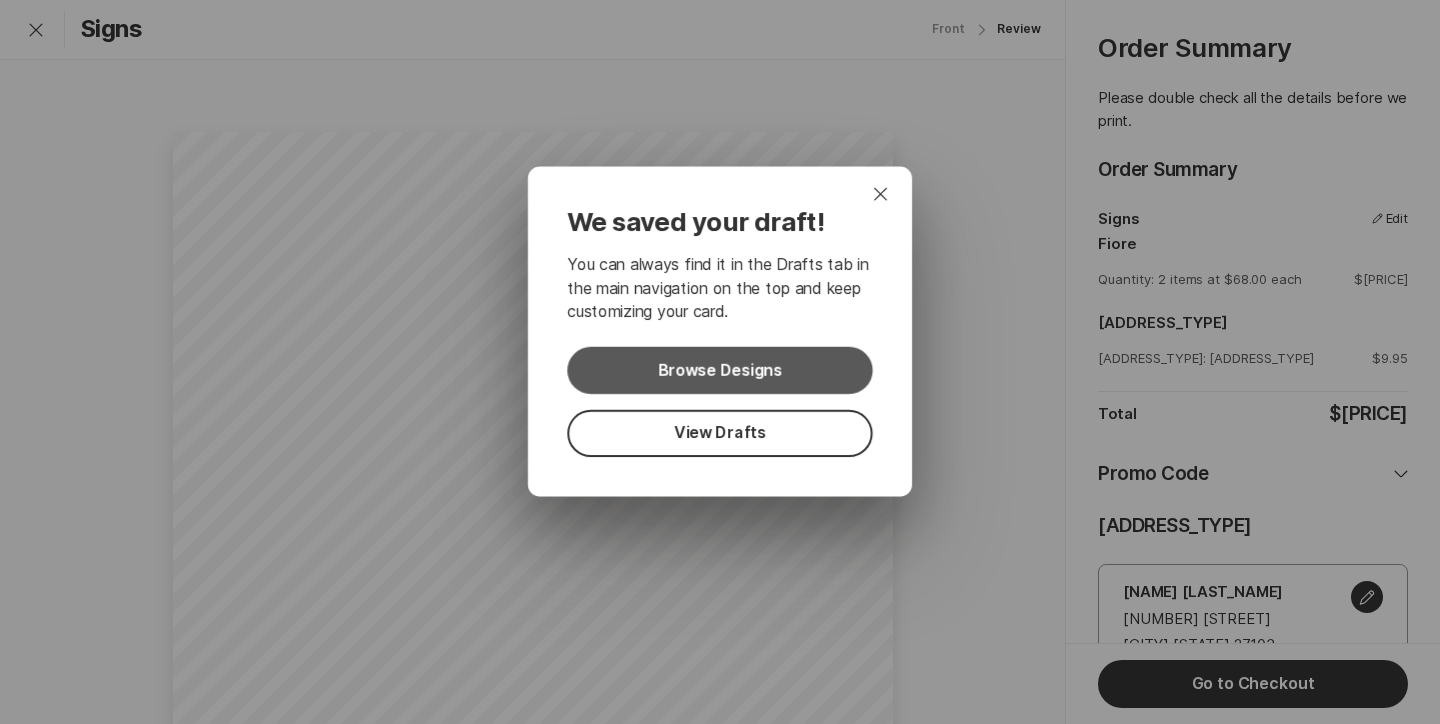 click on "Browse Designs" at bounding box center [719, 370] 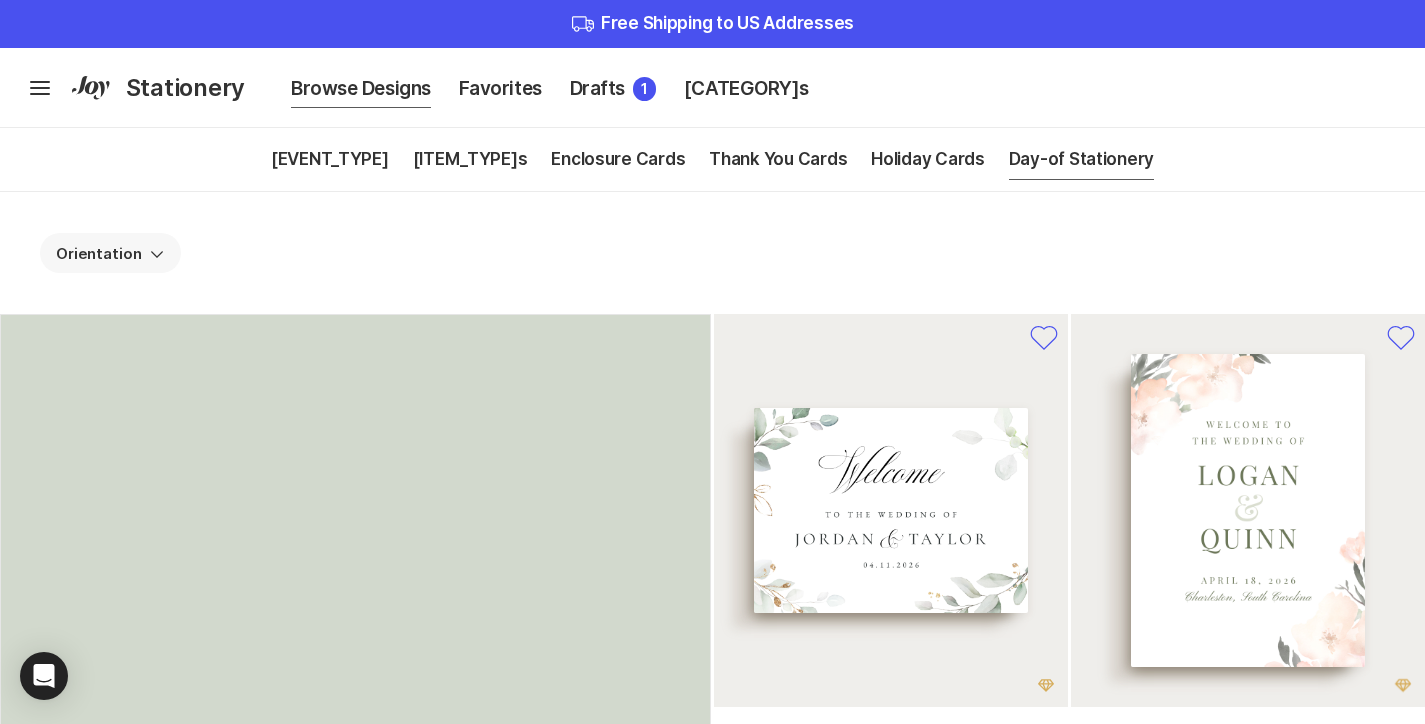 click on "Diamond" at bounding box center [891, 510] 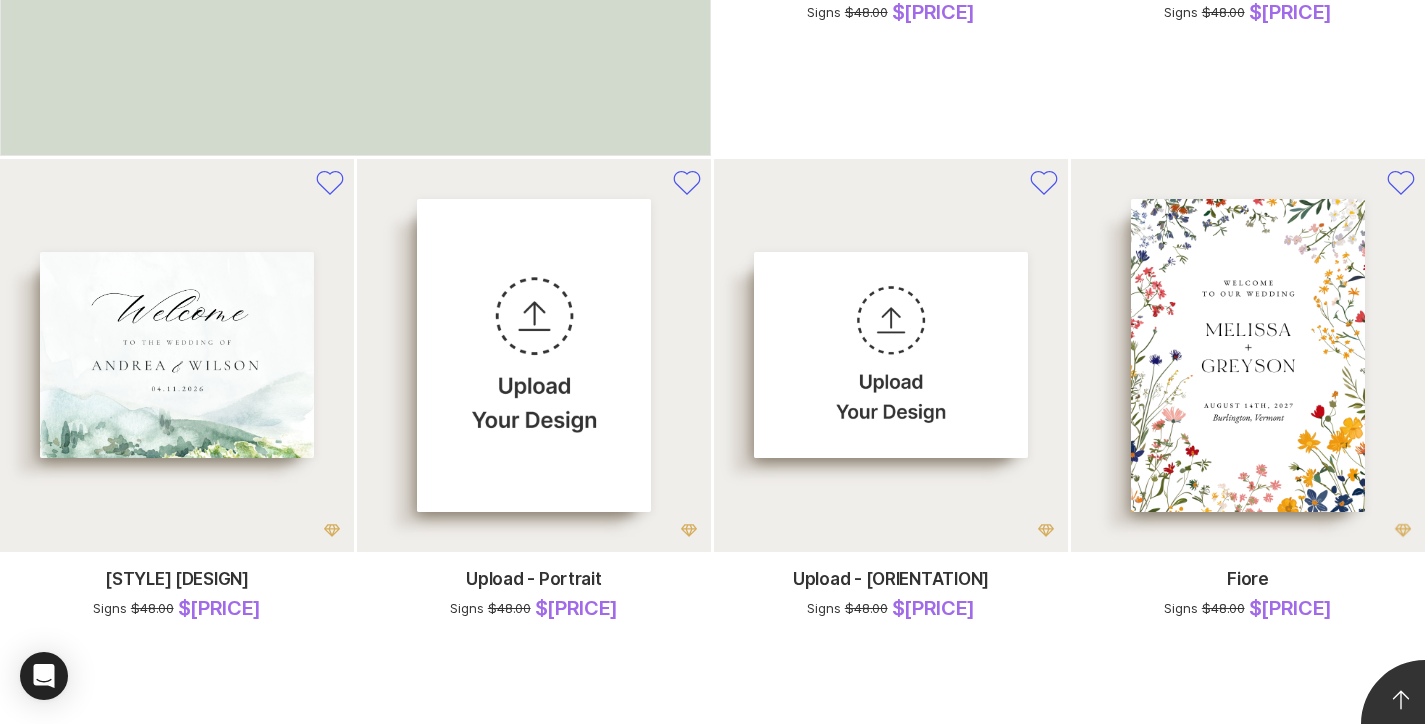 scroll, scrollTop: 754, scrollLeft: 0, axis: vertical 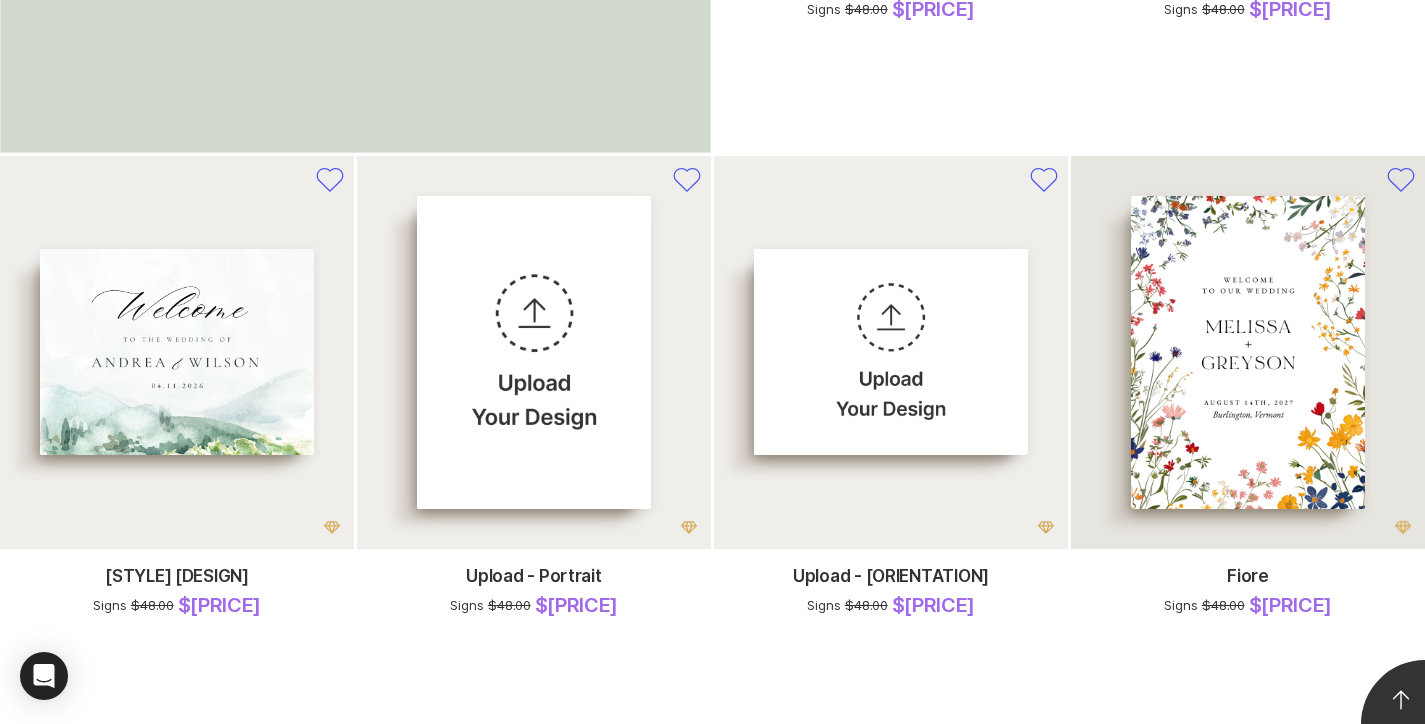 click at bounding box center (1248, 352) 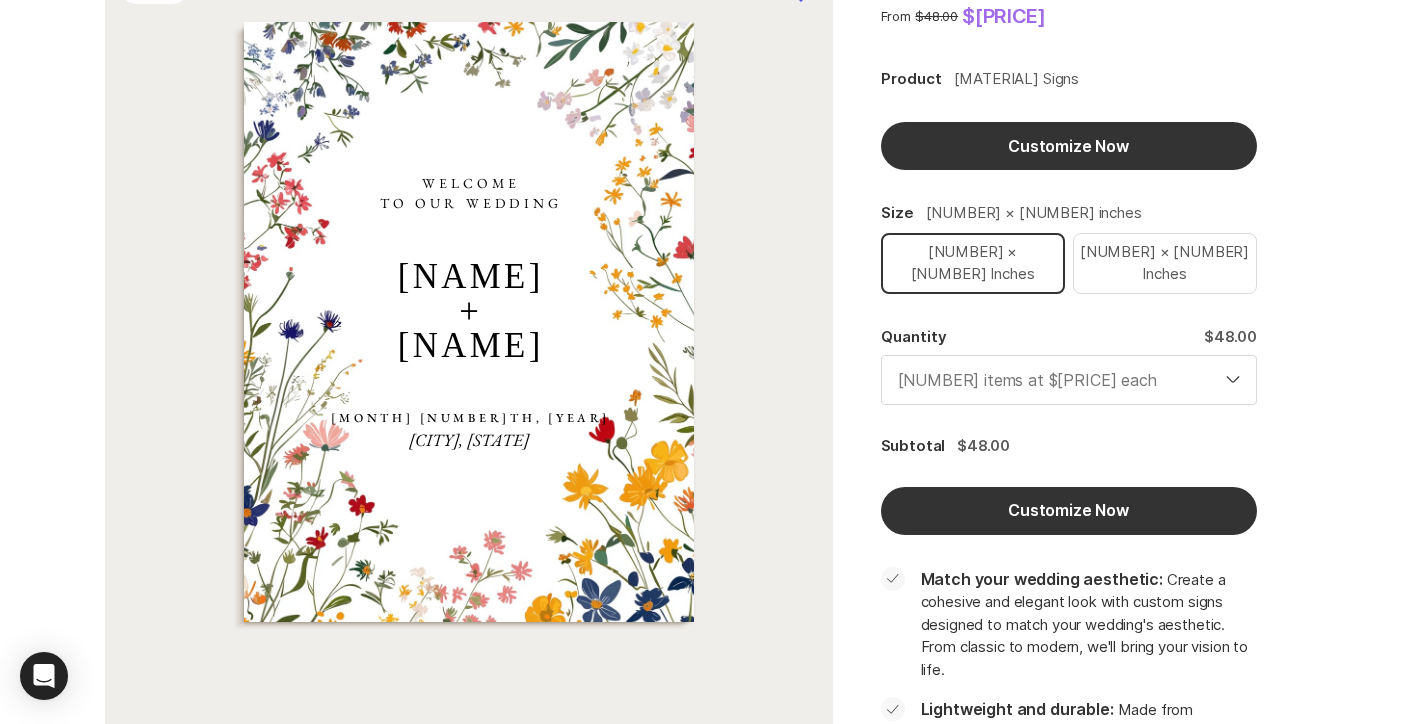 scroll, scrollTop: 179, scrollLeft: 0, axis: vertical 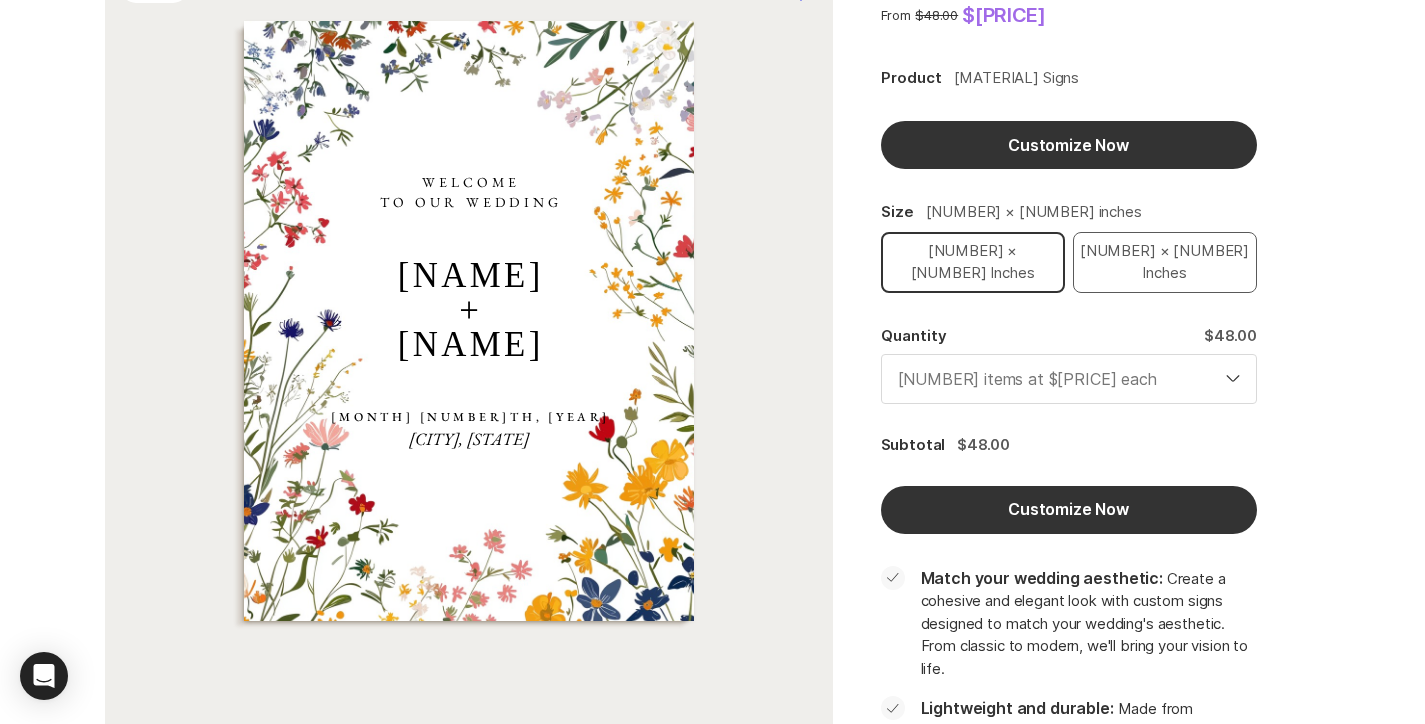 click on "[NUMBER] × [NUMBER] inches" at bounding box center (1165, 262) 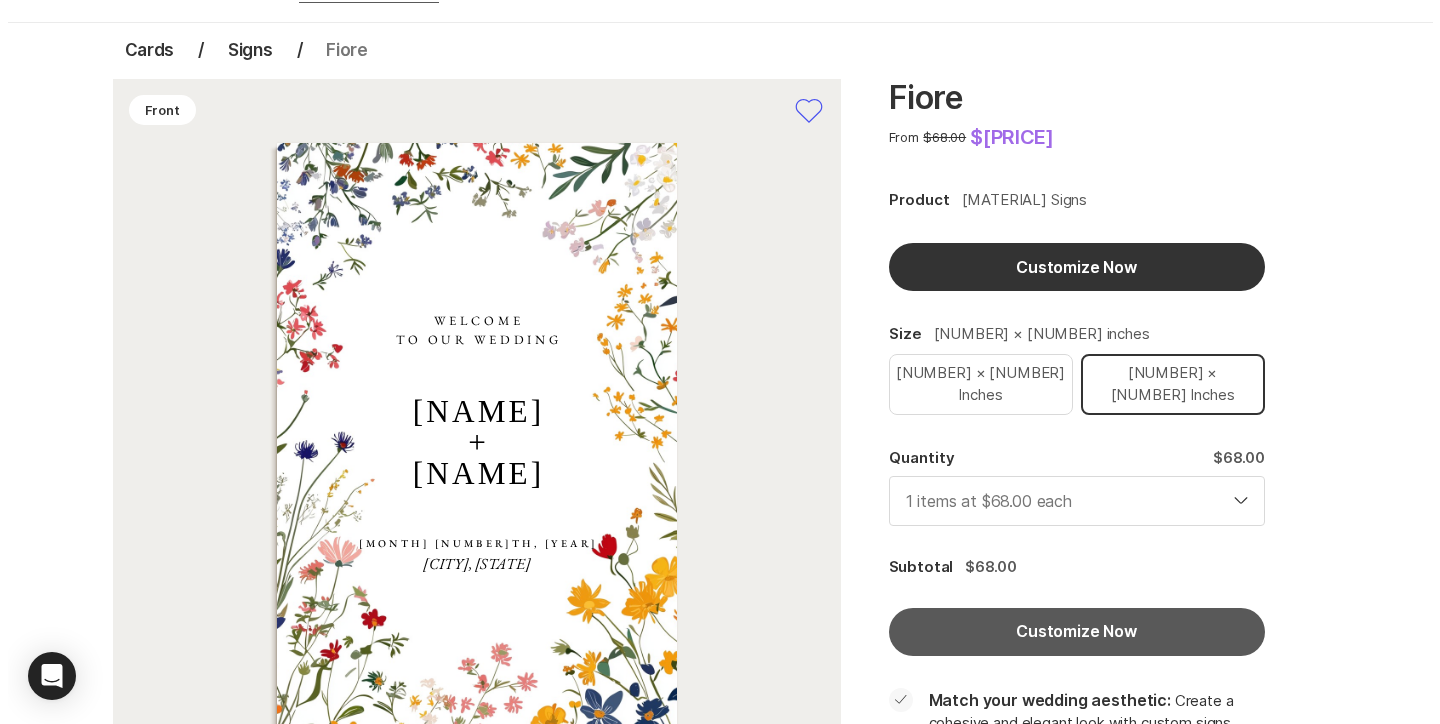scroll, scrollTop: 0, scrollLeft: 0, axis: both 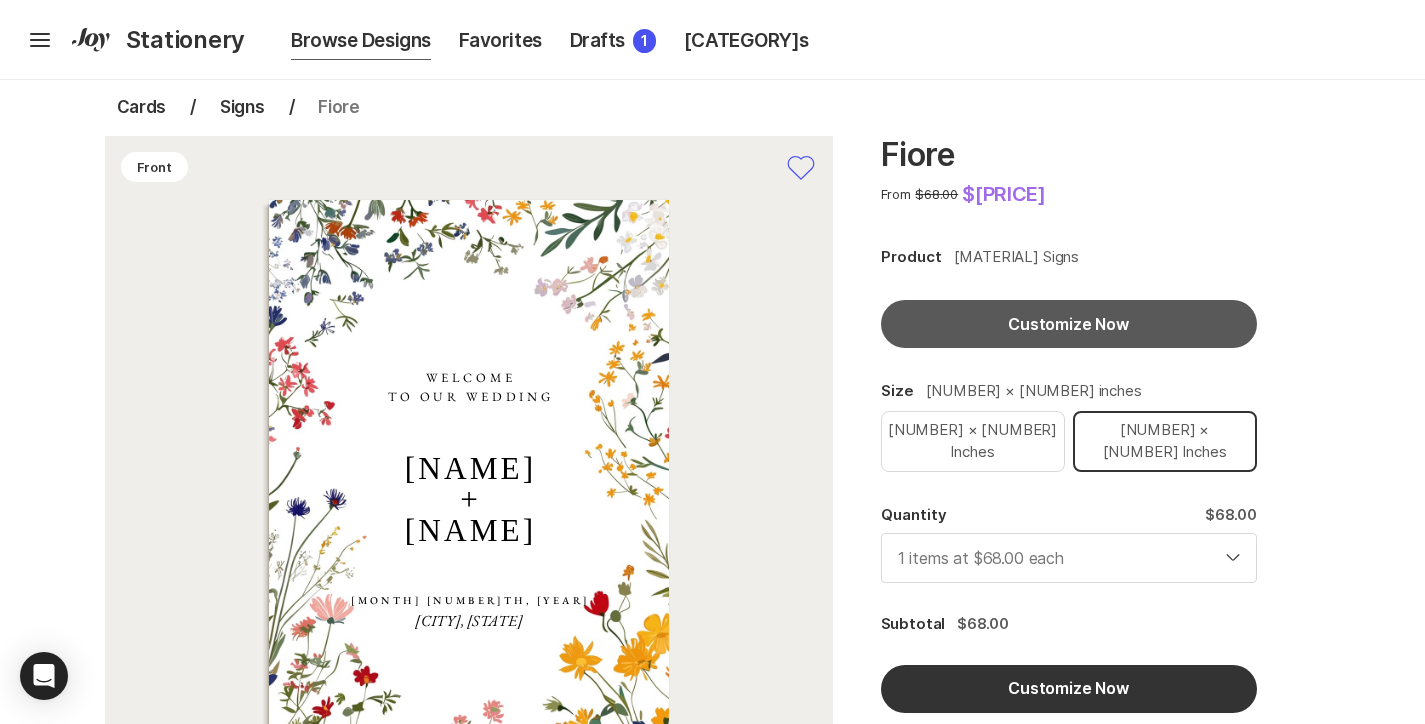 click on "Customize Now" at bounding box center [1069, 325] 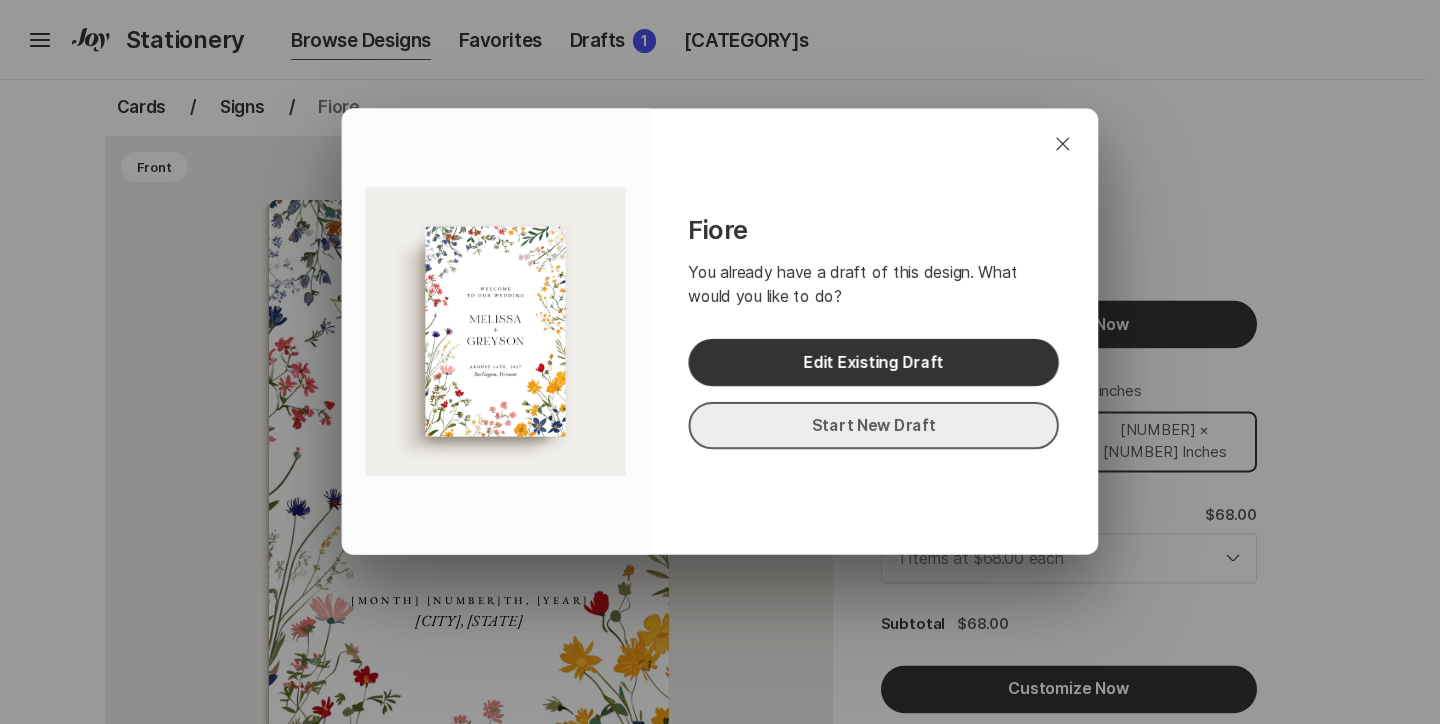 click on "Start New Draft" at bounding box center (873, 426) 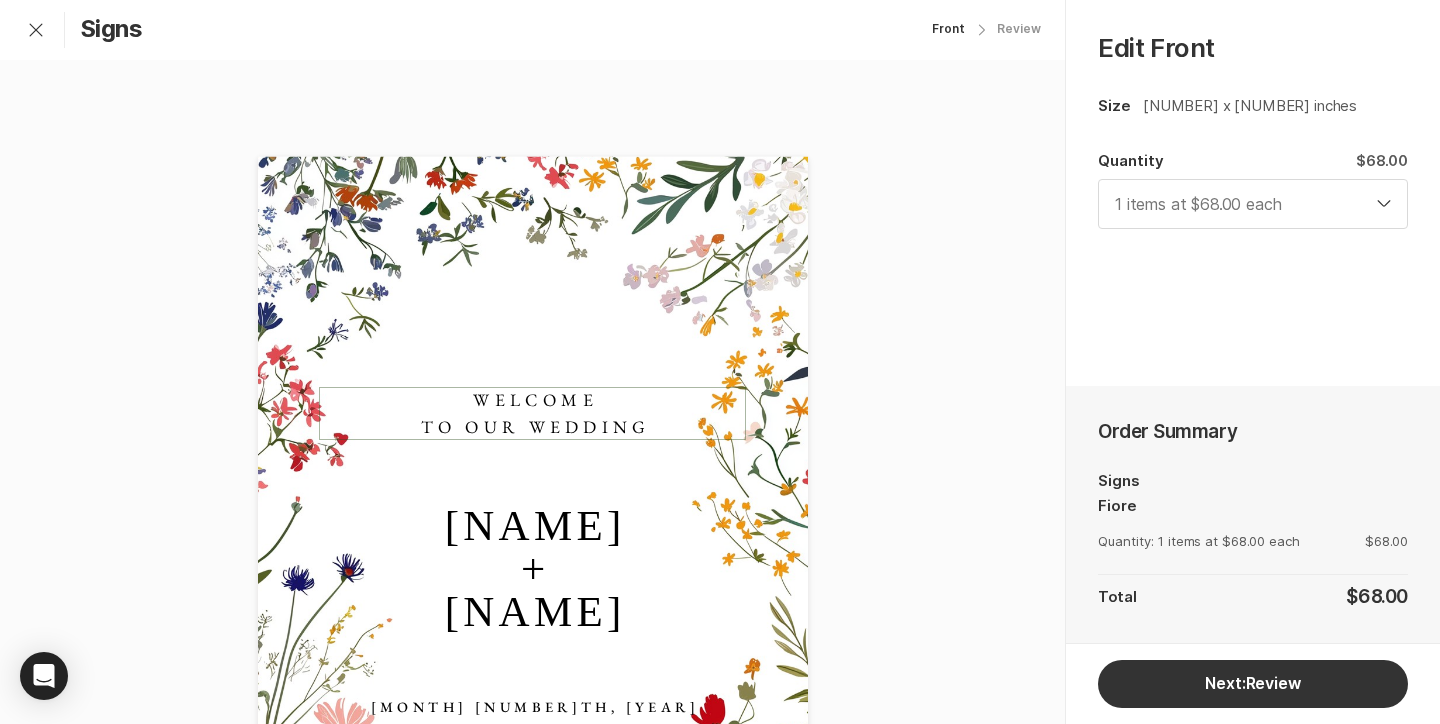 click on "WELCOME
TO OUR WEDDING" at bounding box center [535, 413] 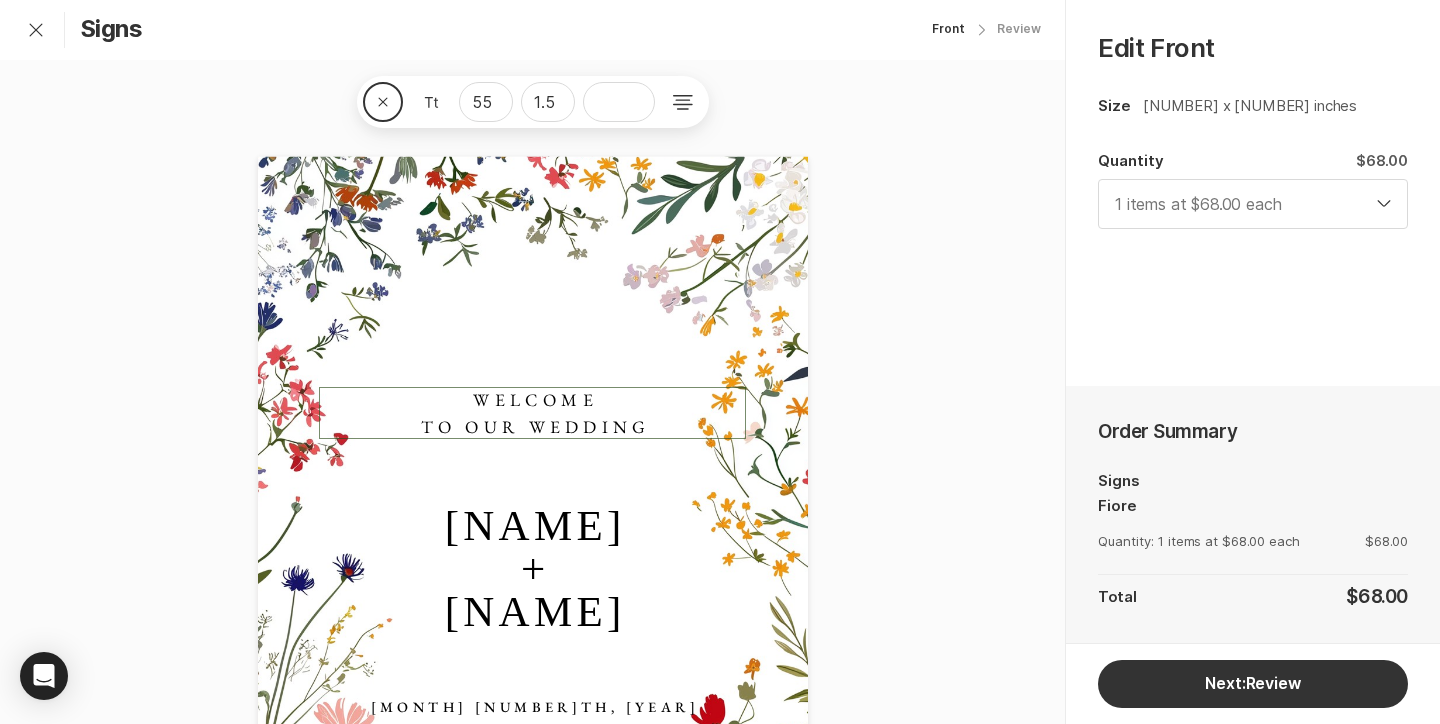 type 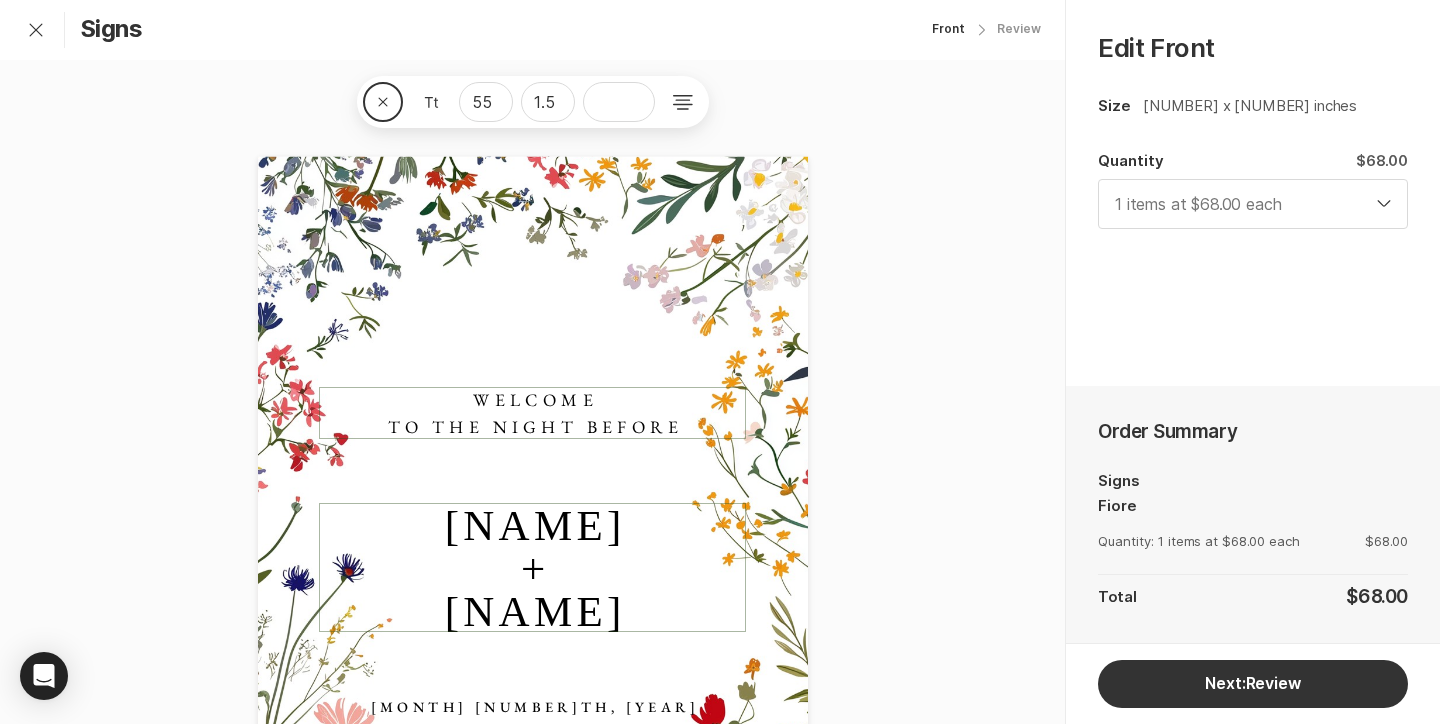click on "[NAME]
+
[NAME]" at bounding box center (534, 567) 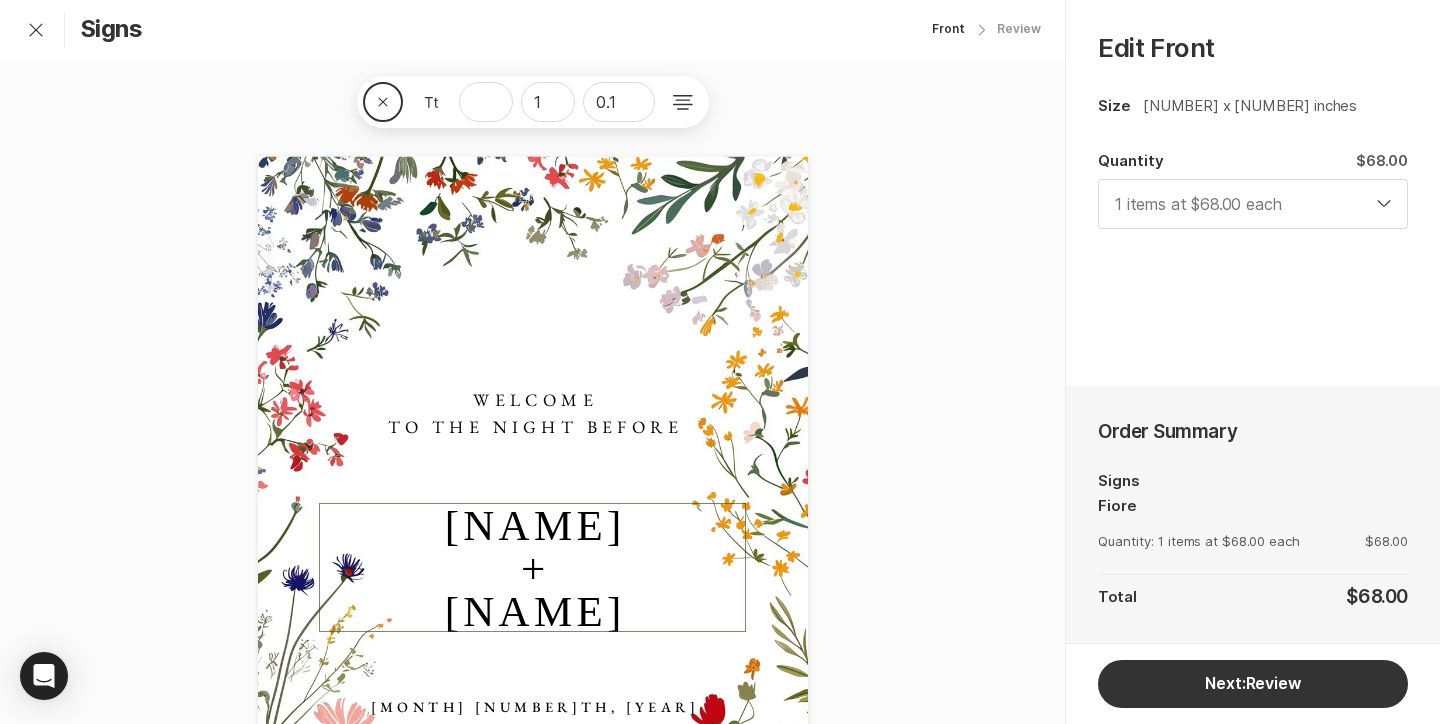 type 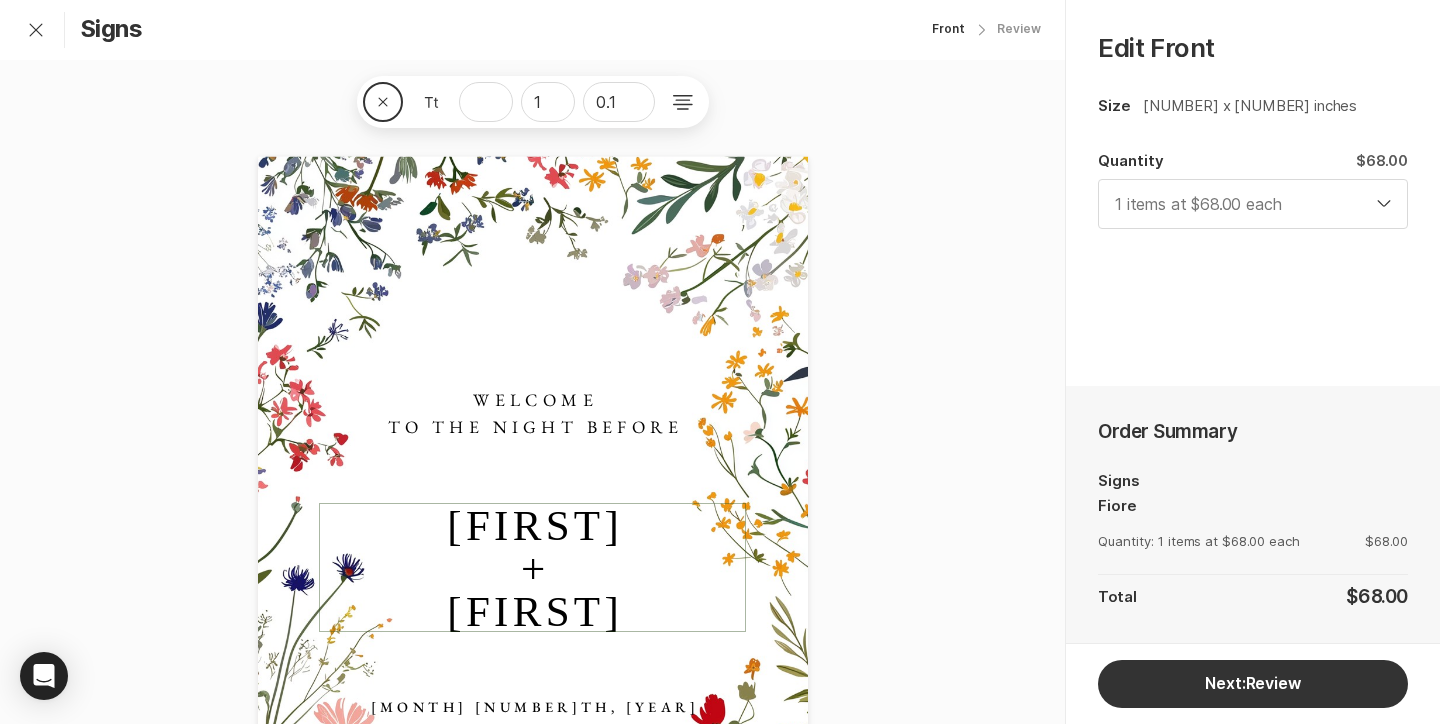 click on "[FIRST]
+
[FIRST]" at bounding box center (535, 567) 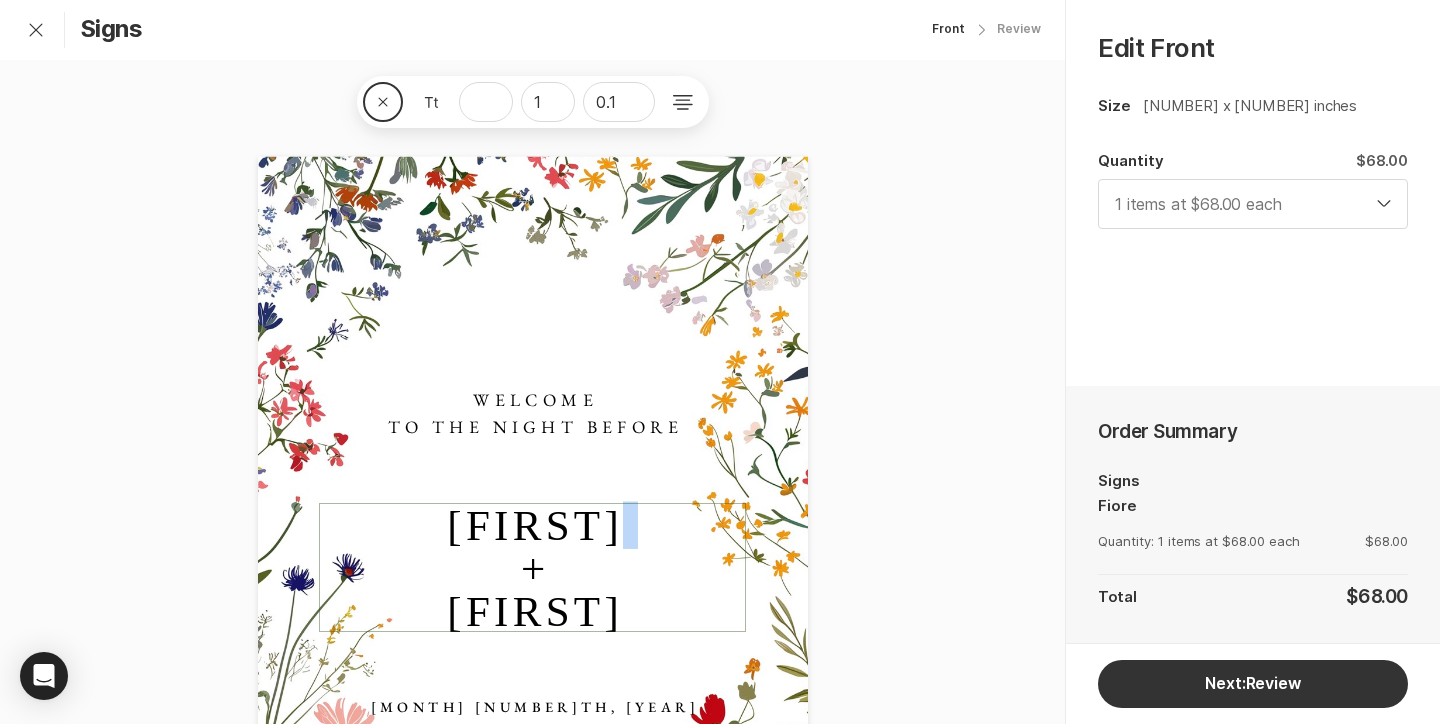 click on "[FIRST]
+
[FIRST]" at bounding box center (535, 567) 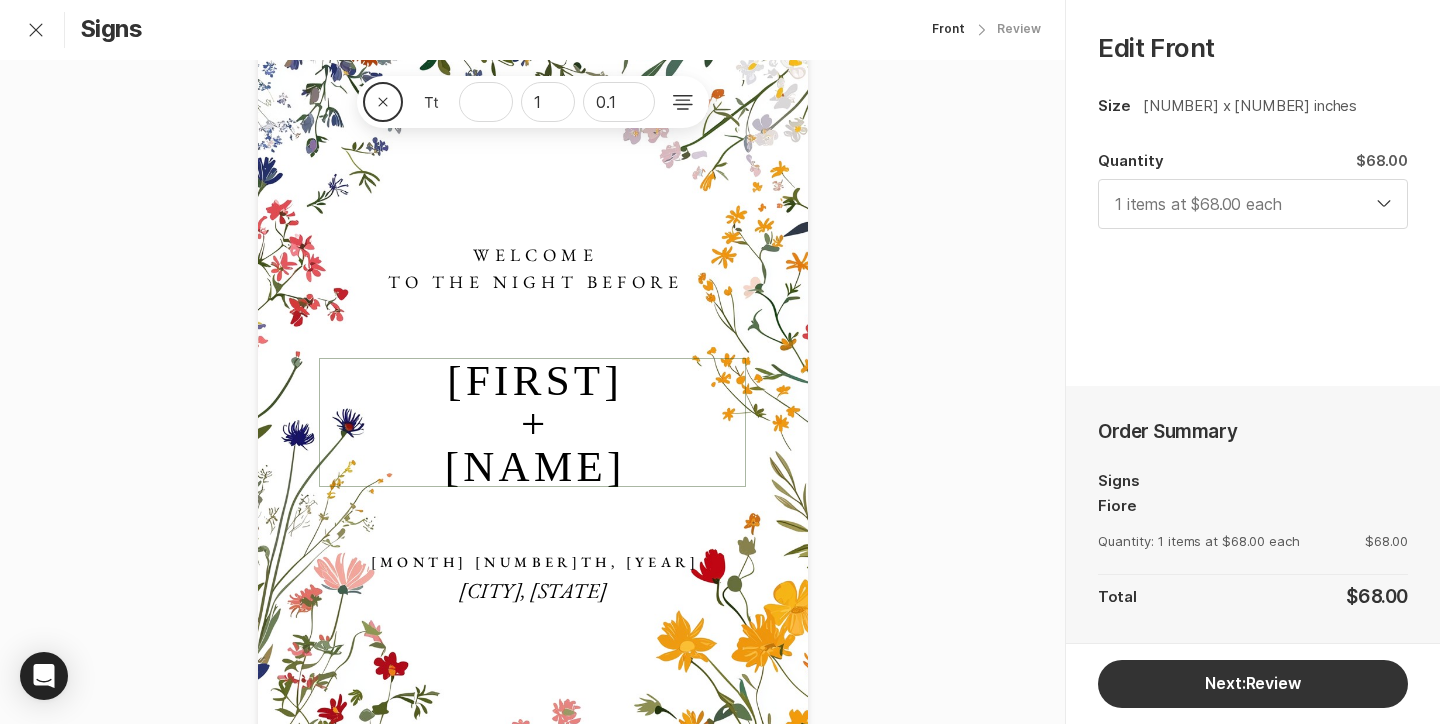 scroll, scrollTop: 148, scrollLeft: 0, axis: vertical 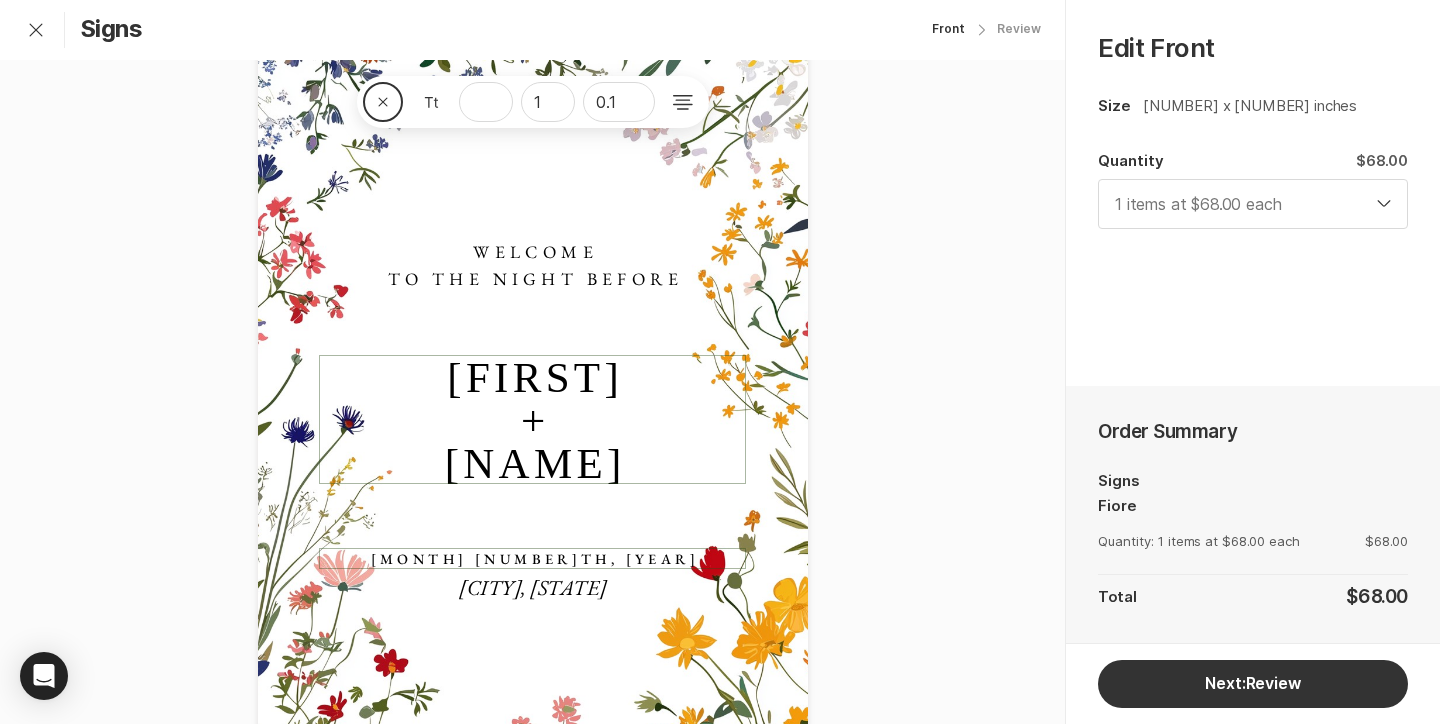 click on "[MONTH] [NUMBER]TH, [YEAR]" at bounding box center (534, 558) 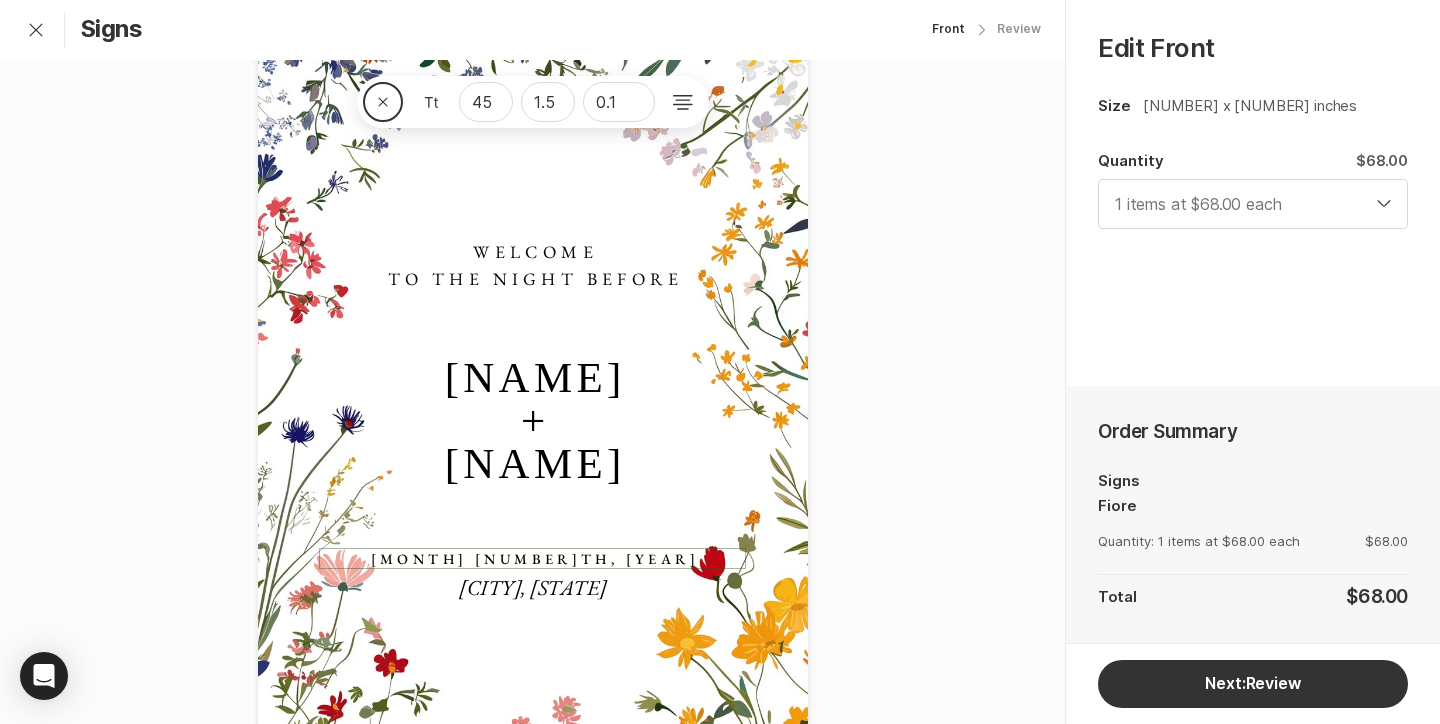 click on "[MONTH] [NUMBER]TH, [YEAR]" at bounding box center (535, 558) 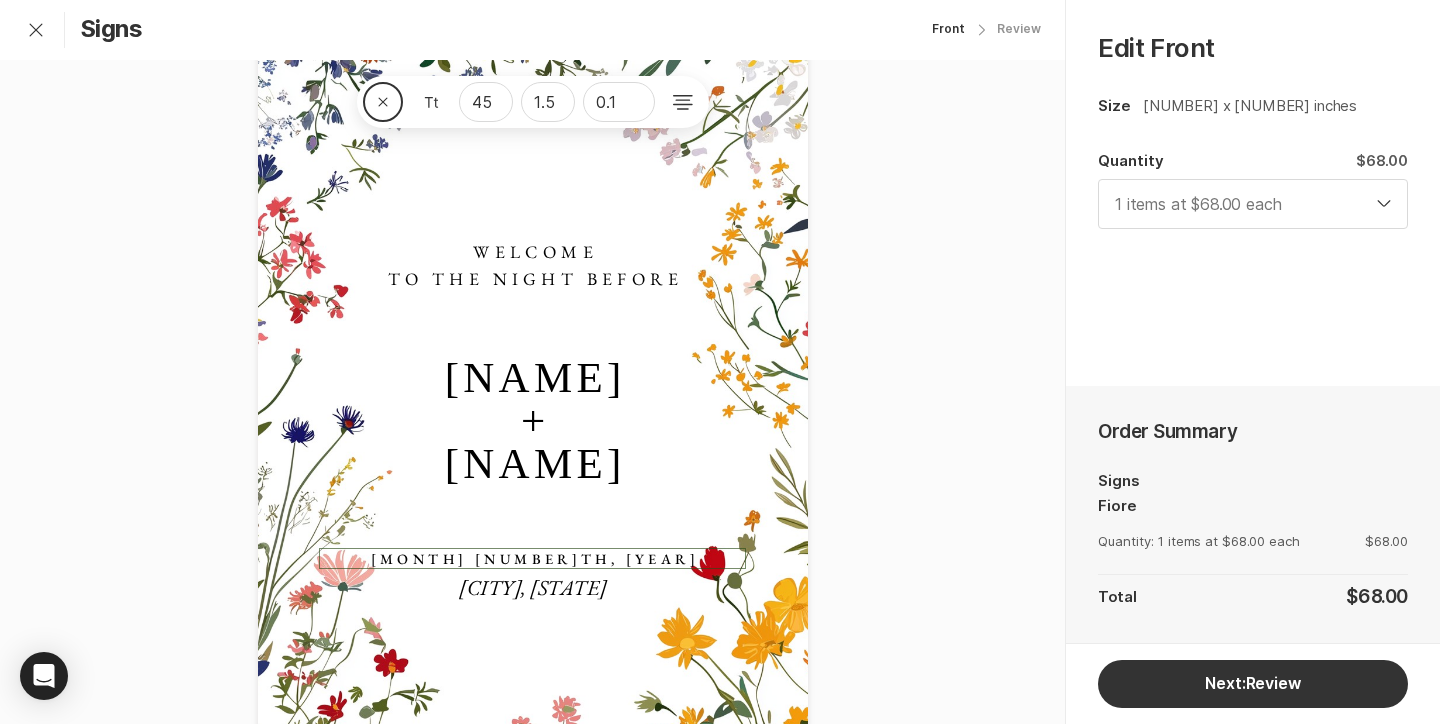 type 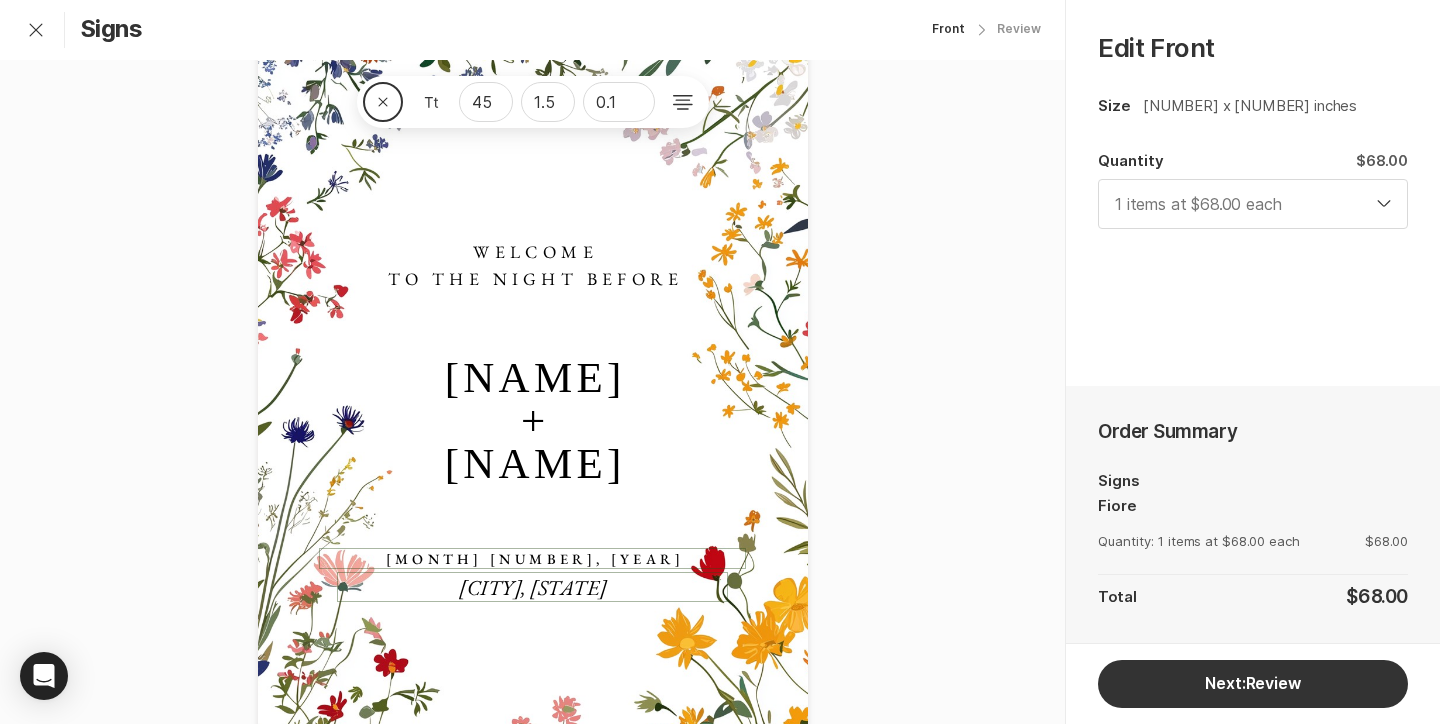 click on "[CITY], [STATE]" at bounding box center [533, 587] 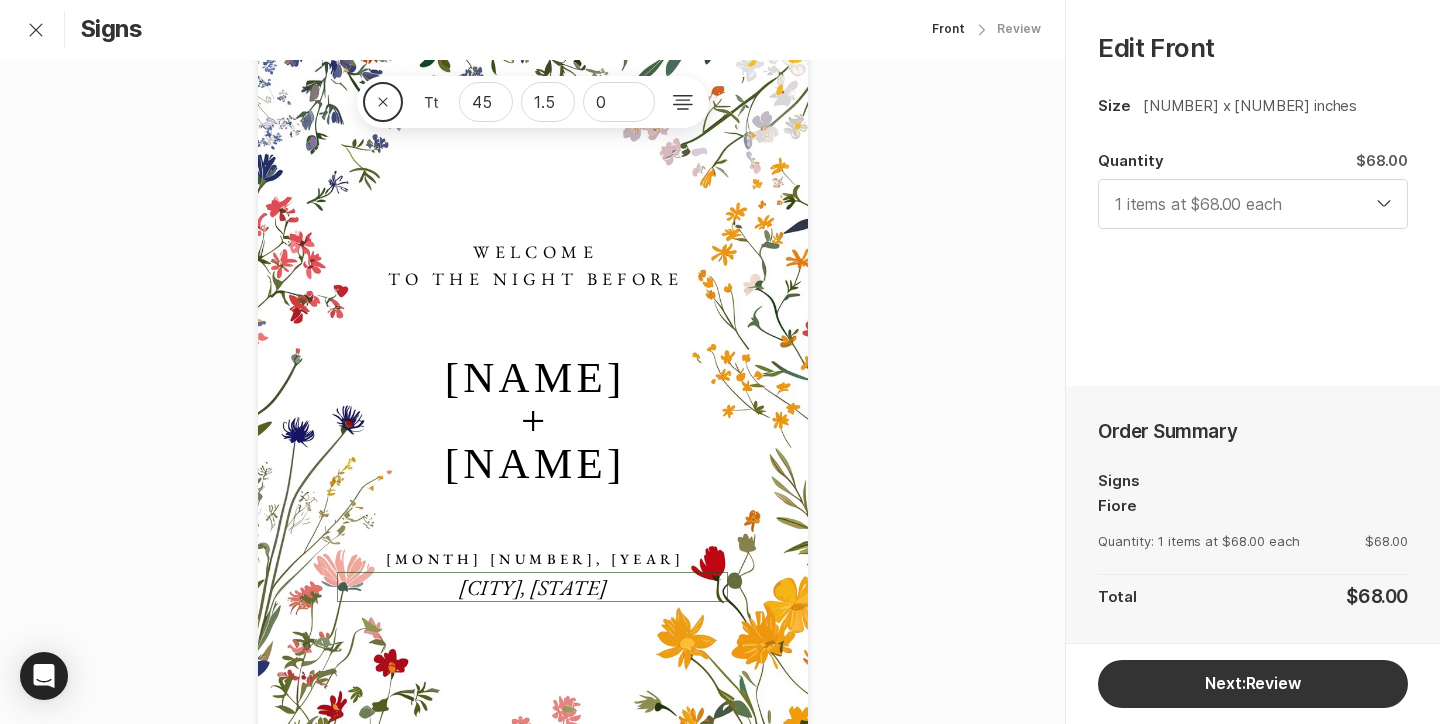 type 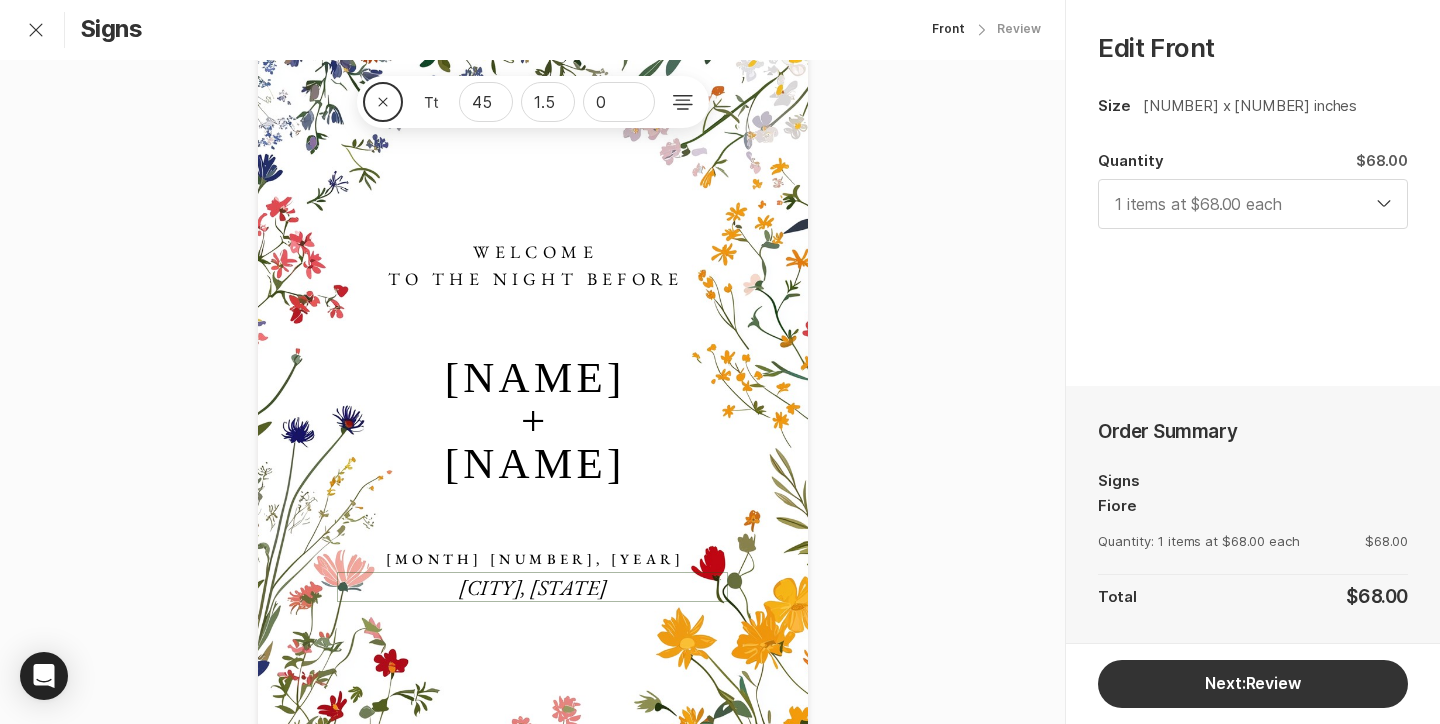 click on "Close [NUMBER] [NUMBER] [NUMBER] WELCOME
TO THE NIGHT BEFORE
[NAME]
+
[NAME]
[CITY], [STATE]
[MONTH] [NUMBER], [YEAR]
[CITY], [STATE]" at bounding box center (532, 404) 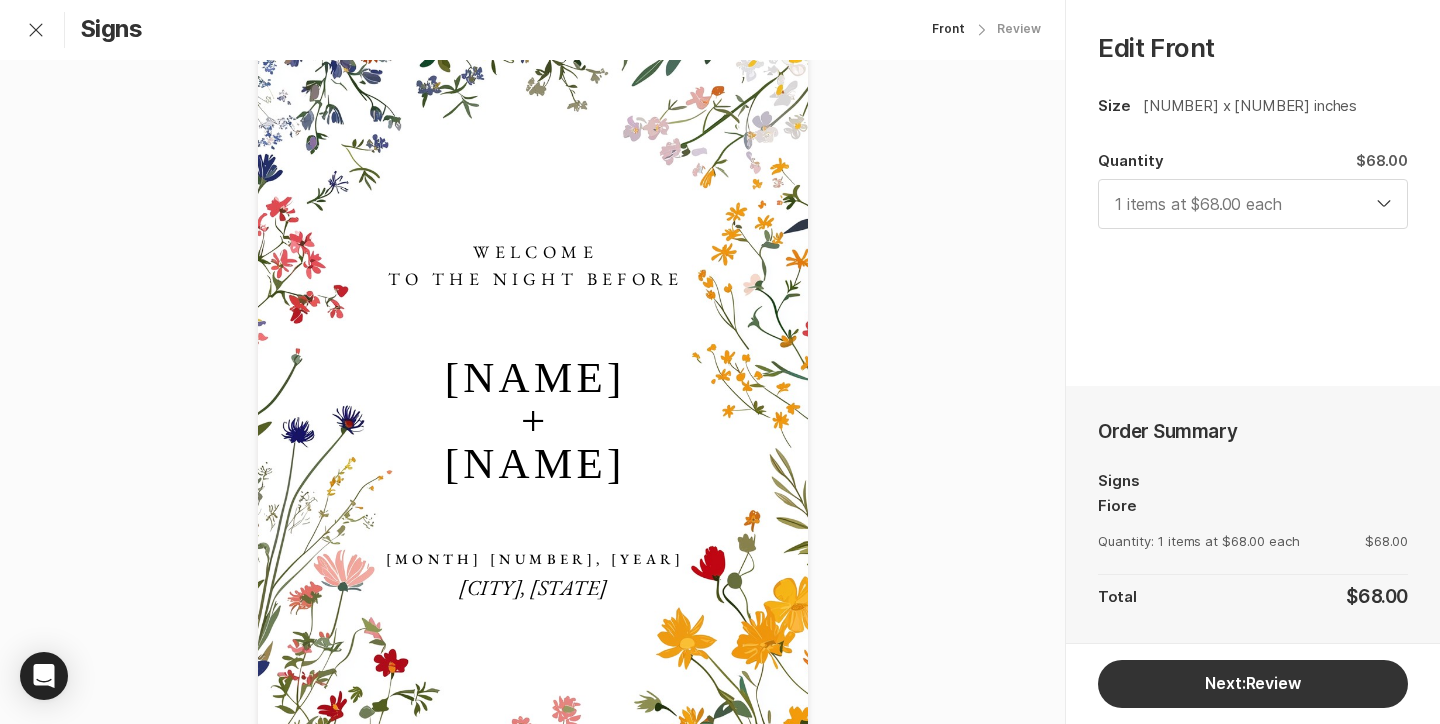 scroll, scrollTop: 201, scrollLeft: 0, axis: vertical 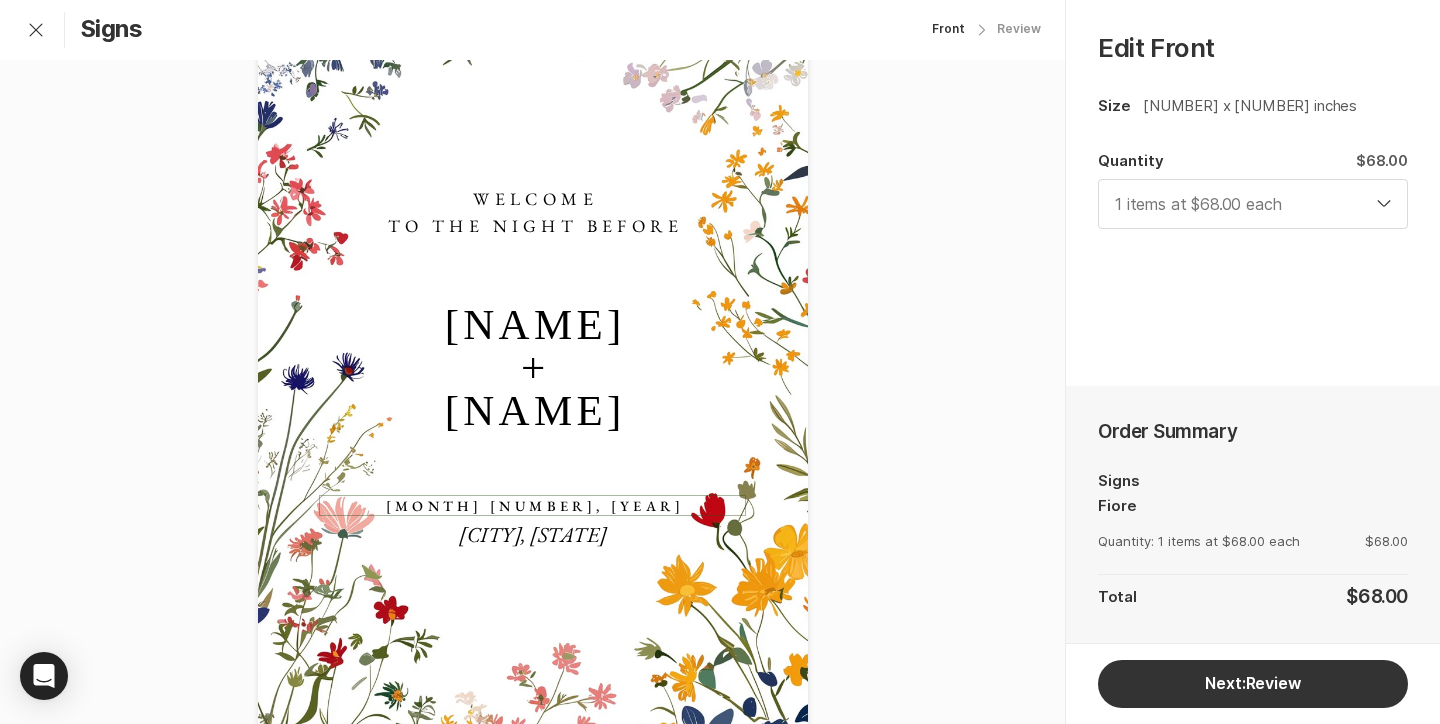 click on "[MONTH] [NUMBER], [YEAR]" at bounding box center (534, 505) 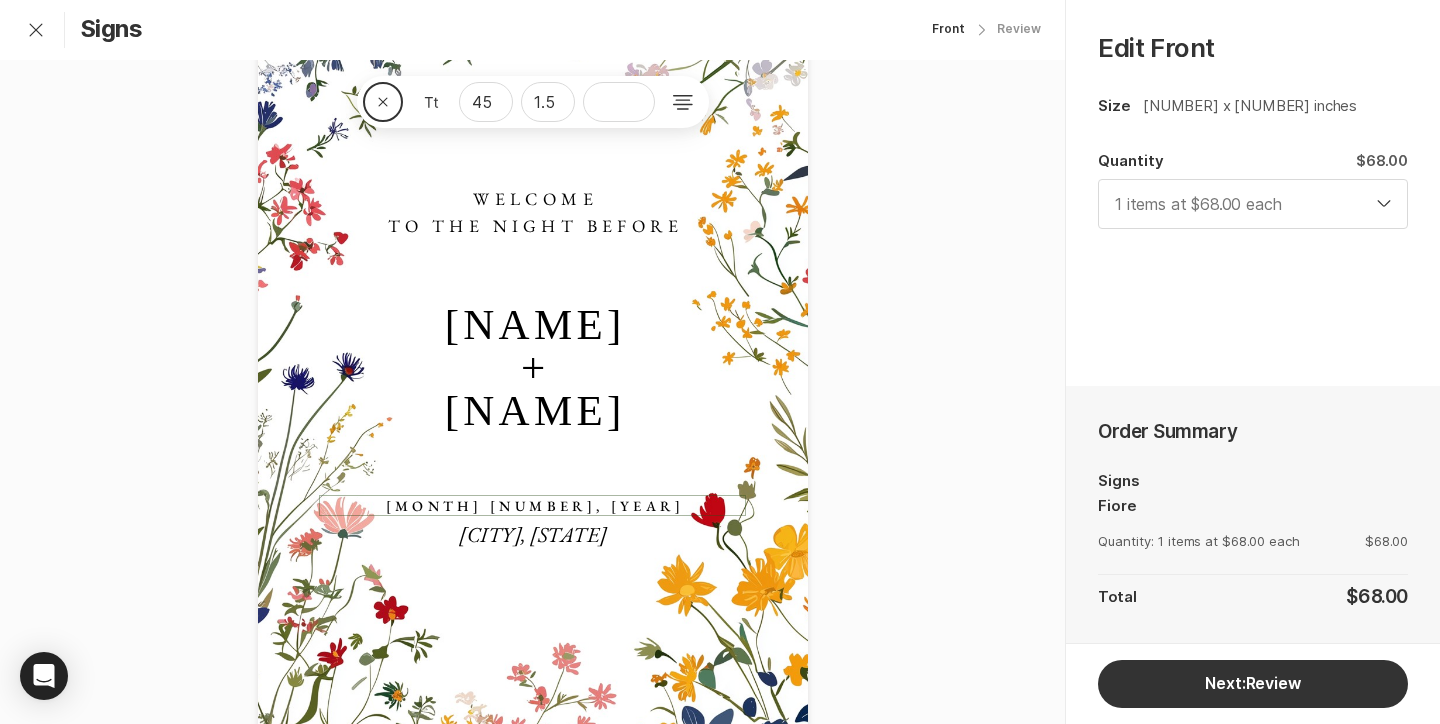 click on "[MONTH] [NUMBER], [YEAR]" at bounding box center (535, 505) 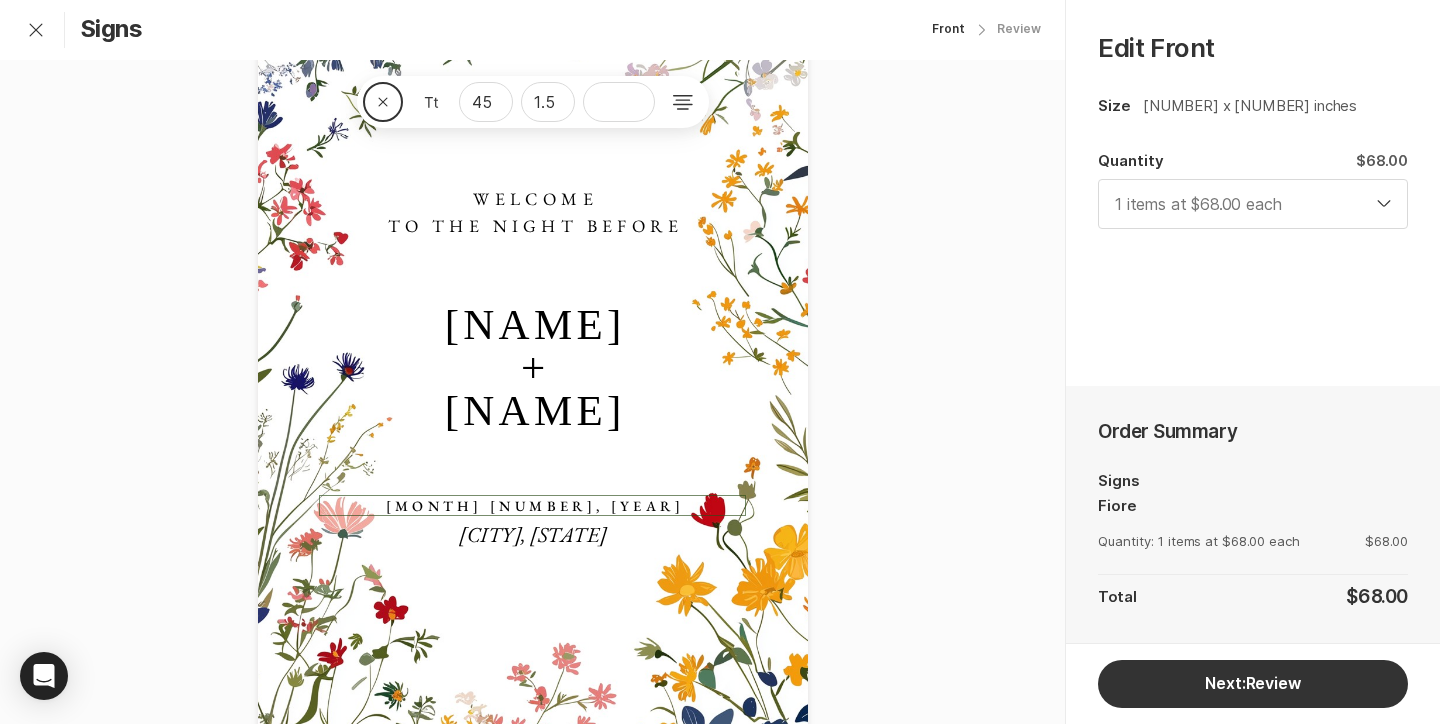type 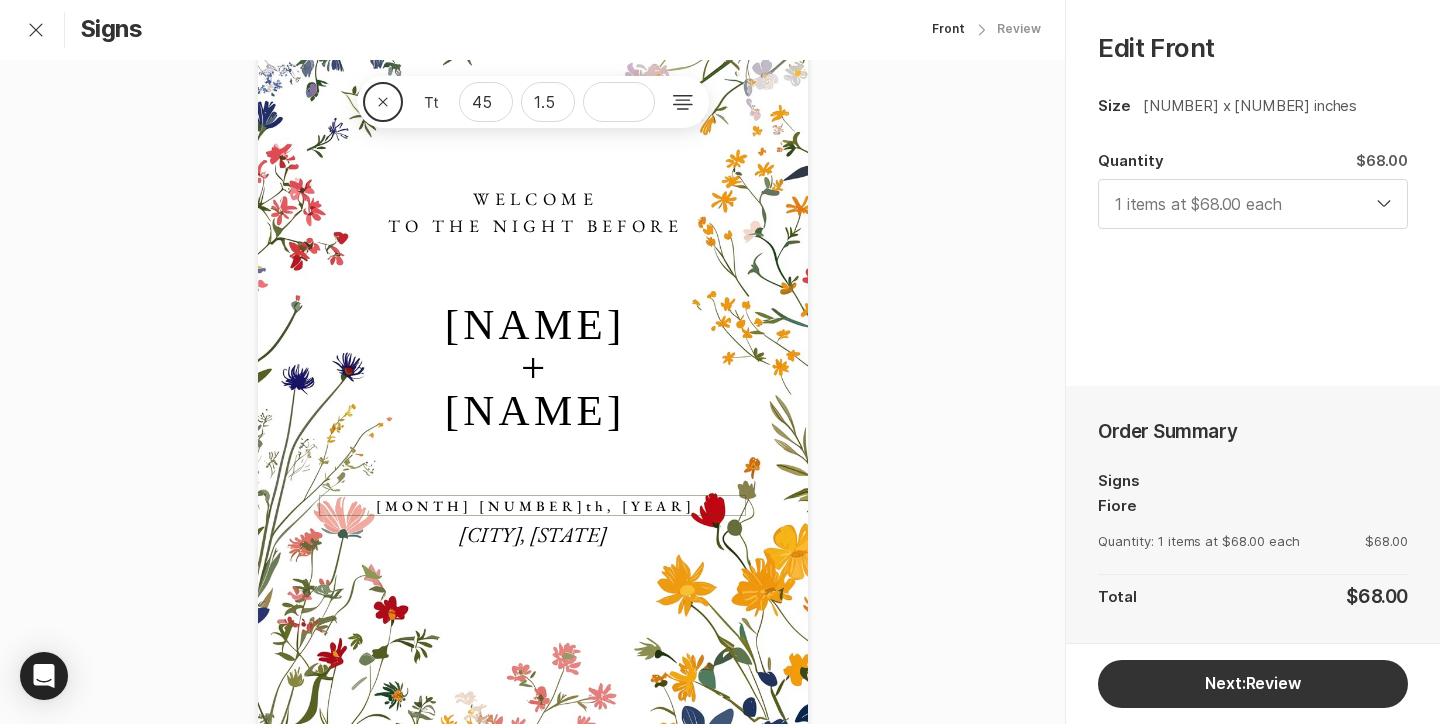 click on "Close [NUMBER] [NUMBER] [NUMBER] WELCOME
TO THE NIGHT BEFORE
[NAME]
+
[NAME]
[CITY], [STATE]
[MONTH] [NUMBER]th, [YEAR]
[MONTH] [NUMBER]th, [YEAR]" at bounding box center [532, 351] 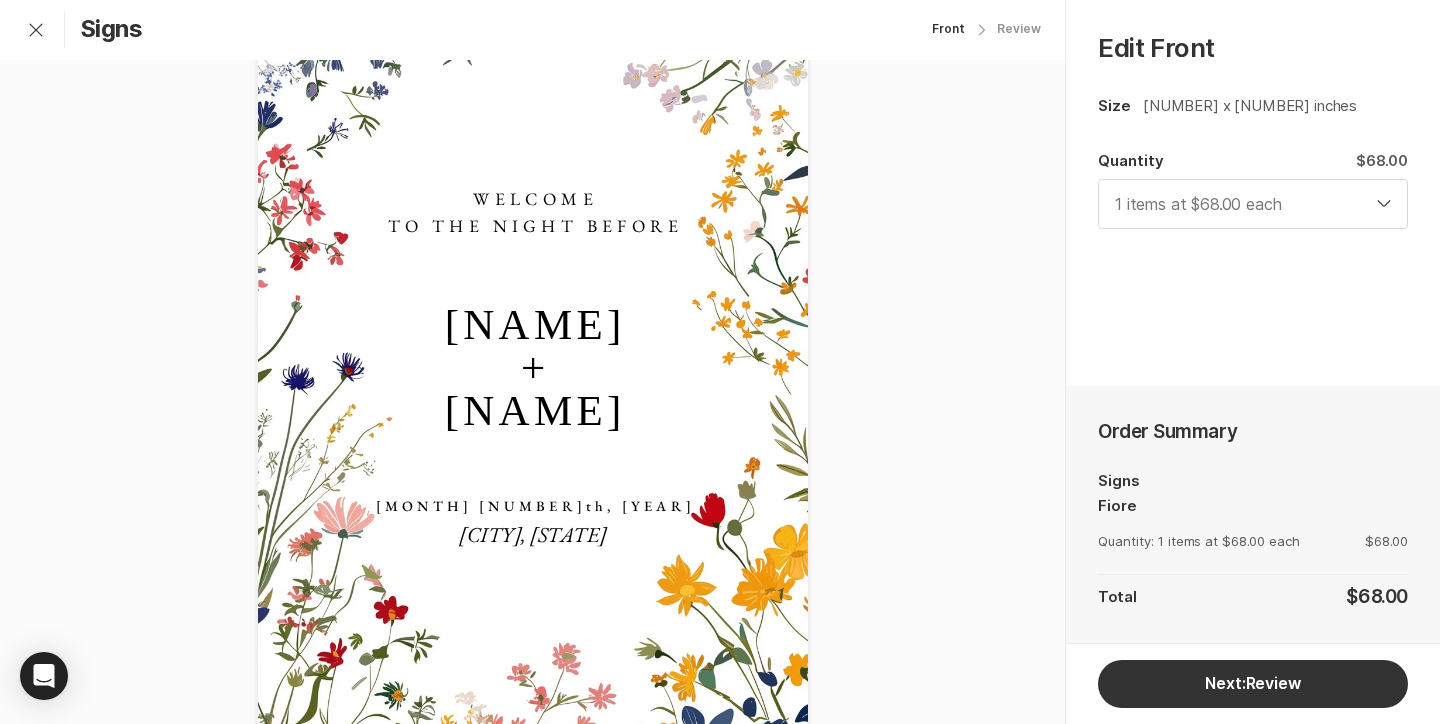 click on "WELCOME
TO THE NIGHT BEFORE
[NAME]
+
[NAME]
[CITY], [STATE]
[MONTH] [NUMBER]th, [YEAR]" at bounding box center (532, 351) 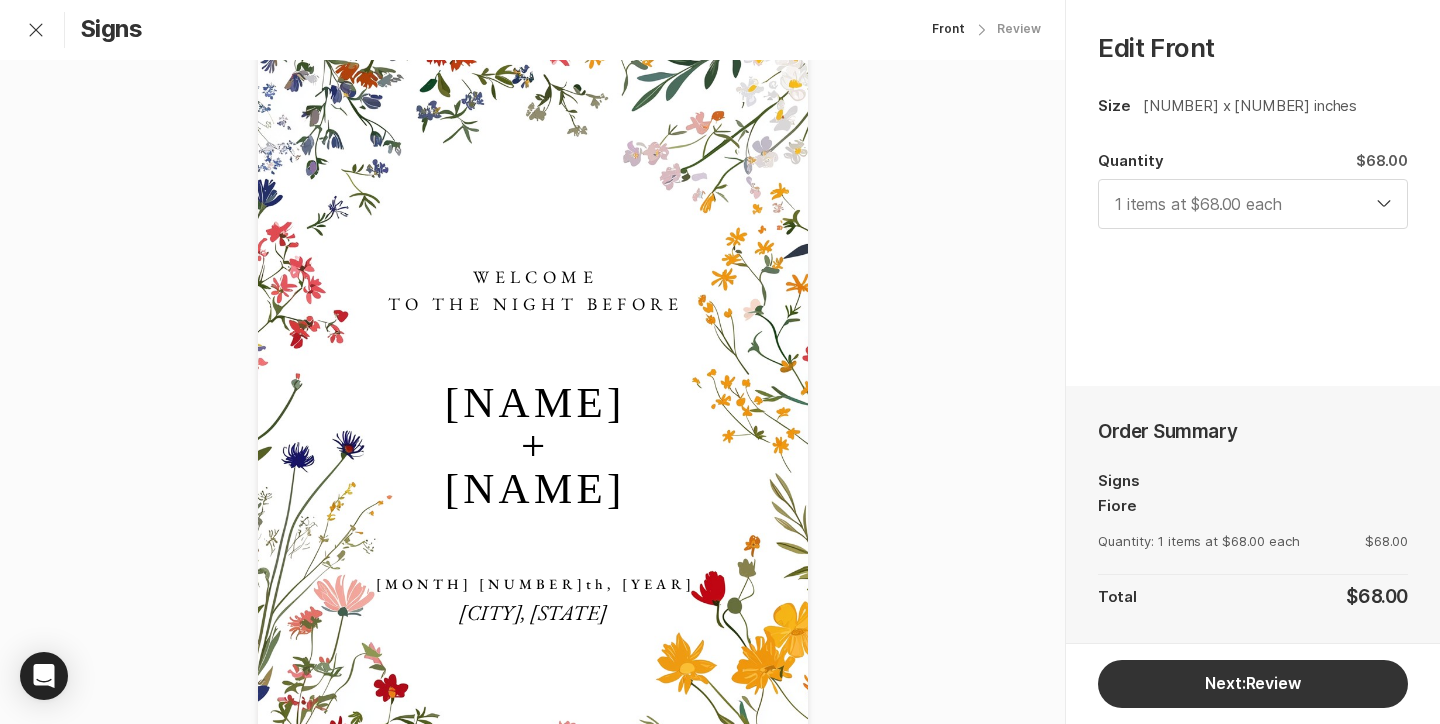 scroll, scrollTop: 0, scrollLeft: 0, axis: both 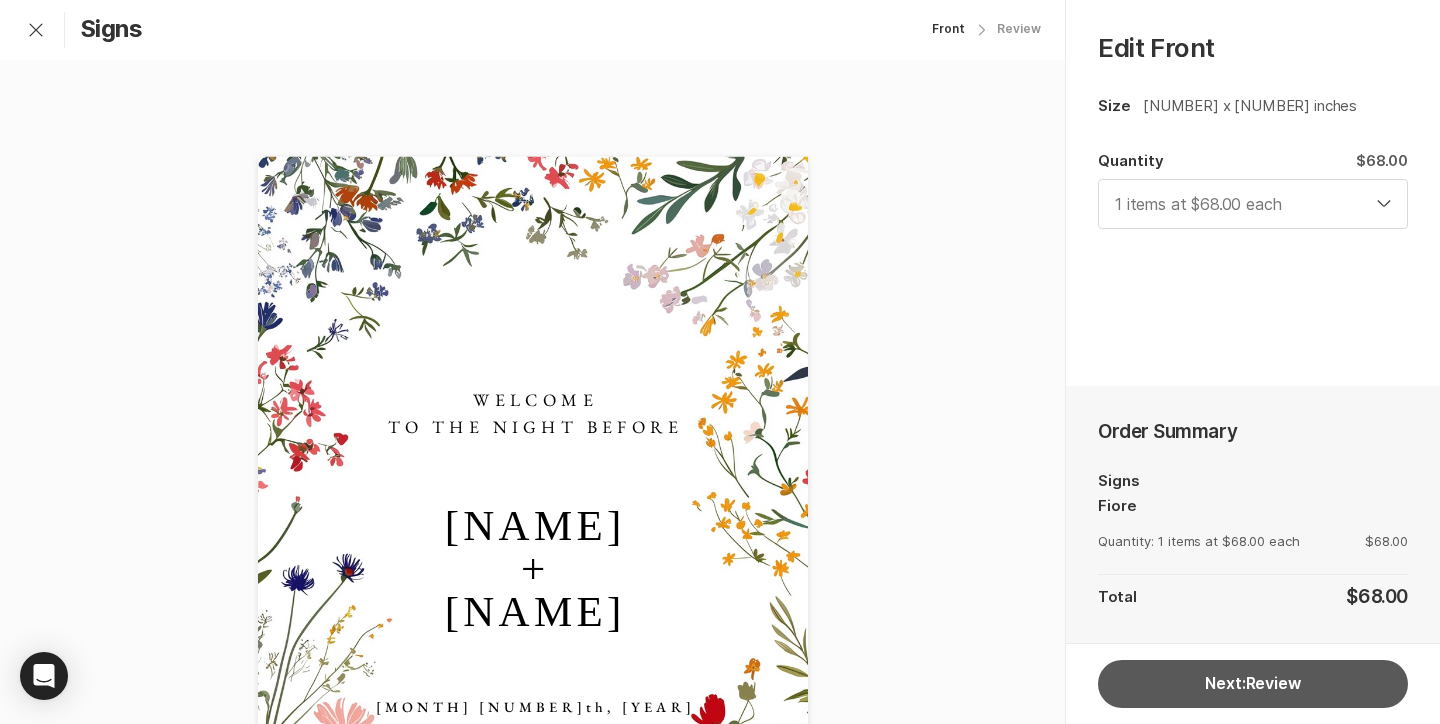 click on "Next:  Review" at bounding box center [1253, 684] 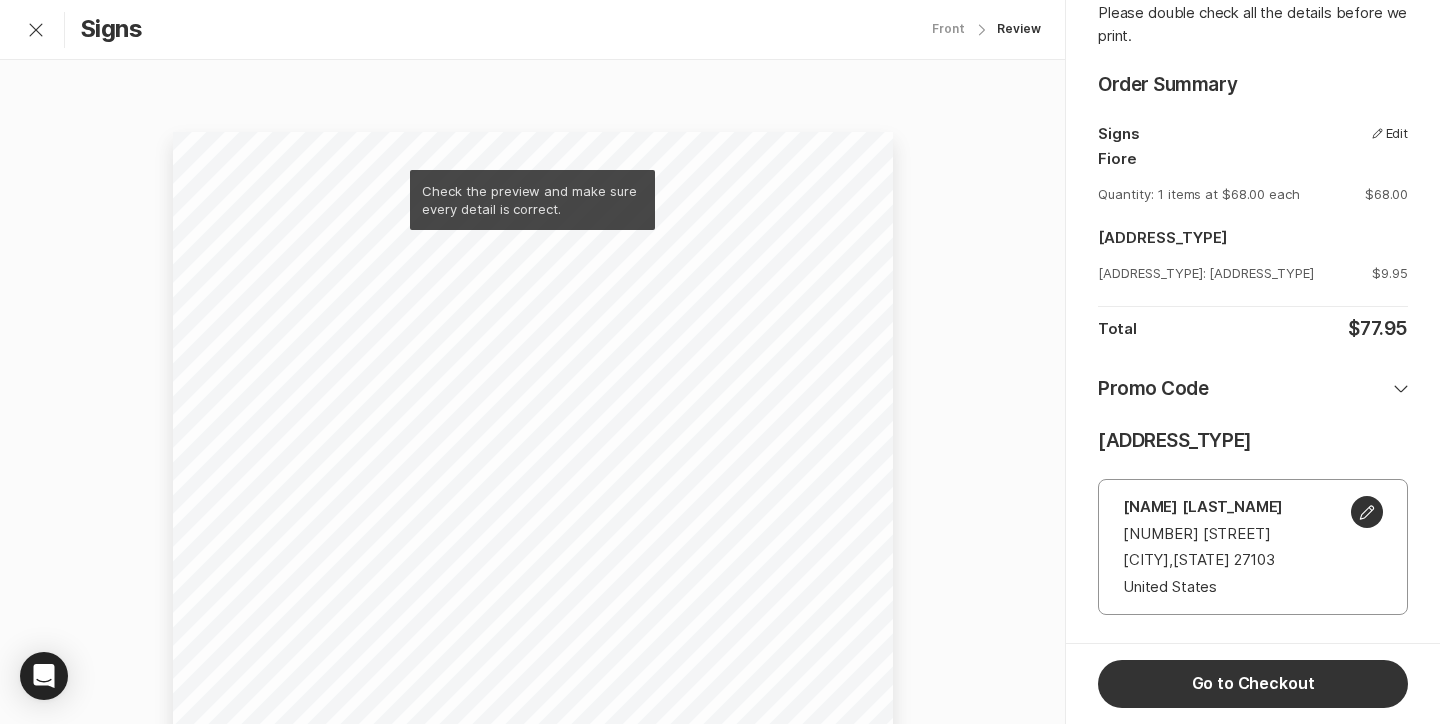 scroll, scrollTop: 0, scrollLeft: 0, axis: both 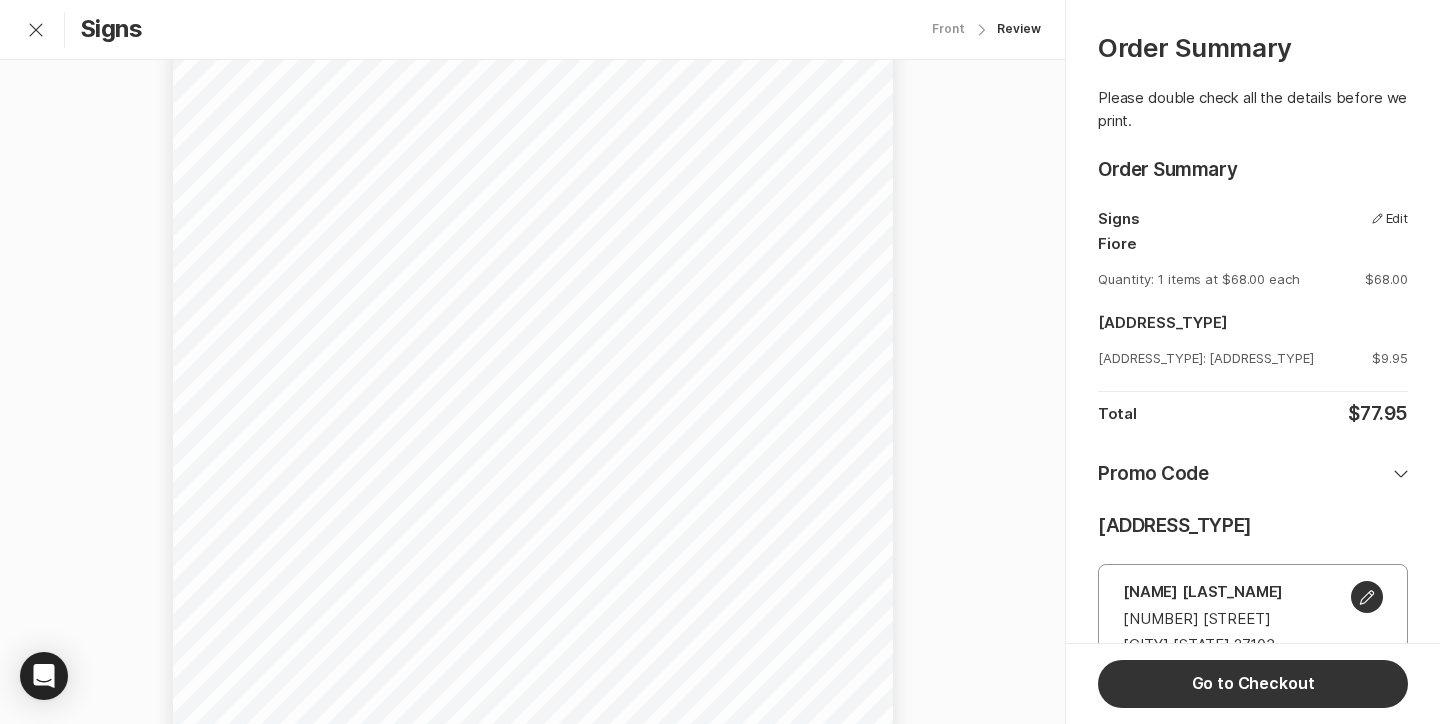 click on "Exit Customization" 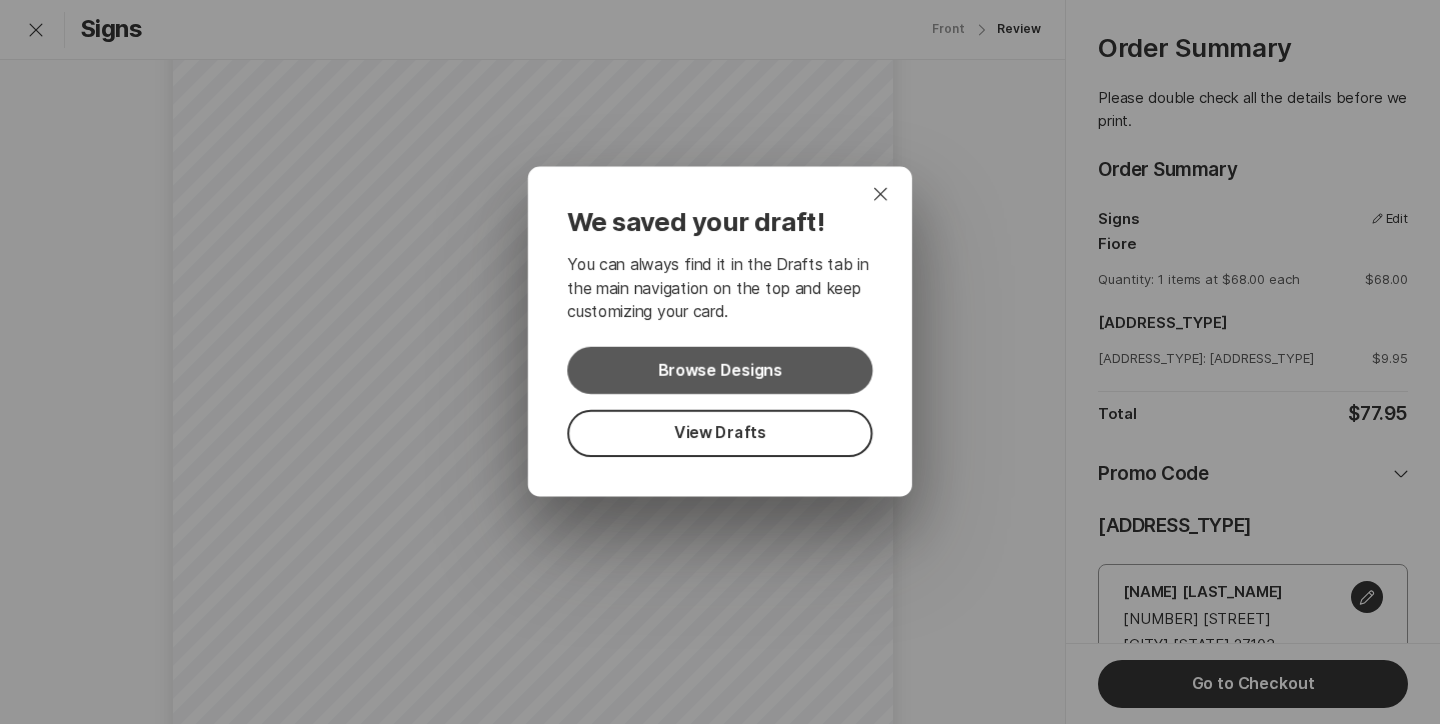 click on "Browse Designs" at bounding box center (719, 370) 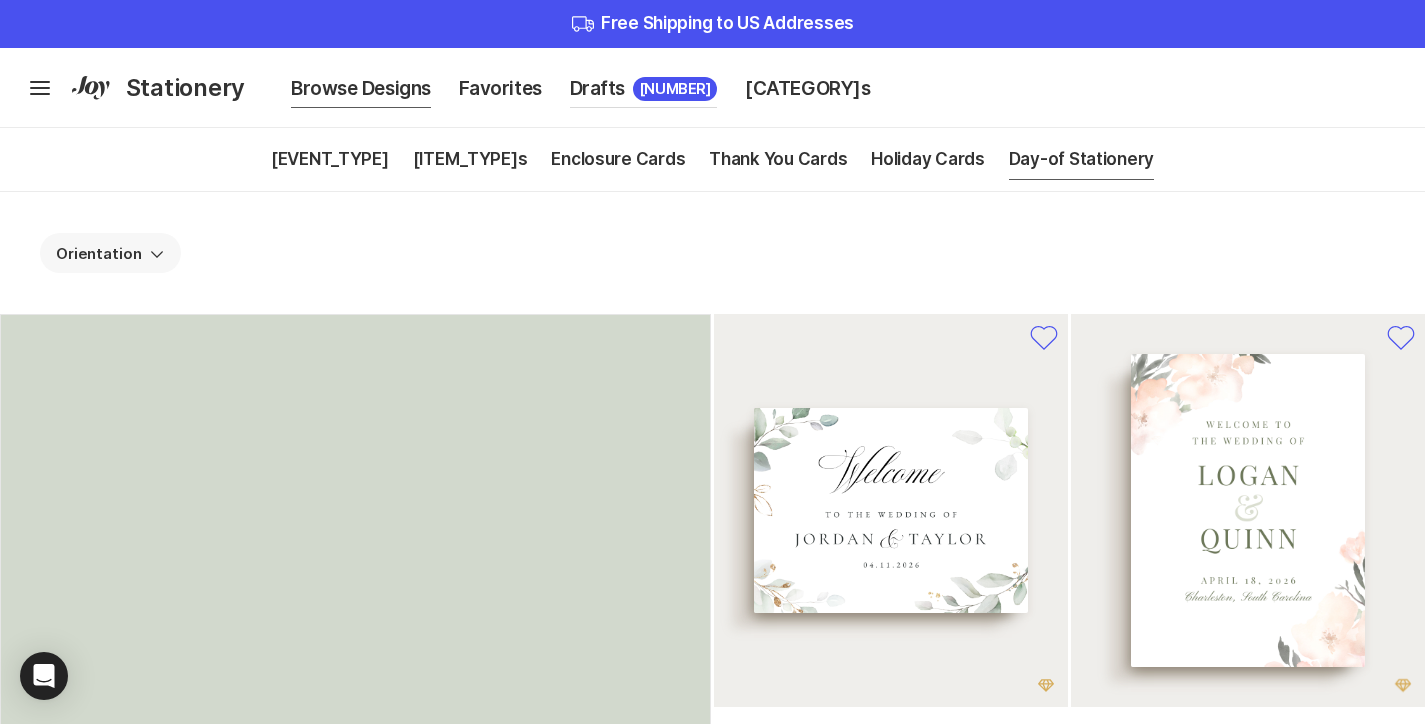 click on "Drafts 2" at bounding box center (644, 89) 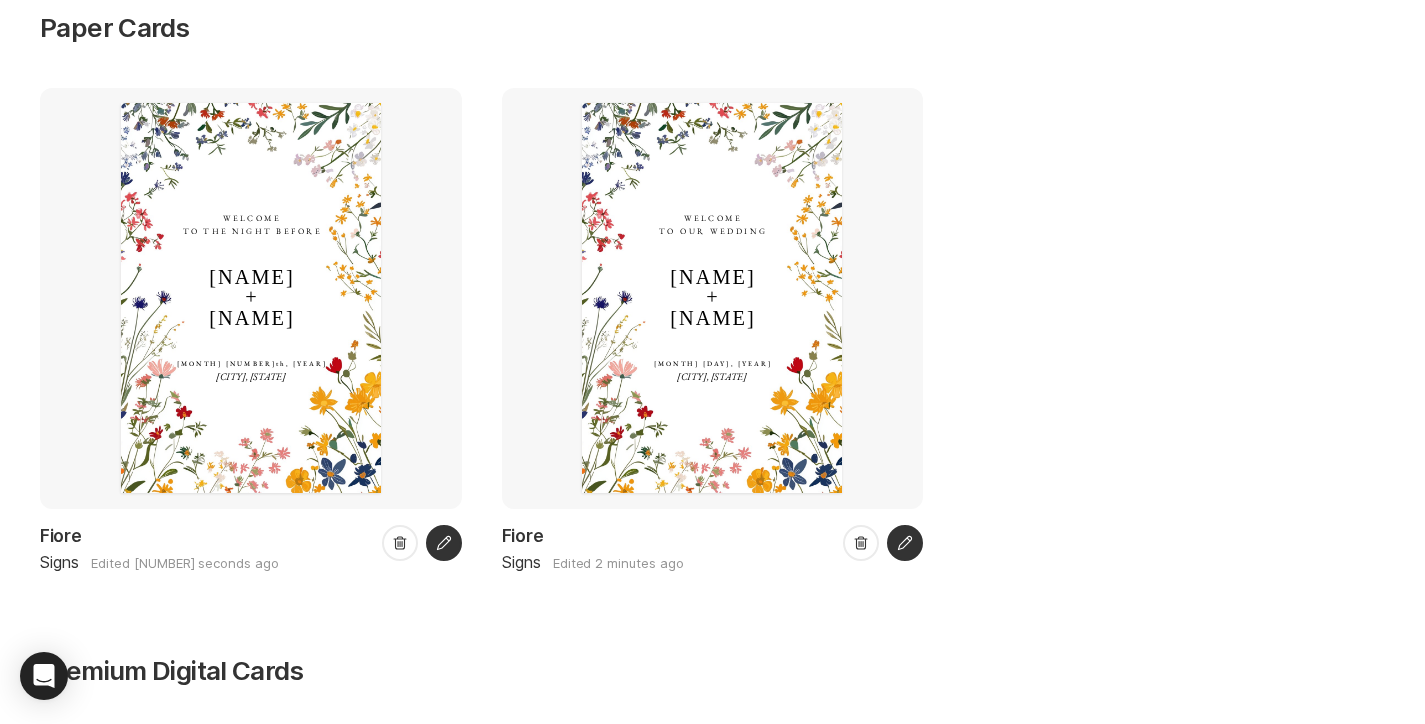 scroll, scrollTop: 184, scrollLeft: 0, axis: vertical 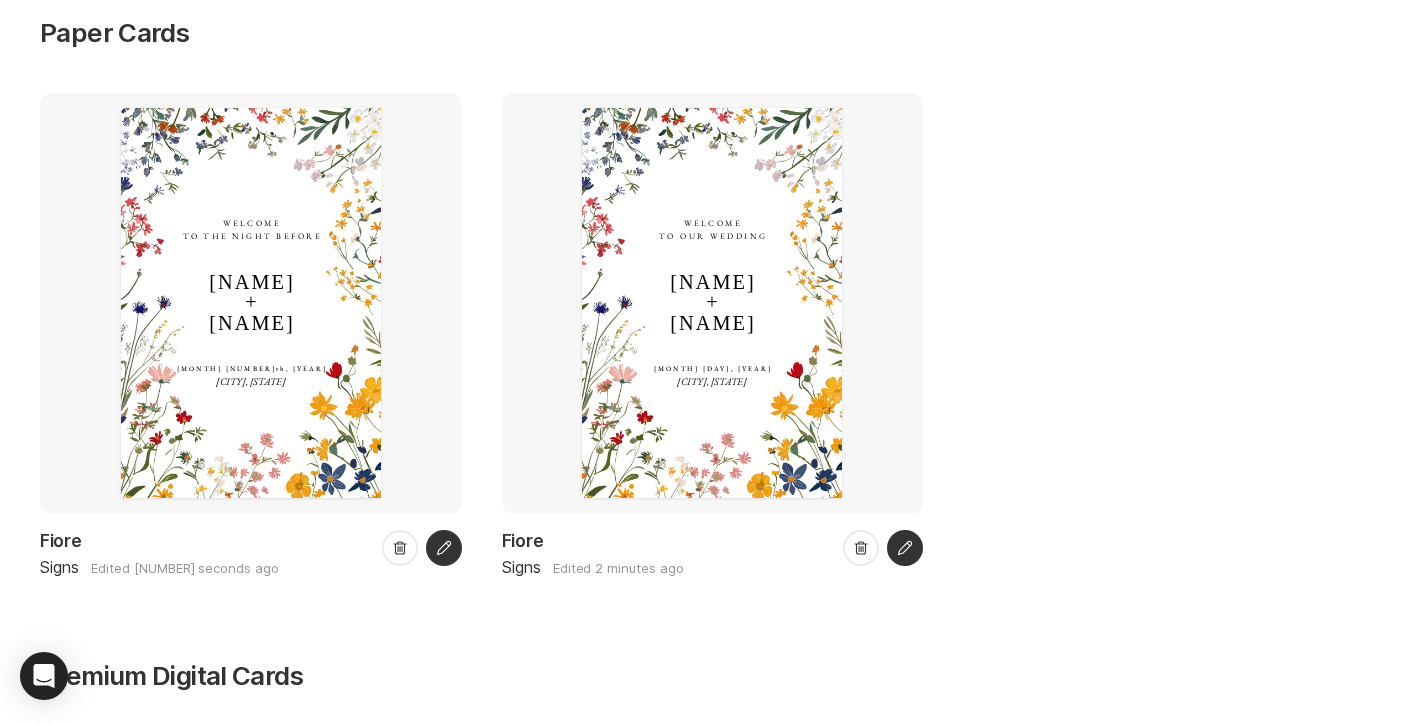 click on "[NAME]
+
[NAME]" at bounding box center [714, 303] 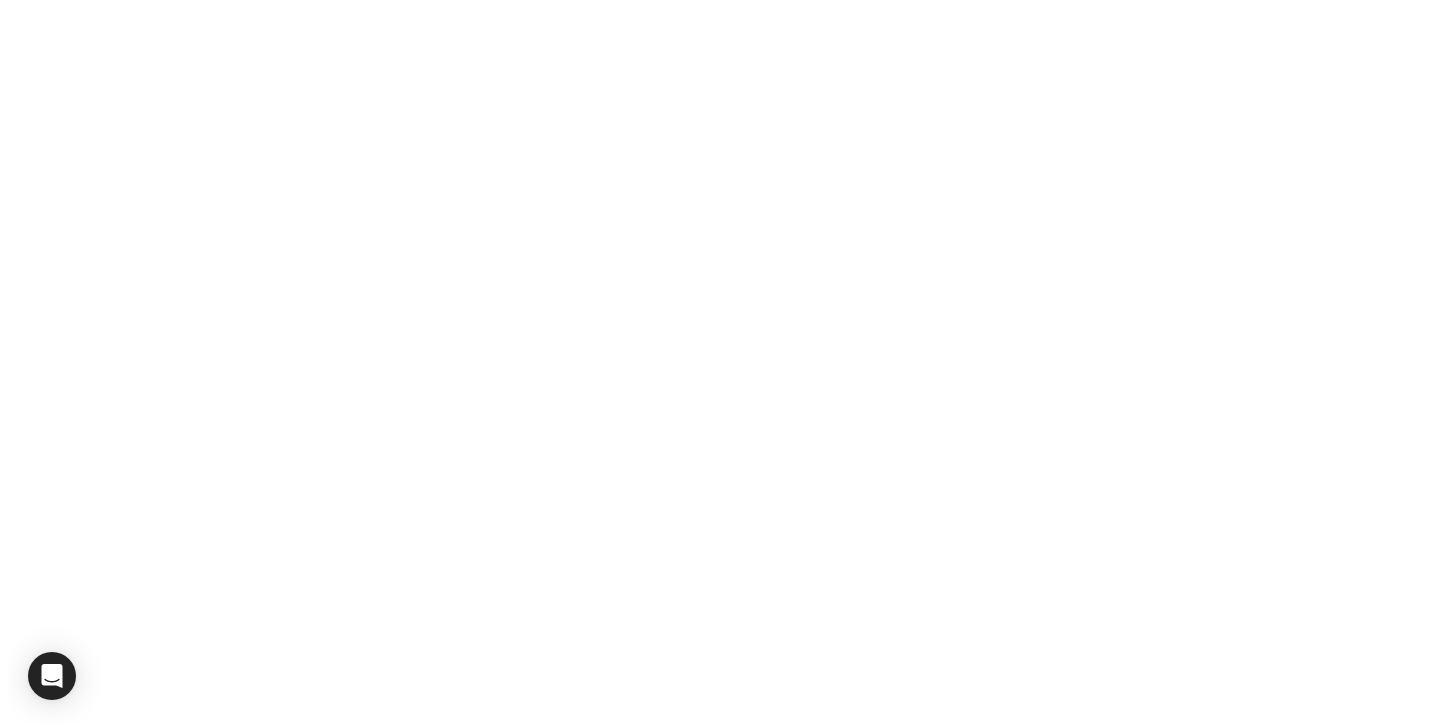 scroll, scrollTop: 0, scrollLeft: 0, axis: both 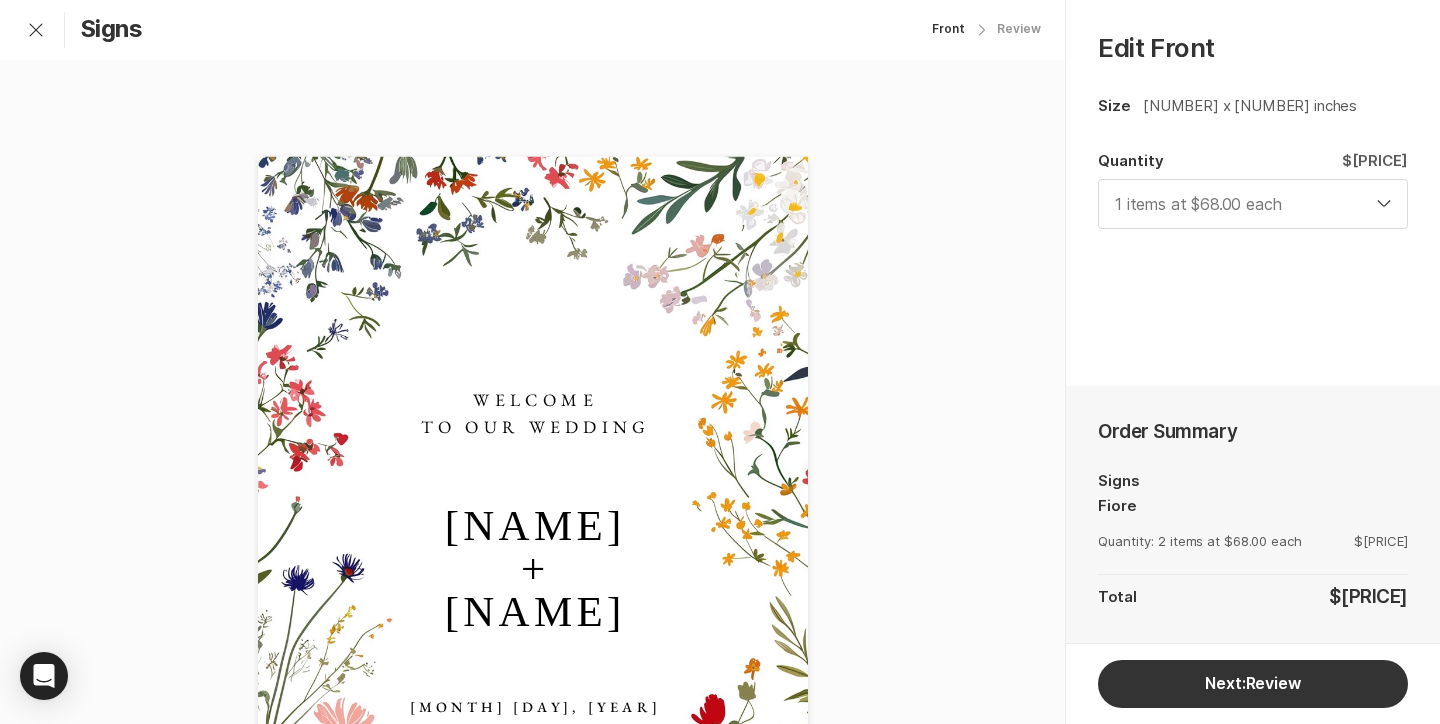 click on "1 items at $68.00 each 2 items at $68.00 each 3 items at $68.00 each 4 items at $68.00 each 5 items at $68.00 each 6 items at $68.00 each 7 items at $68.00 each 8 items at $68.00 each 9 items at $68.00 each 10 items at $68.00 each" at bounding box center [1253, 204] 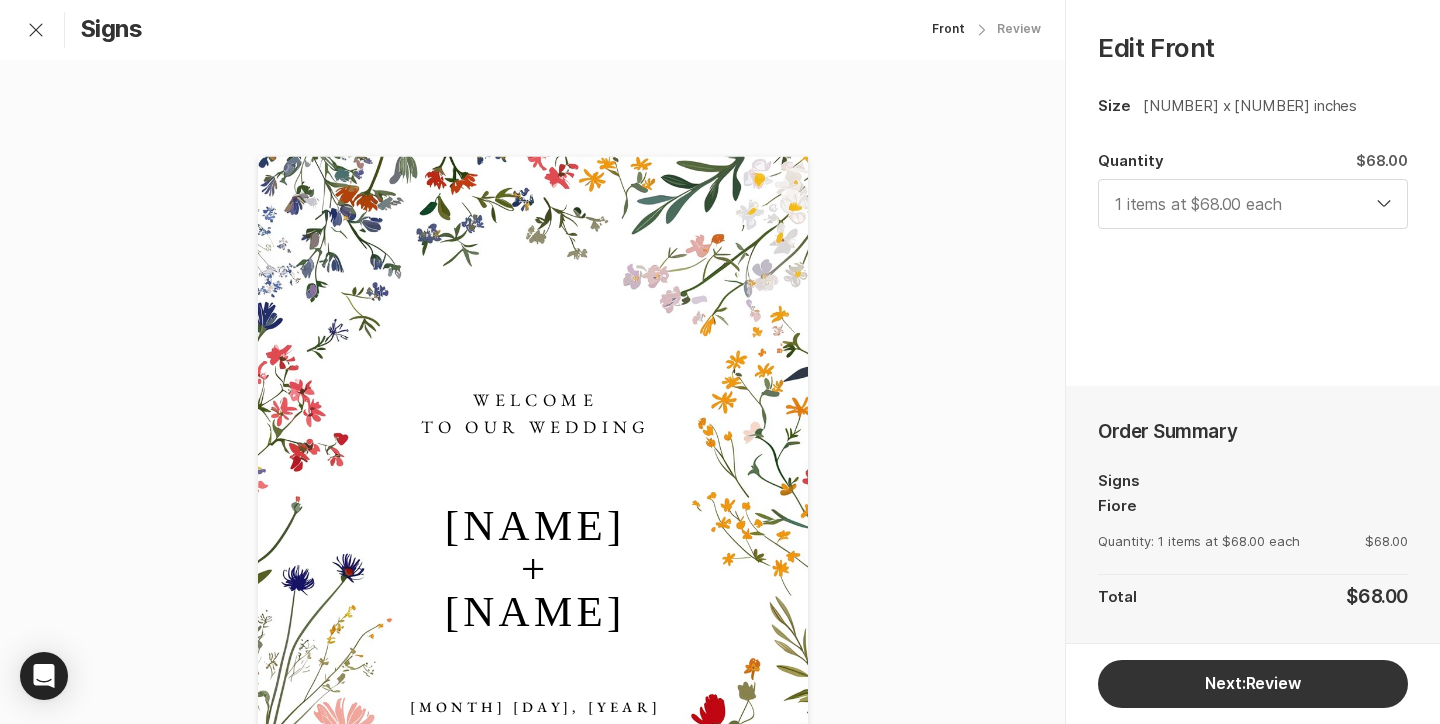 scroll, scrollTop: 238, scrollLeft: 0, axis: vertical 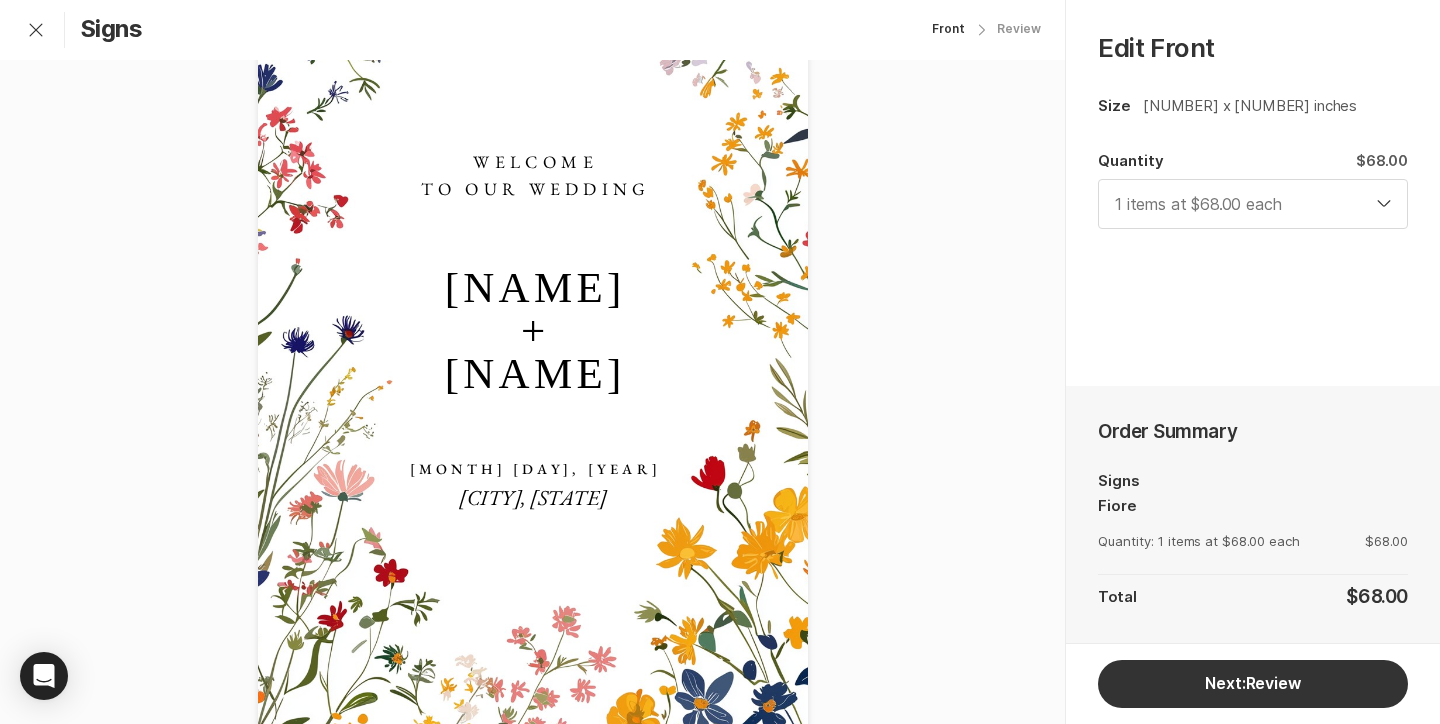 click on "1 items at $68.00 each 2 items at $68.00 each 3 items at $68.00 each 4 items at $68.00 each 5 items at $68.00 each 6 items at $68.00 each 7 items at $68.00 each 8 items at $68.00 each 9 items at $68.00 each 10 items at $68.00 each" at bounding box center [1253, 204] 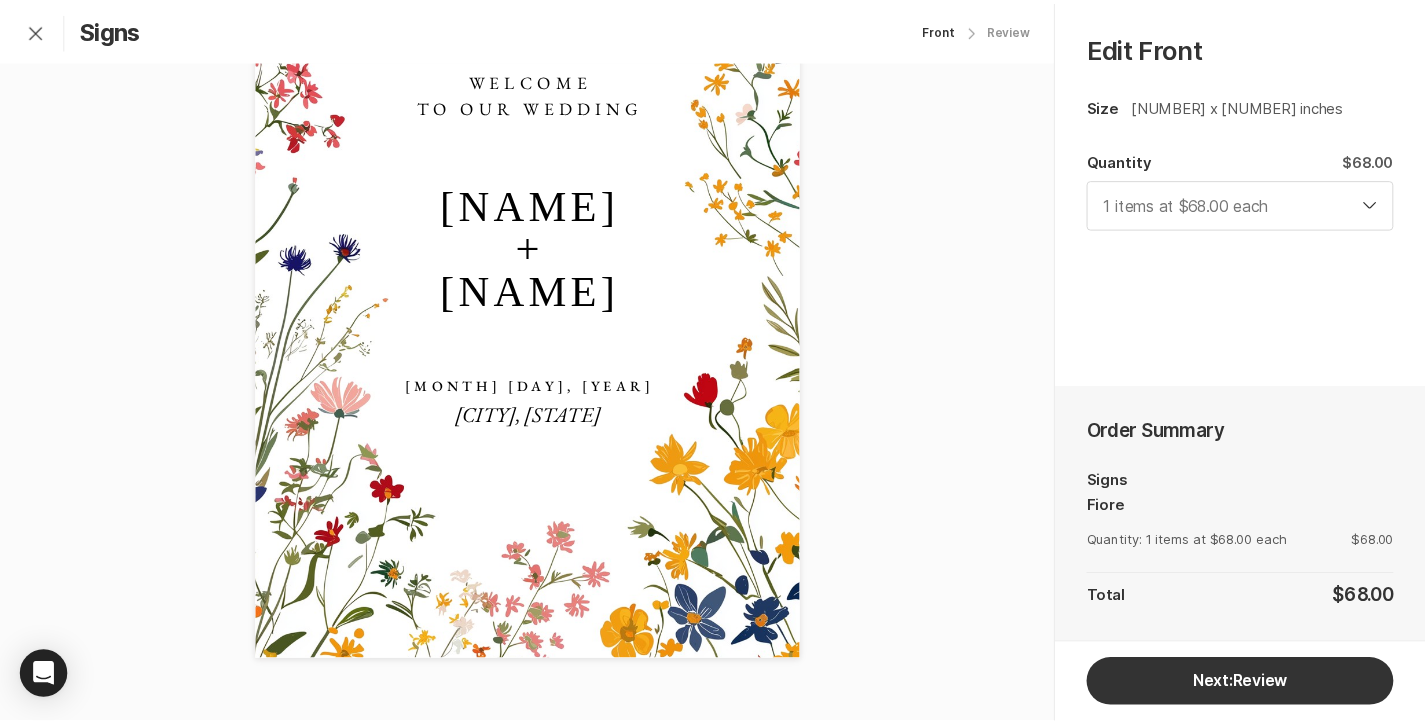 scroll, scrollTop: 0, scrollLeft: 0, axis: both 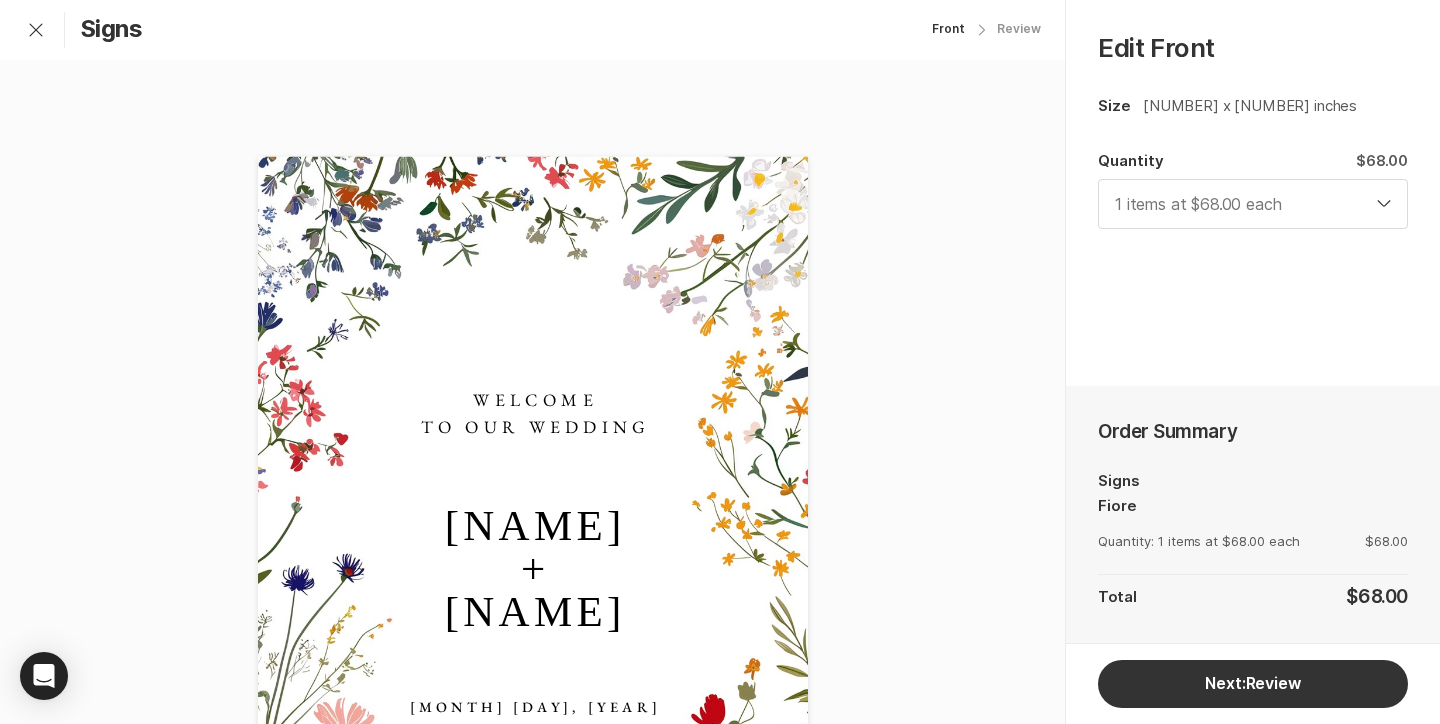 click on "Exit Customization" 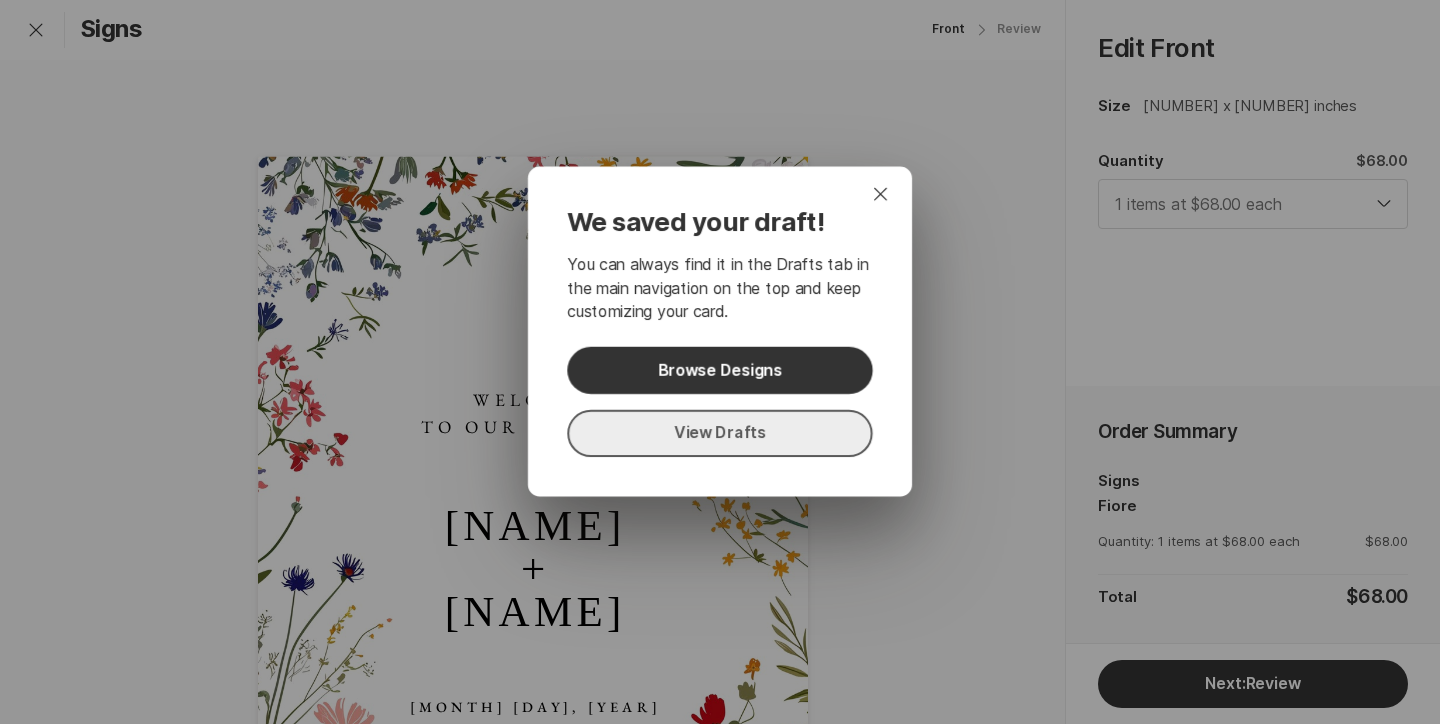 click on "View Drafts" at bounding box center (719, 433) 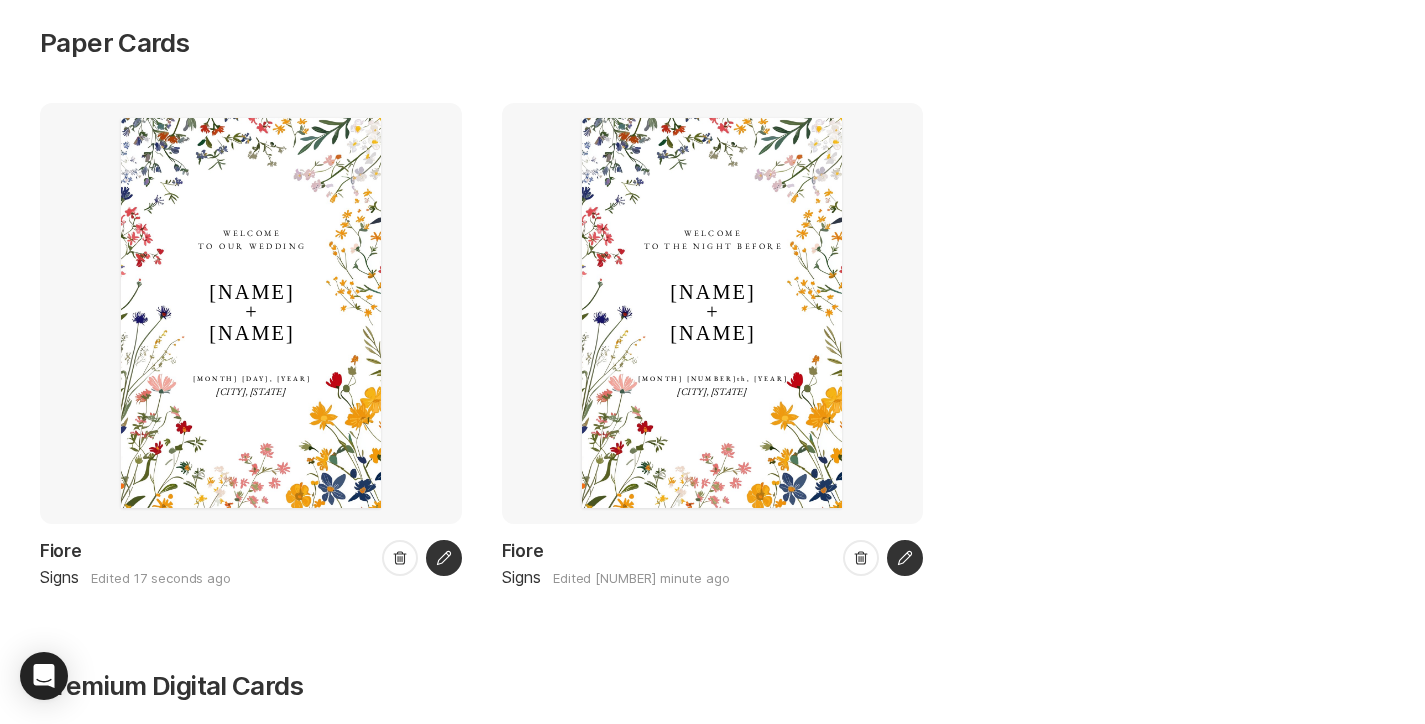 scroll, scrollTop: 250, scrollLeft: 0, axis: vertical 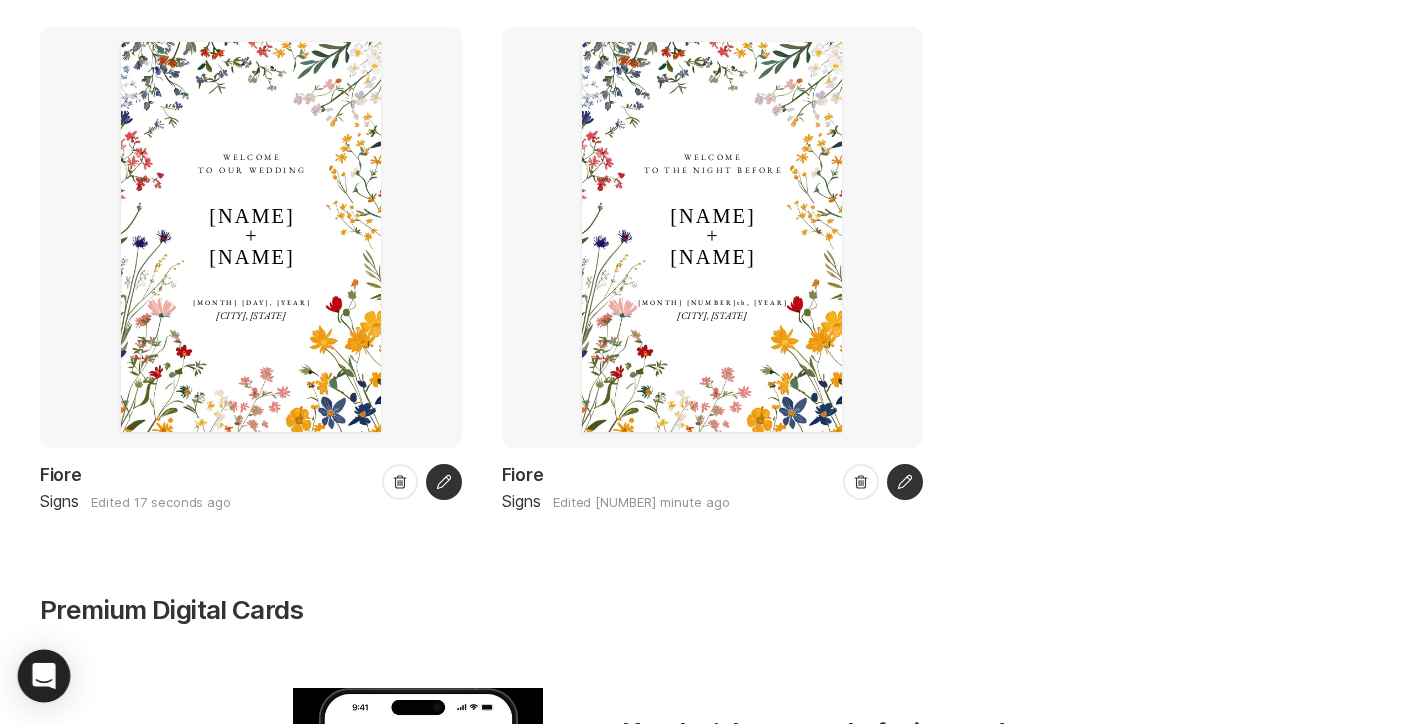 click 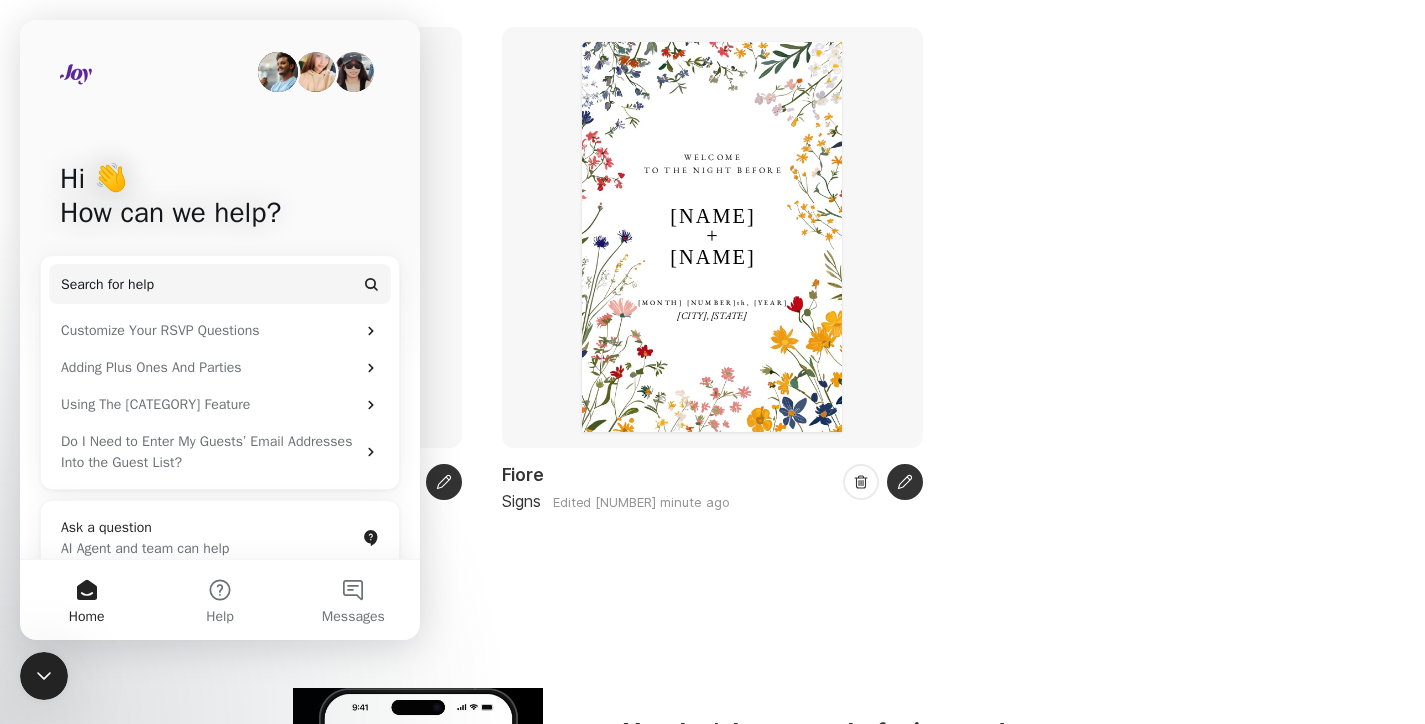 scroll, scrollTop: 0, scrollLeft: 0, axis: both 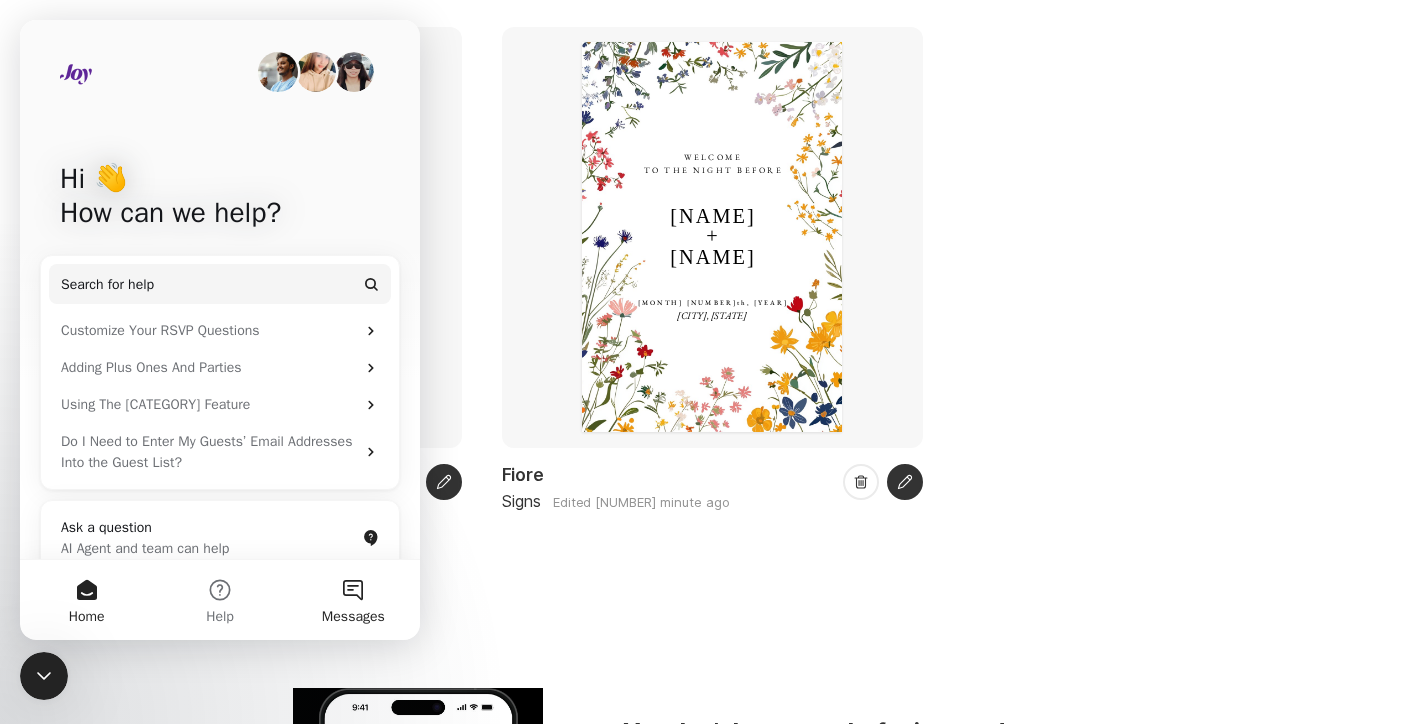 click on "Messages" at bounding box center [353, 600] 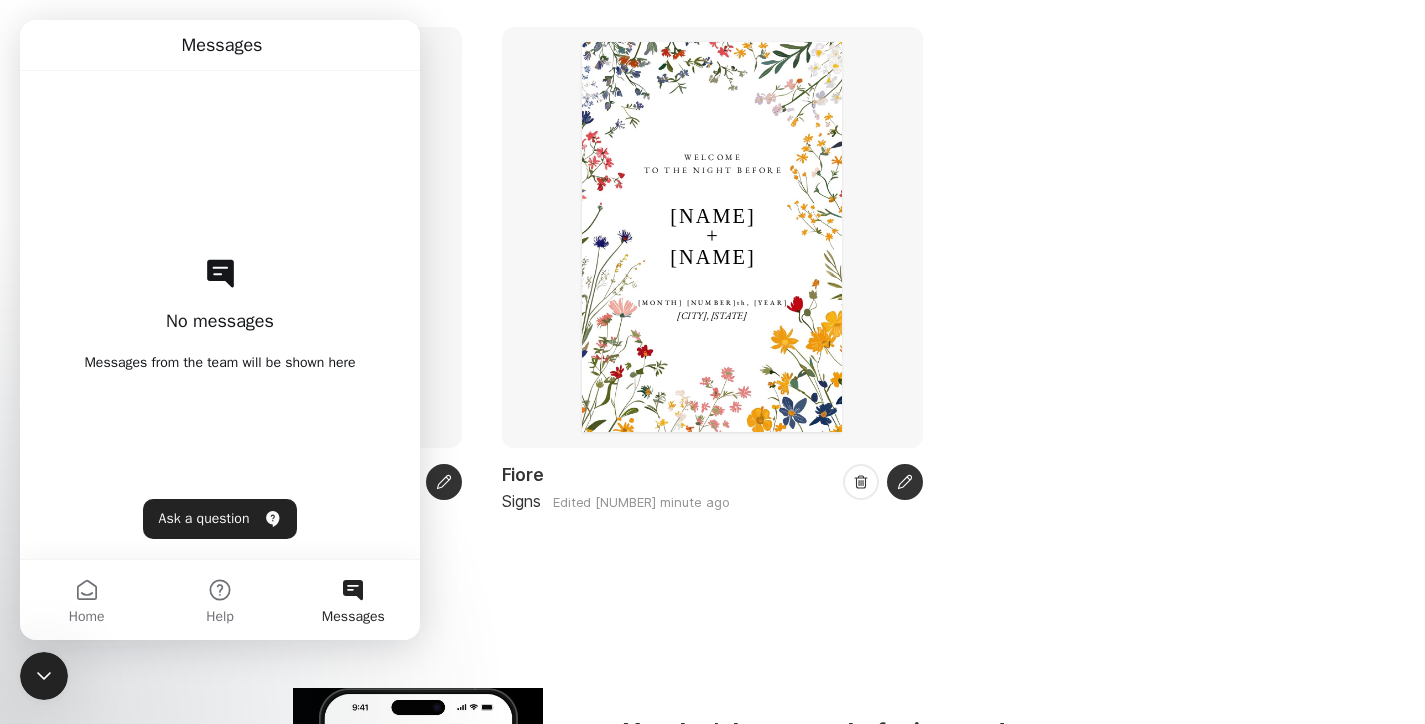 click on "WELCOME
TO OUR WEDDING
[NAME]
+
[NAME]
[CITY], [STATE]
[MONTH] [NUMBER], [YEAR]
Fiore Signs Edited [NUMBER] seconds ago Trash Edit Edit WELCOME
TO THE NIGHT BEFORE
[NAME]
+
[NAME]
[CITY], [STATE]
[MONTH] [NUMBER]th, [YEAR]
Fiore Signs Edited [NUMBER] minute ago Trash Edit Edit" at bounding box center [712, 289] 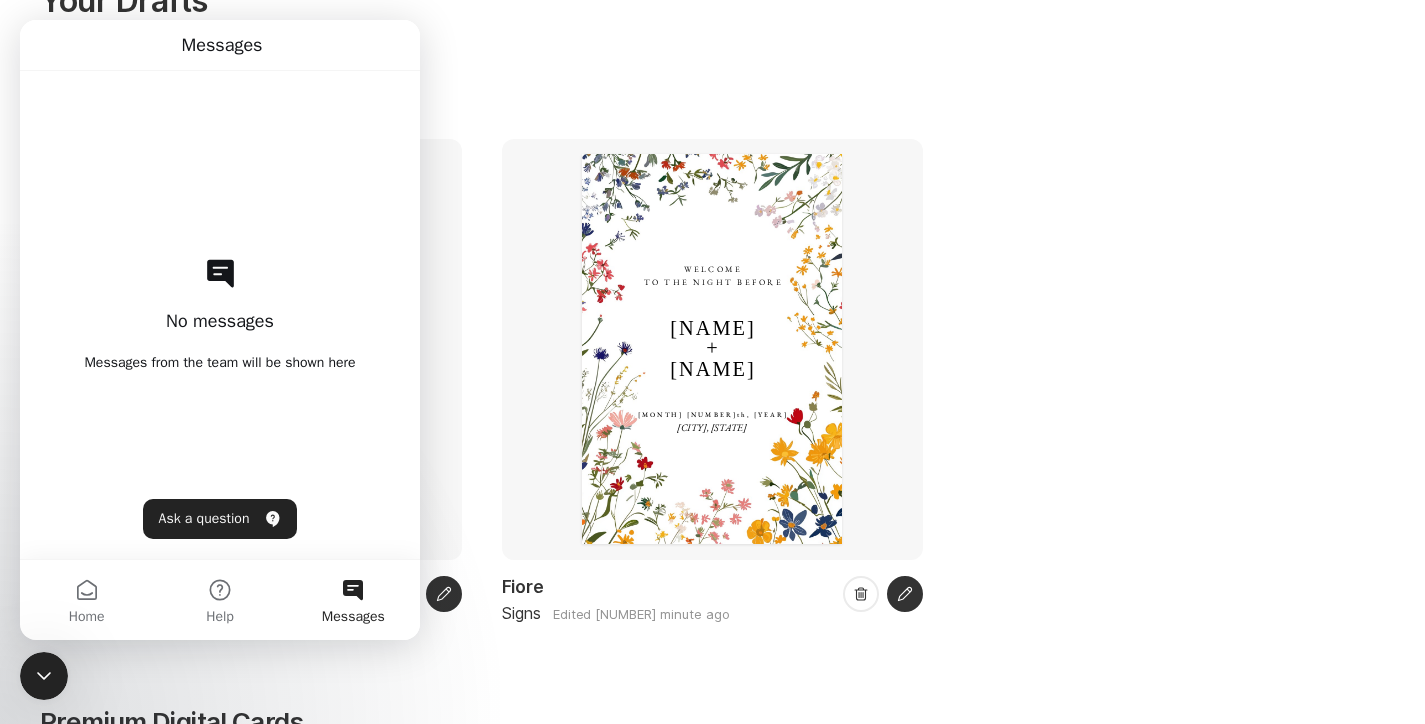 scroll, scrollTop: 135, scrollLeft: 0, axis: vertical 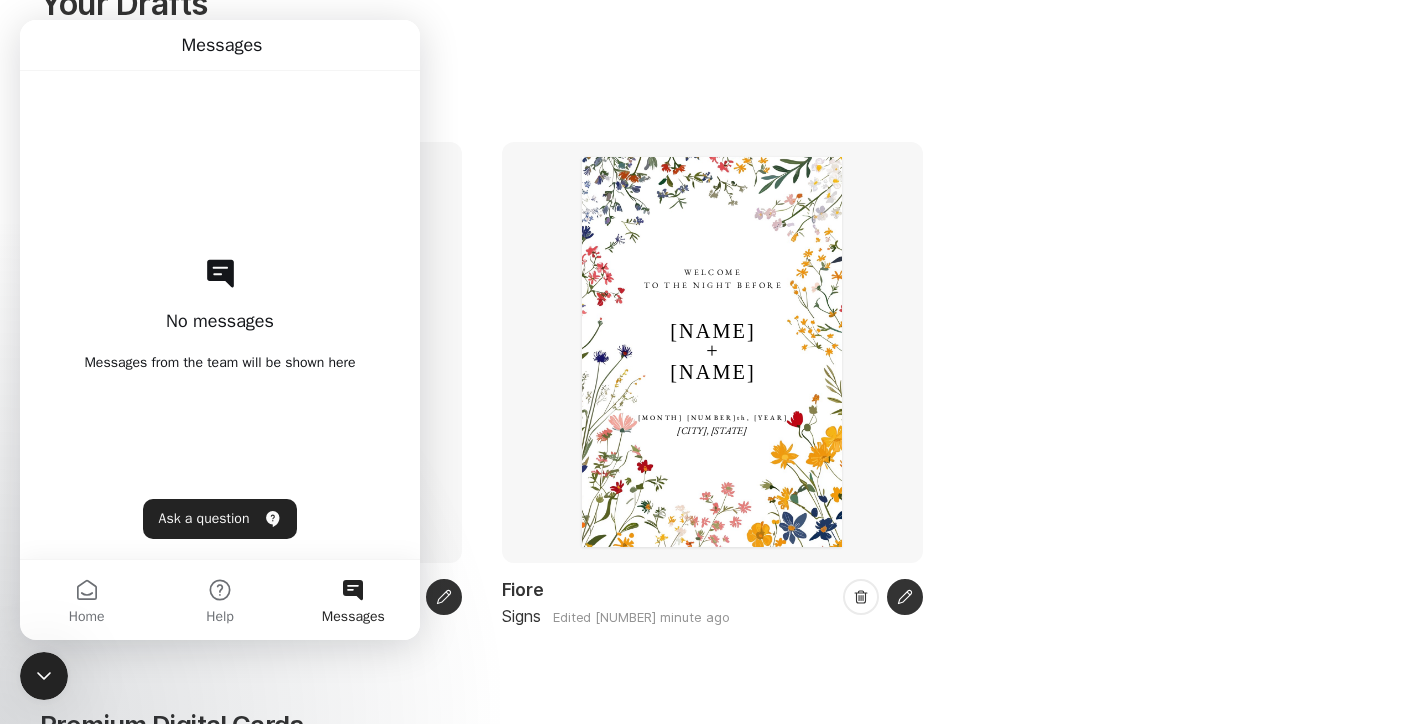 click 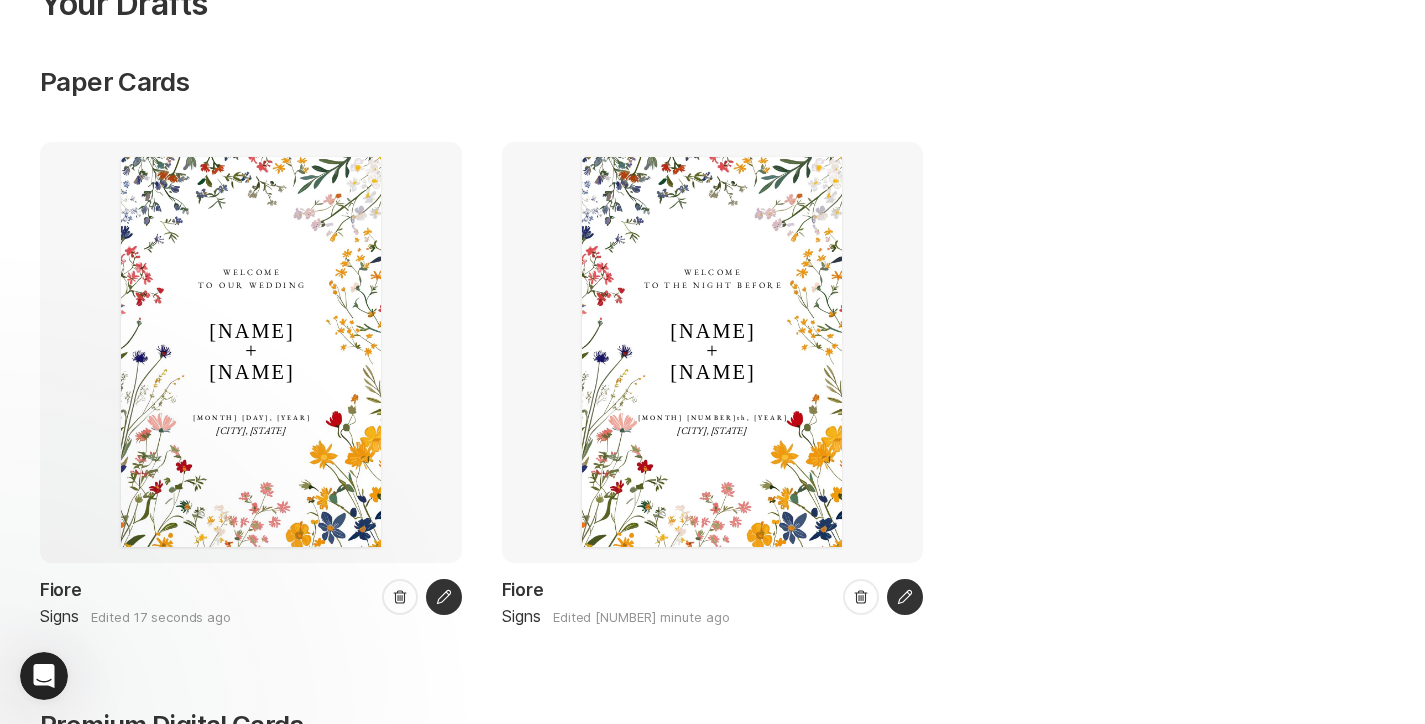 scroll, scrollTop: 0, scrollLeft: 0, axis: both 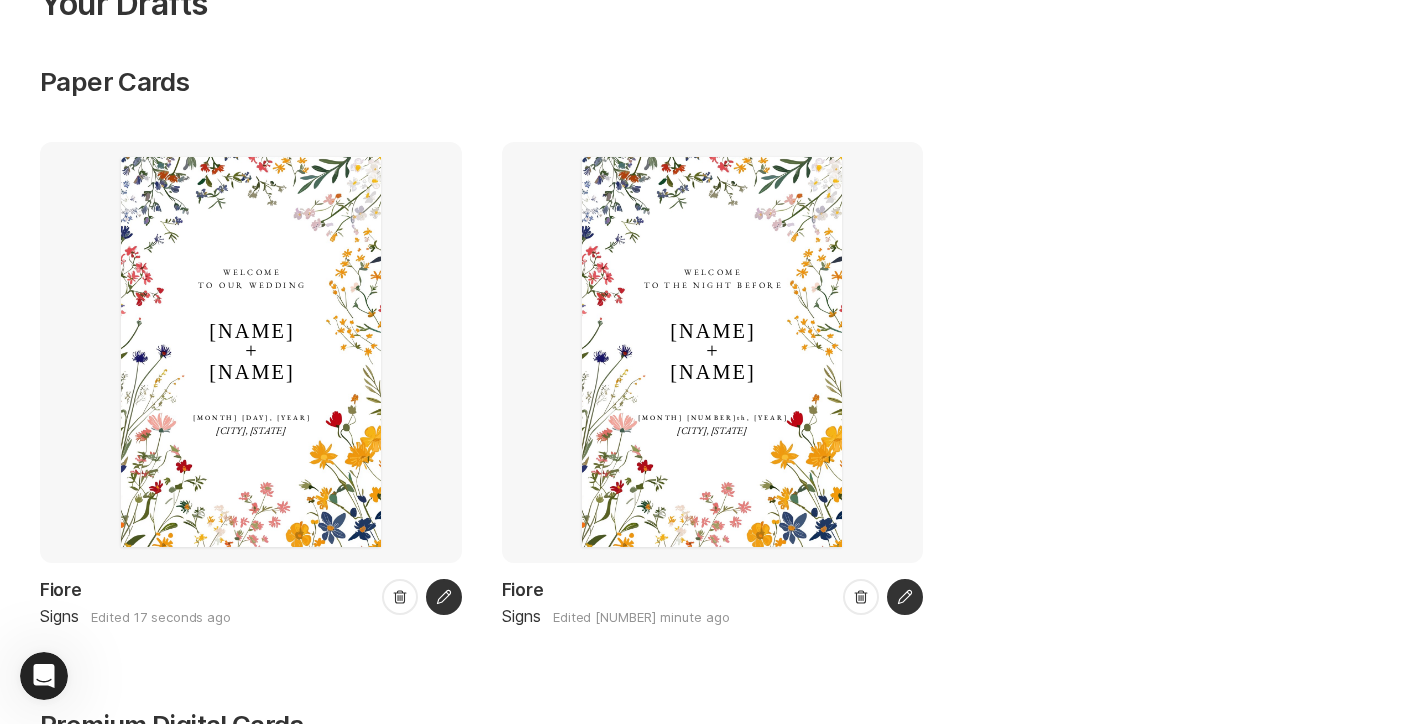 click on "WELCOME
TO OUR WEDDING" at bounding box center (252, 279) 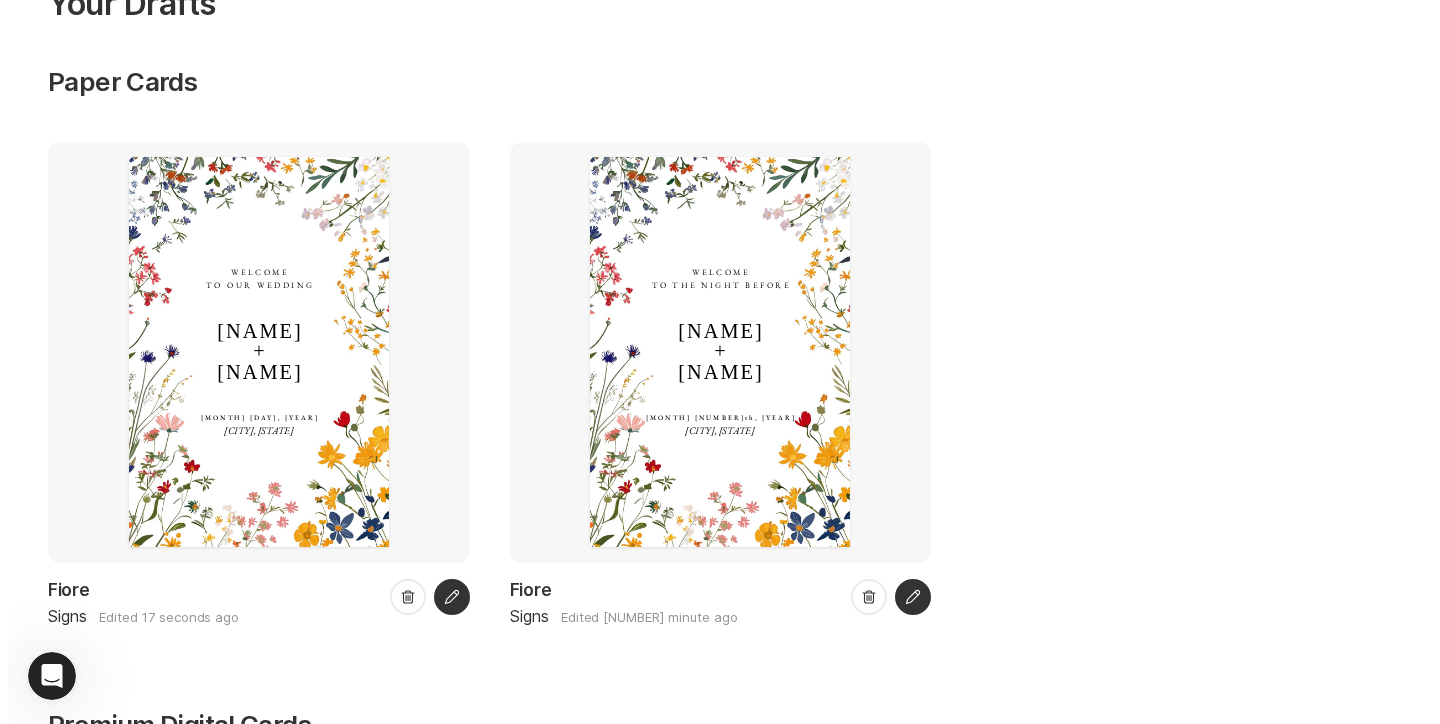 scroll, scrollTop: 0, scrollLeft: 0, axis: both 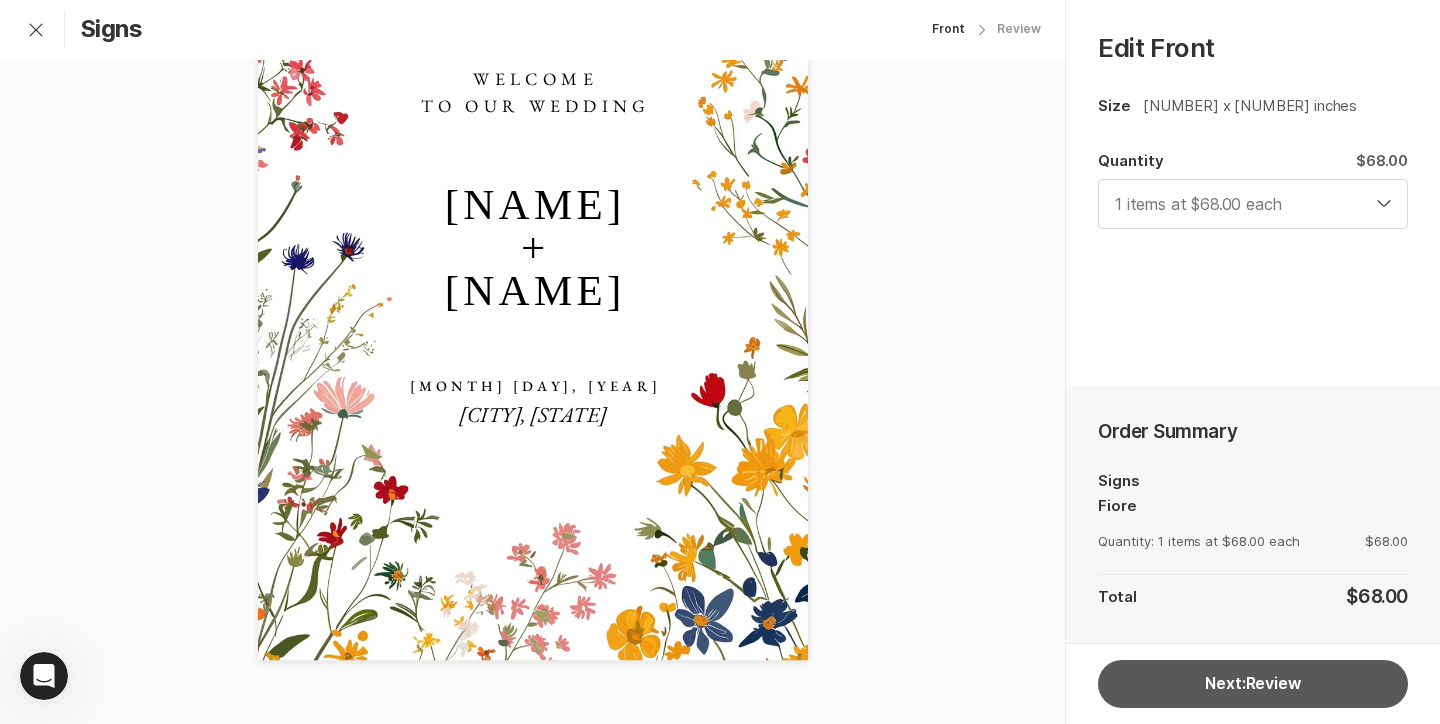 click on "Next:  Review" at bounding box center [1253, 684] 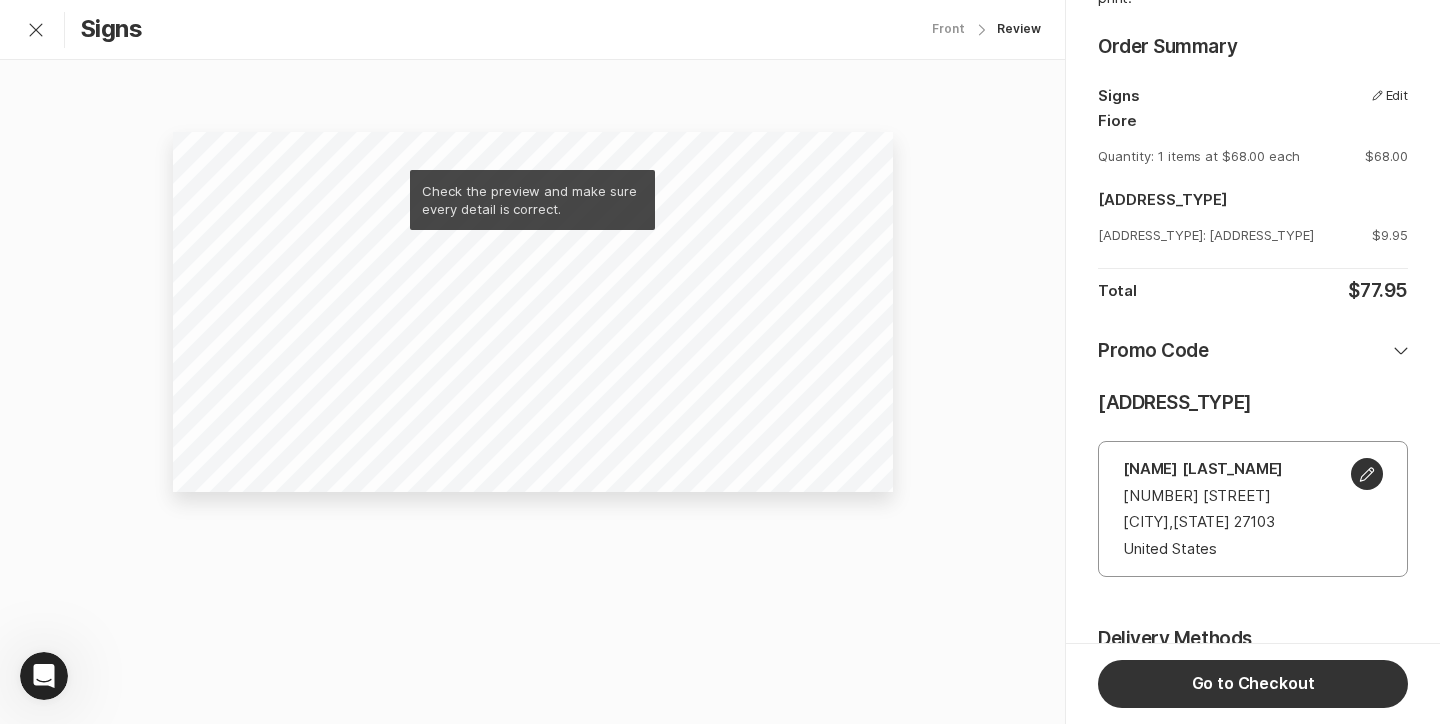 scroll, scrollTop: 0, scrollLeft: 0, axis: both 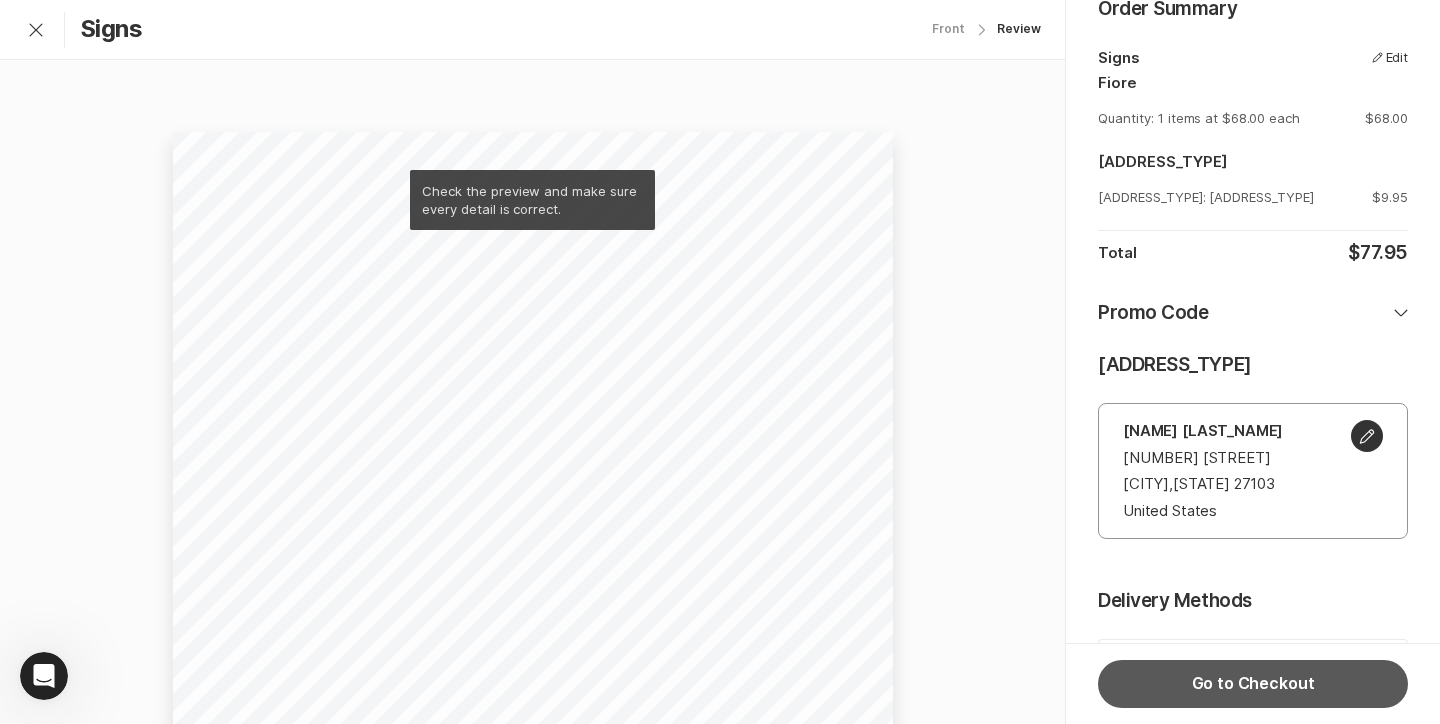 click on "Go to Checkout" at bounding box center (1253, 684) 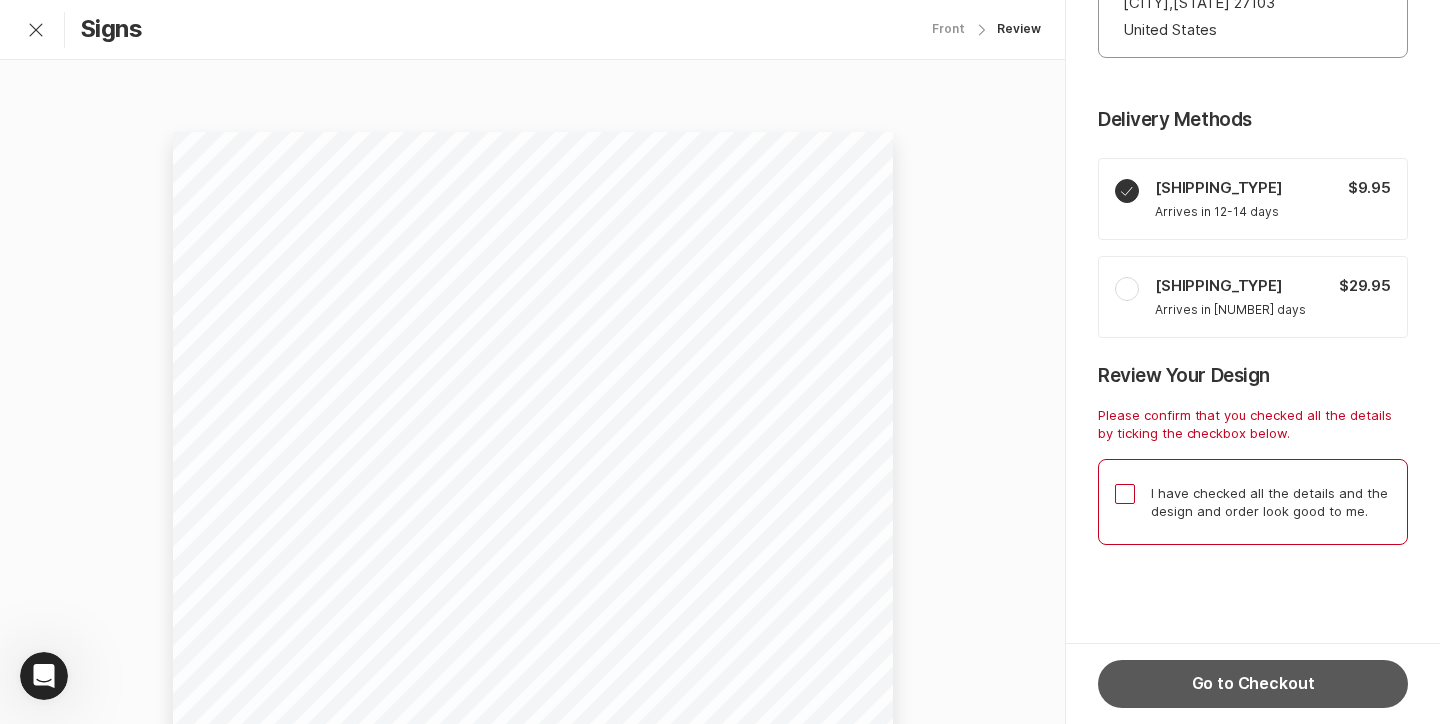 scroll, scrollTop: 659, scrollLeft: 0, axis: vertical 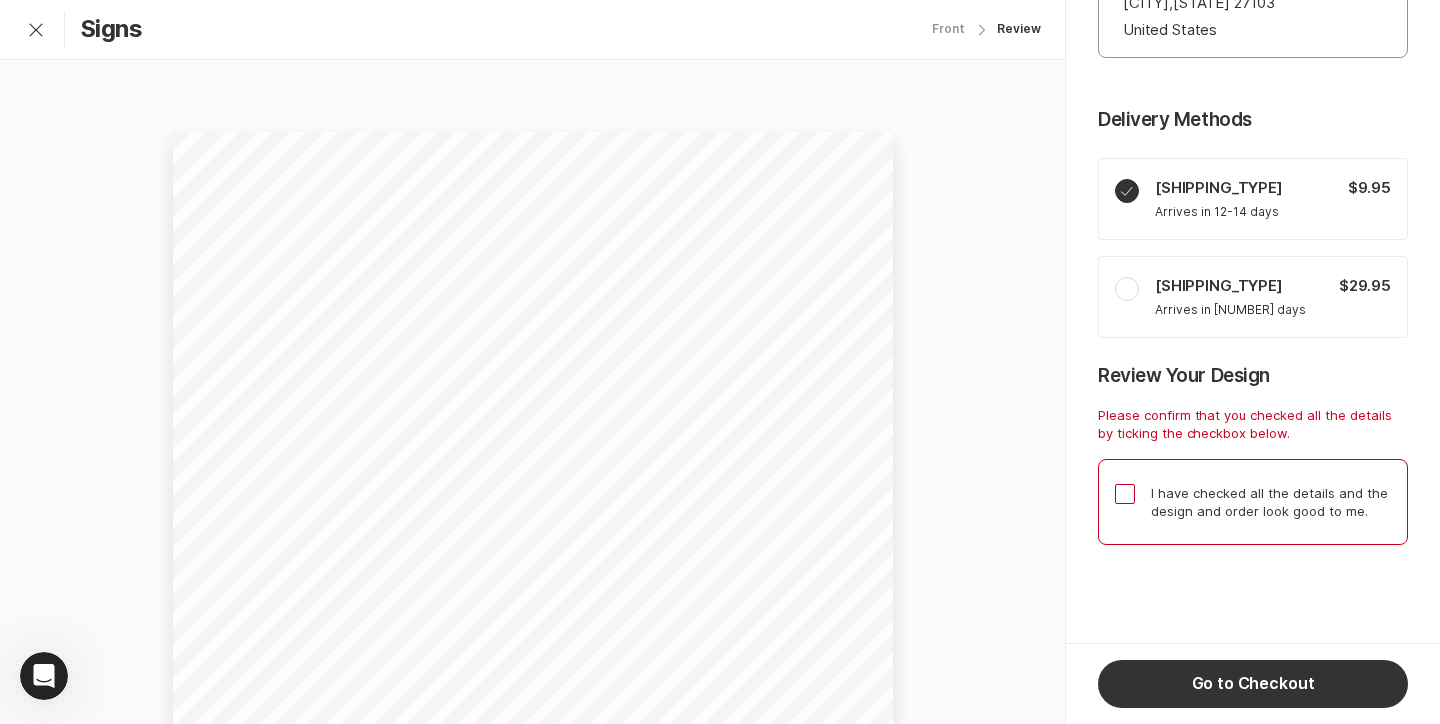click at bounding box center (1125, 494) 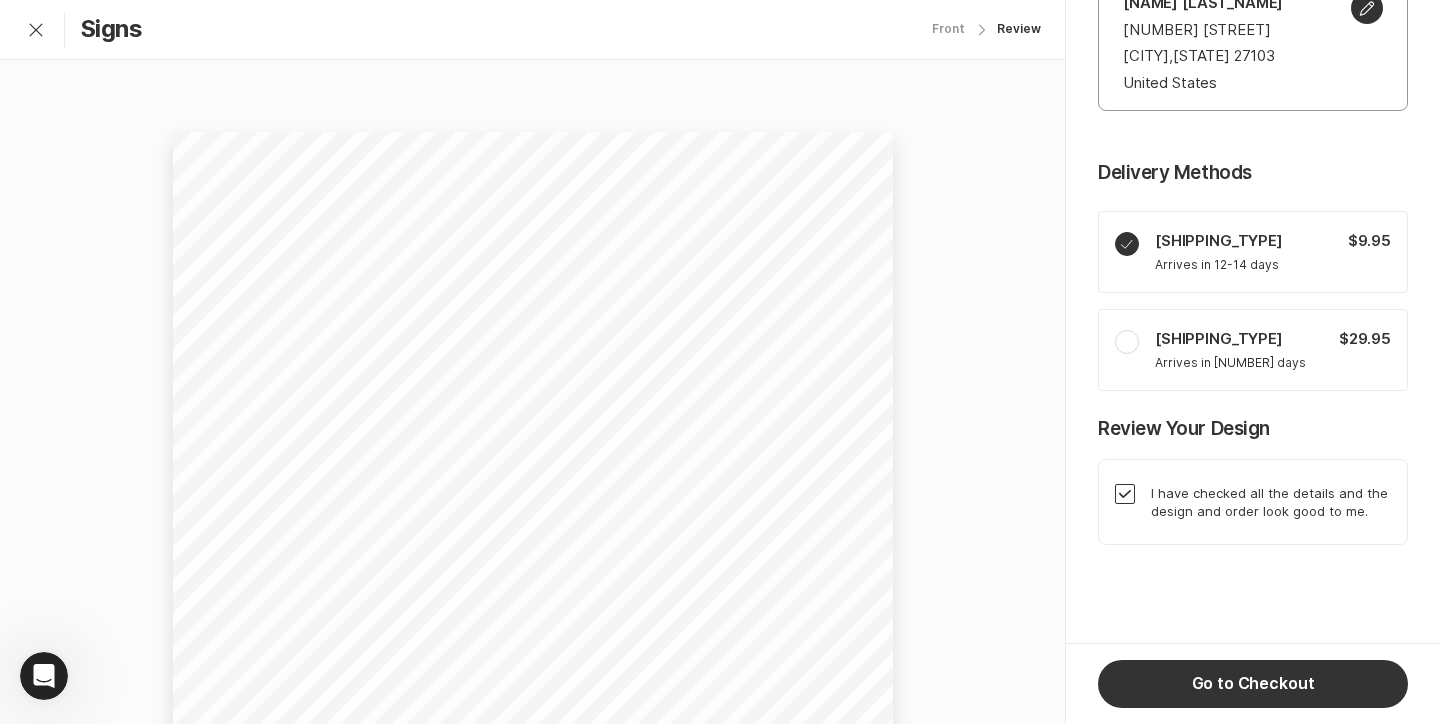 scroll, scrollTop: 607, scrollLeft: 0, axis: vertical 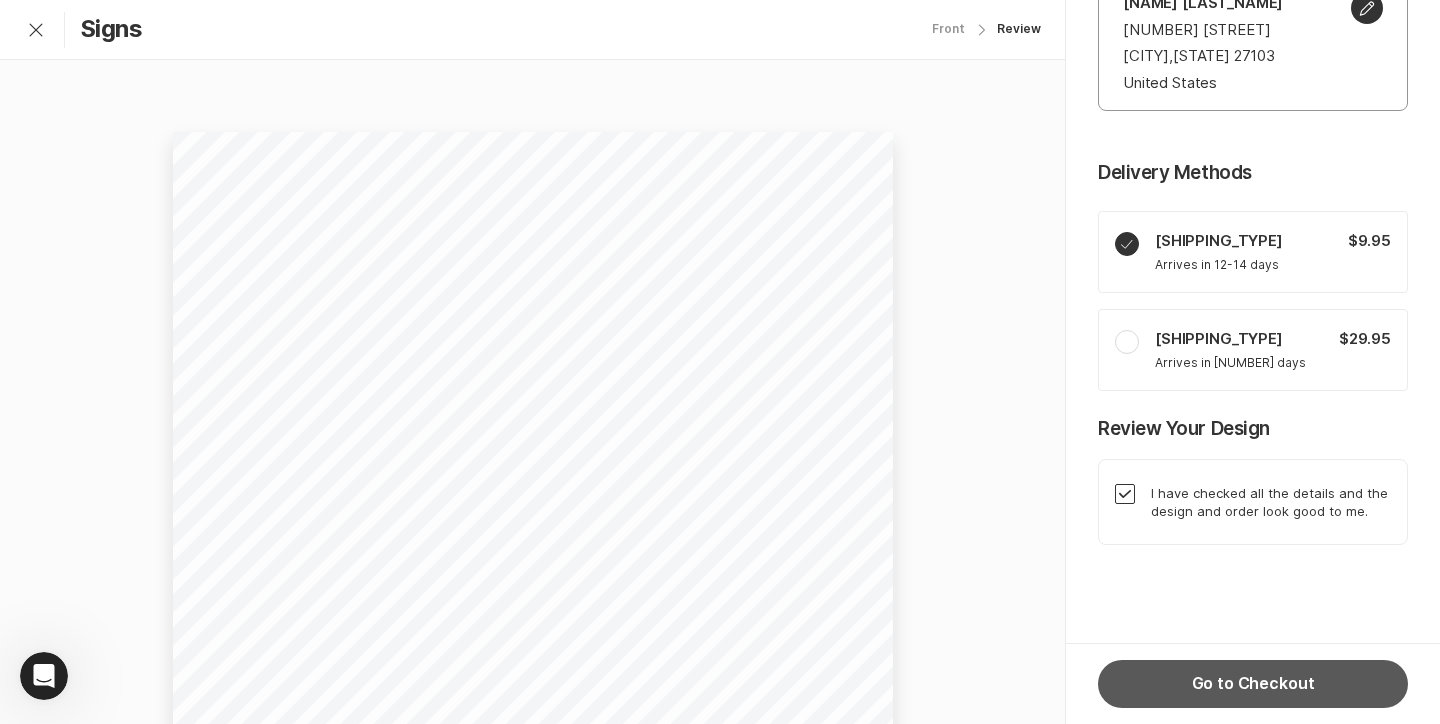 click on "Go to Checkout" at bounding box center (1253, 684) 